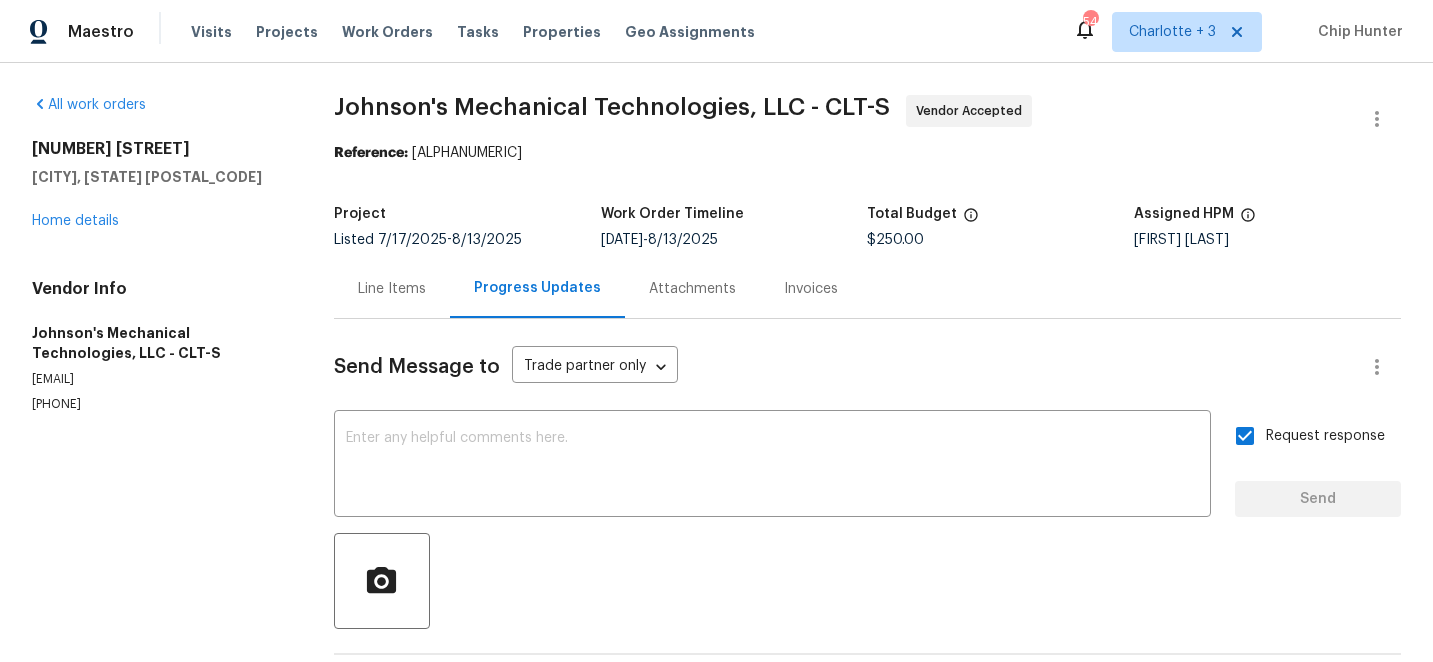 scroll, scrollTop: 0, scrollLeft: 0, axis: both 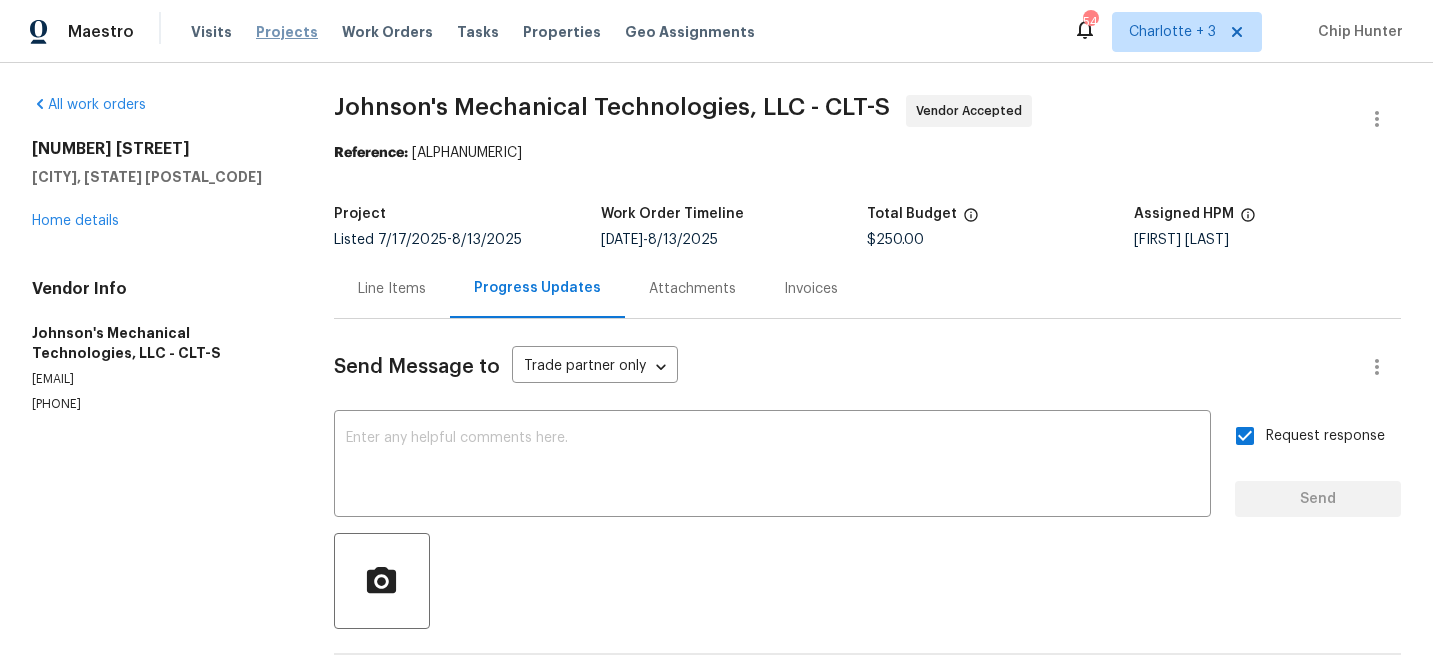 click on "Projects" at bounding box center (287, 32) 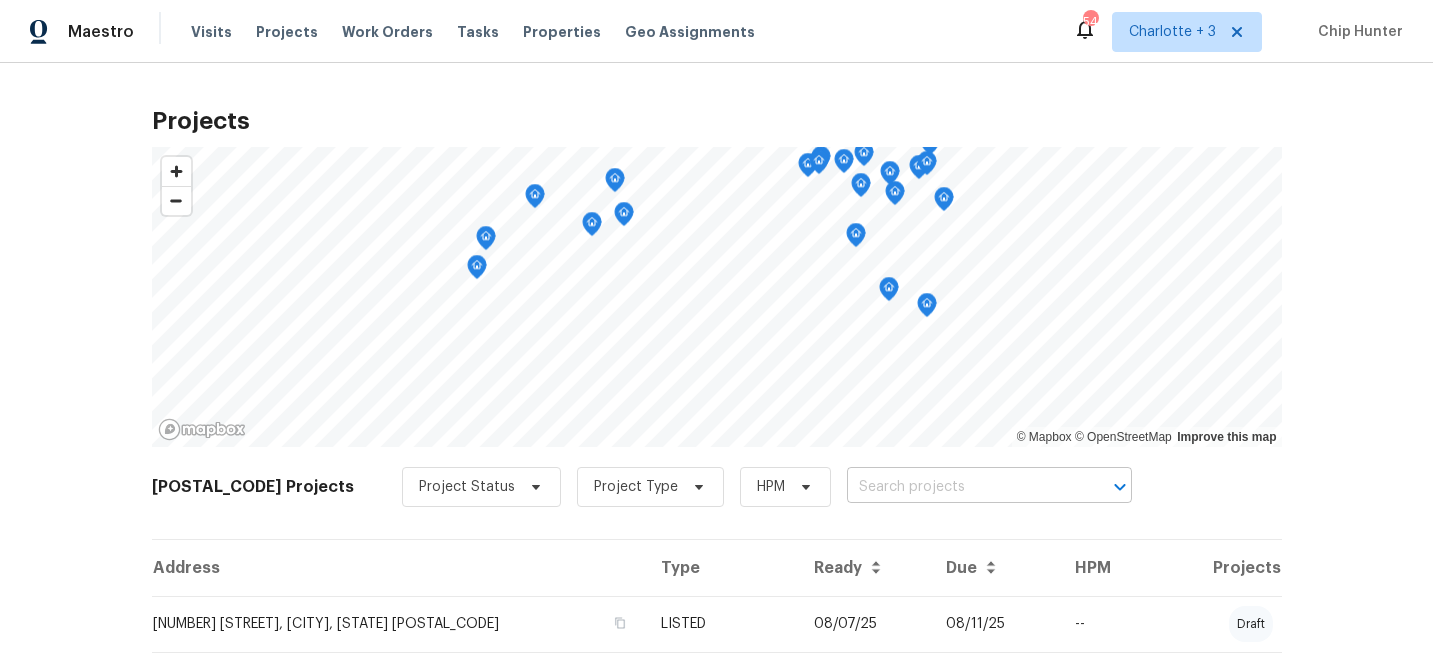 click at bounding box center [961, 487] 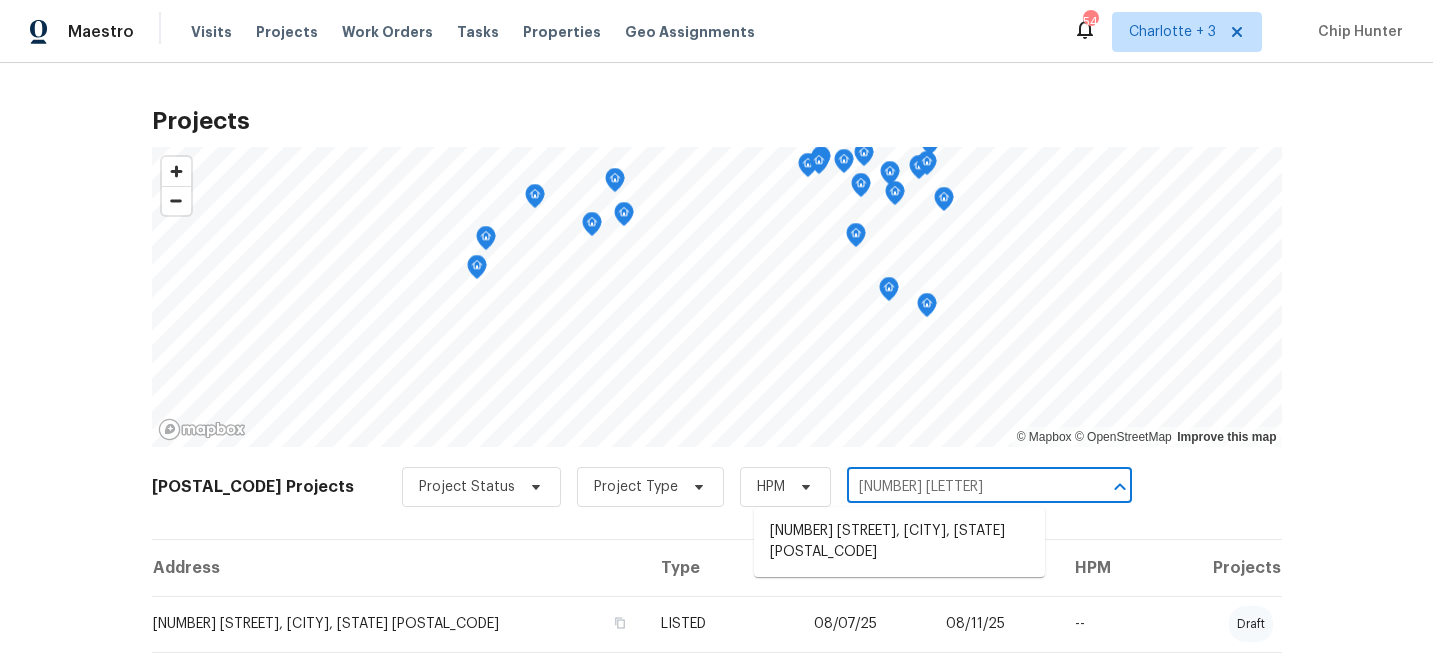 type on "10901 tr" 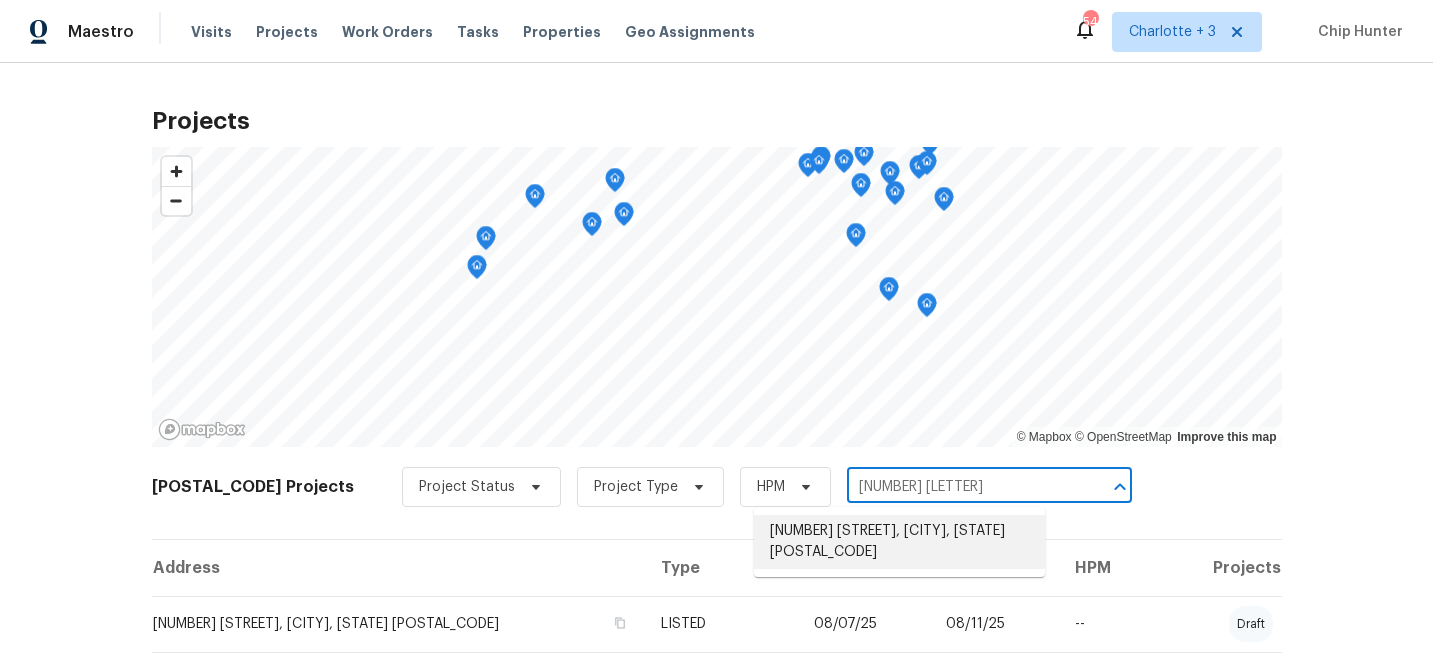 click on "[NUMBER] [STREET], [CITY], [STATE] [POSTAL_CODE]" at bounding box center [899, 542] 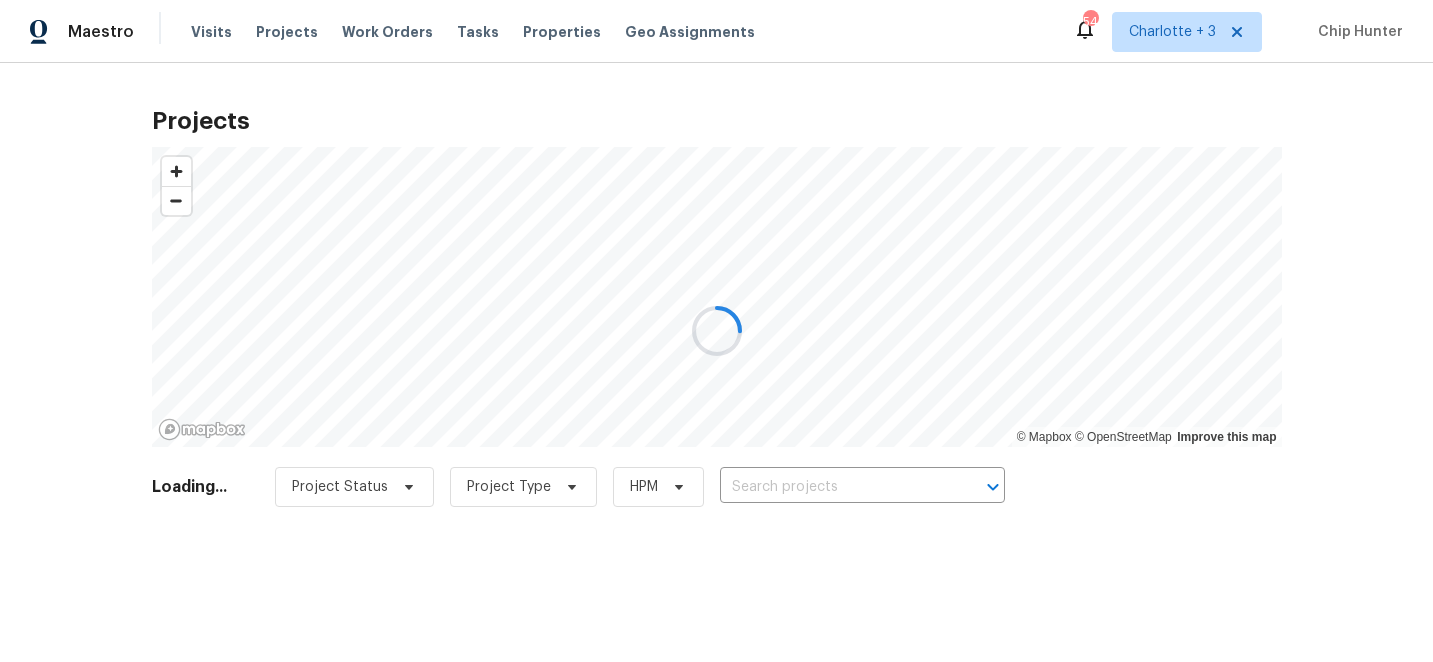 type on "[NUMBER] [STREET], [CITY], [STATE] [POSTAL_CODE]" 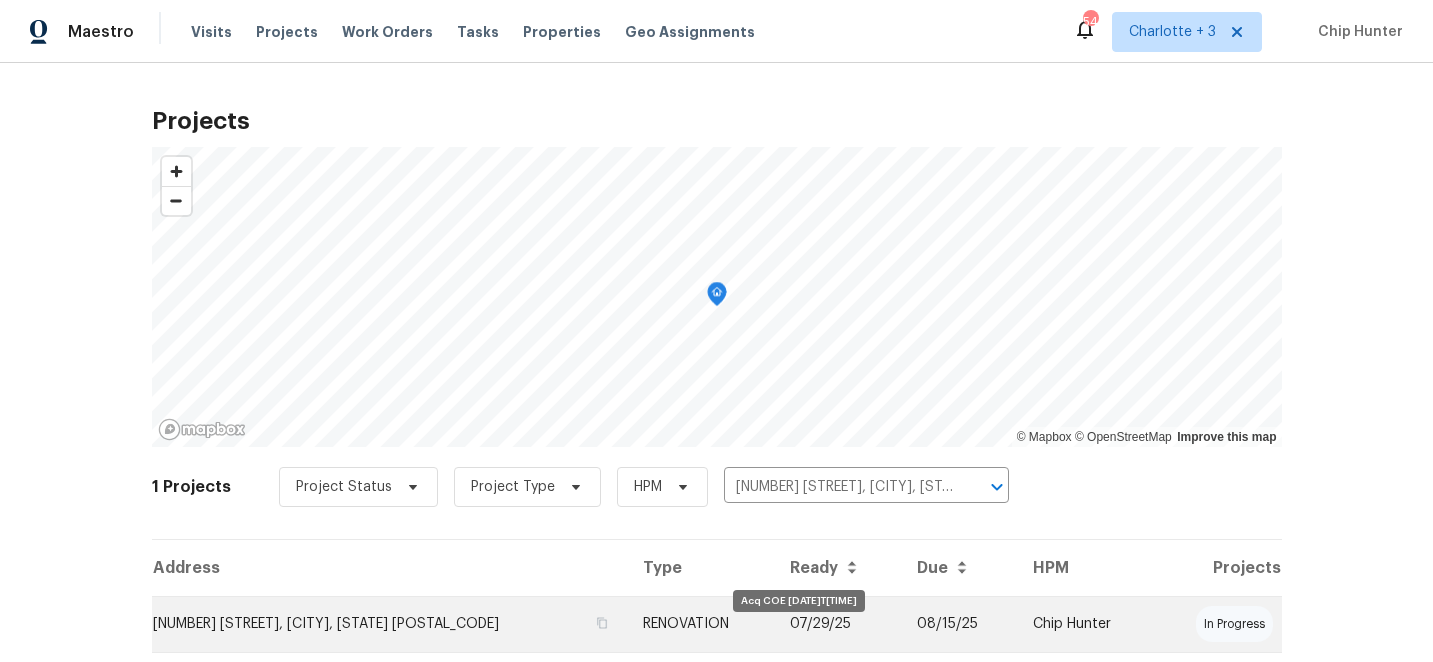 click on "07/29/25" at bounding box center (837, 624) 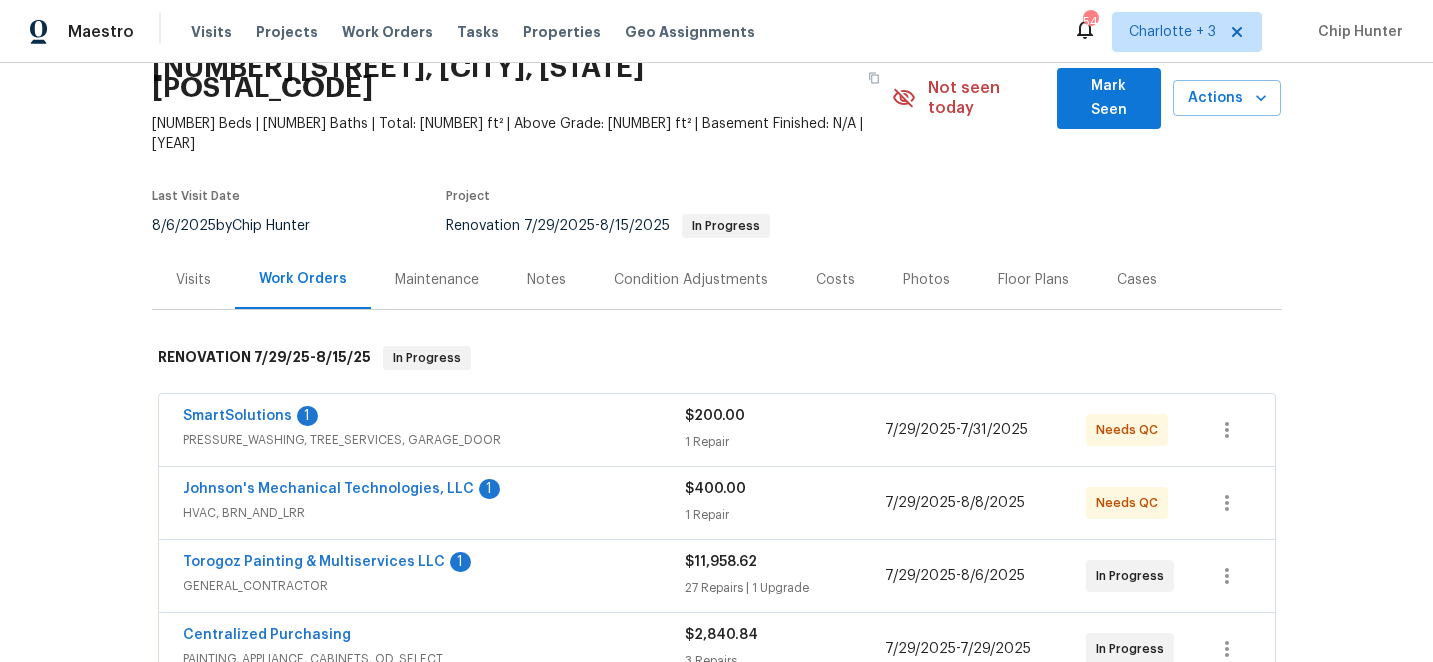 scroll, scrollTop: 52, scrollLeft: 0, axis: vertical 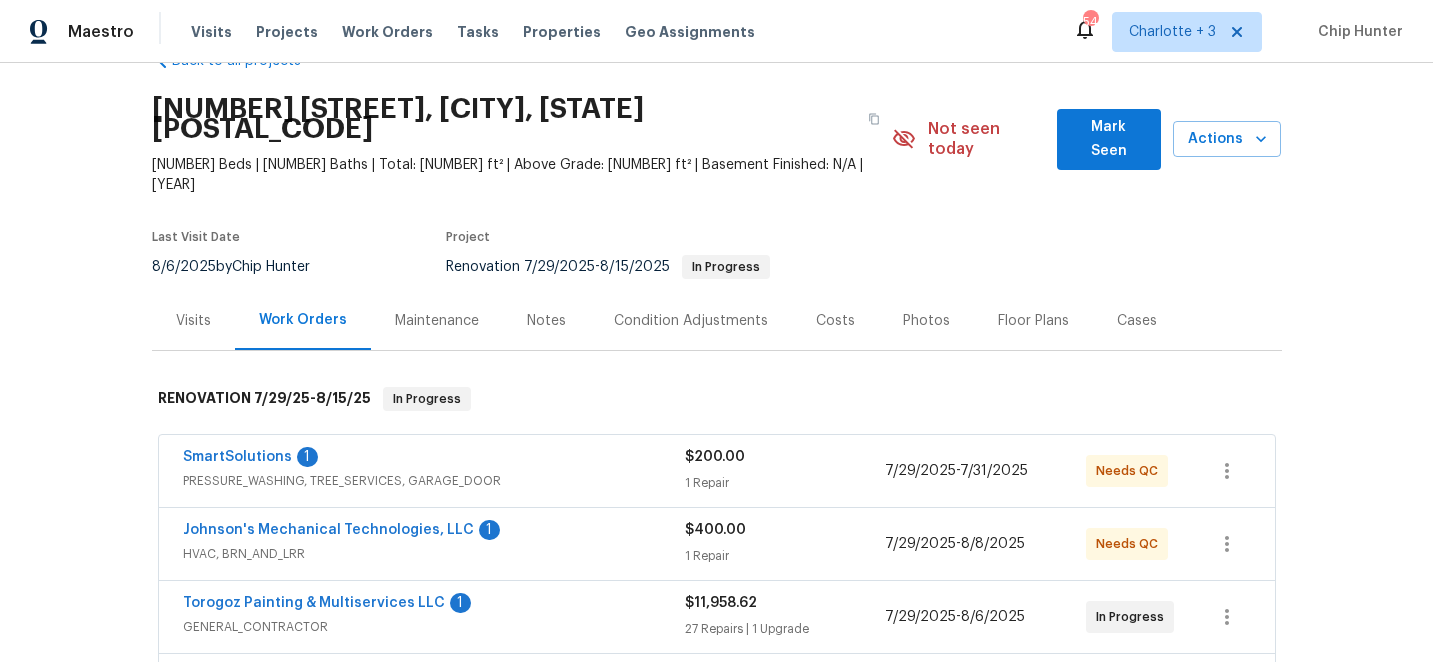 click on "Photos" at bounding box center [926, 321] 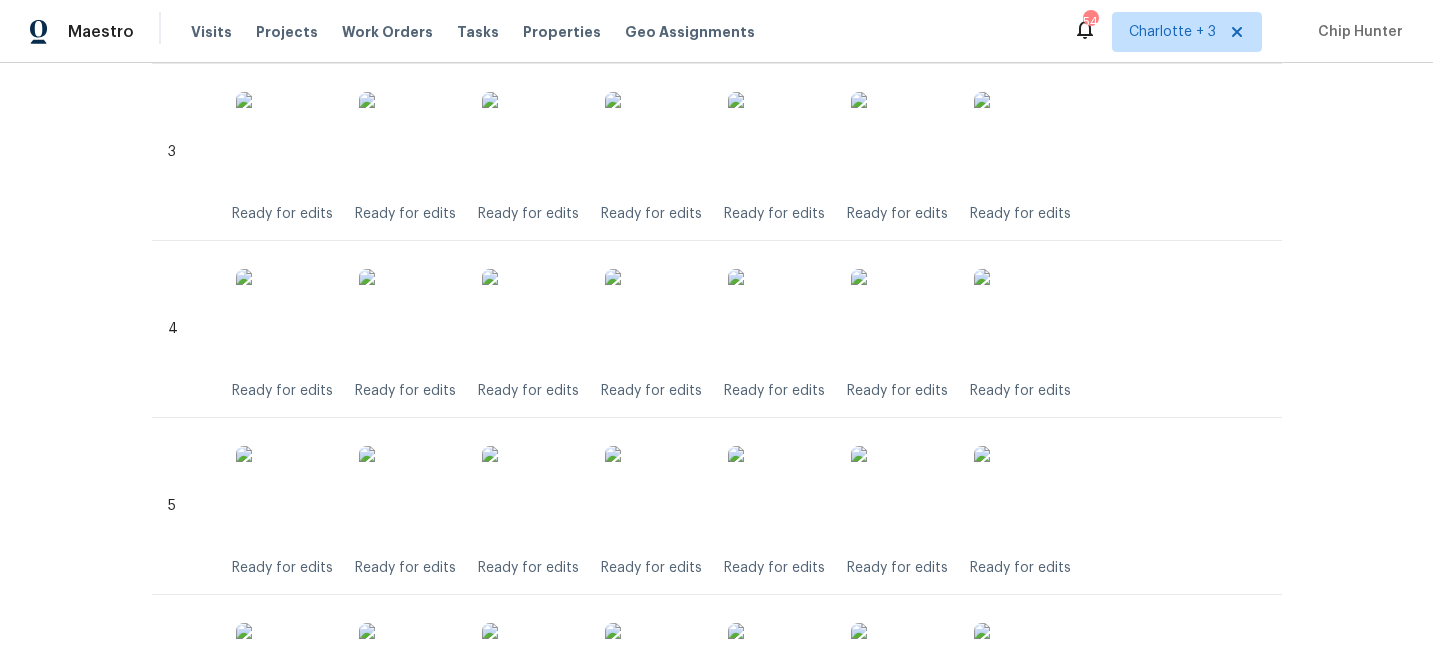 scroll, scrollTop: 0, scrollLeft: 0, axis: both 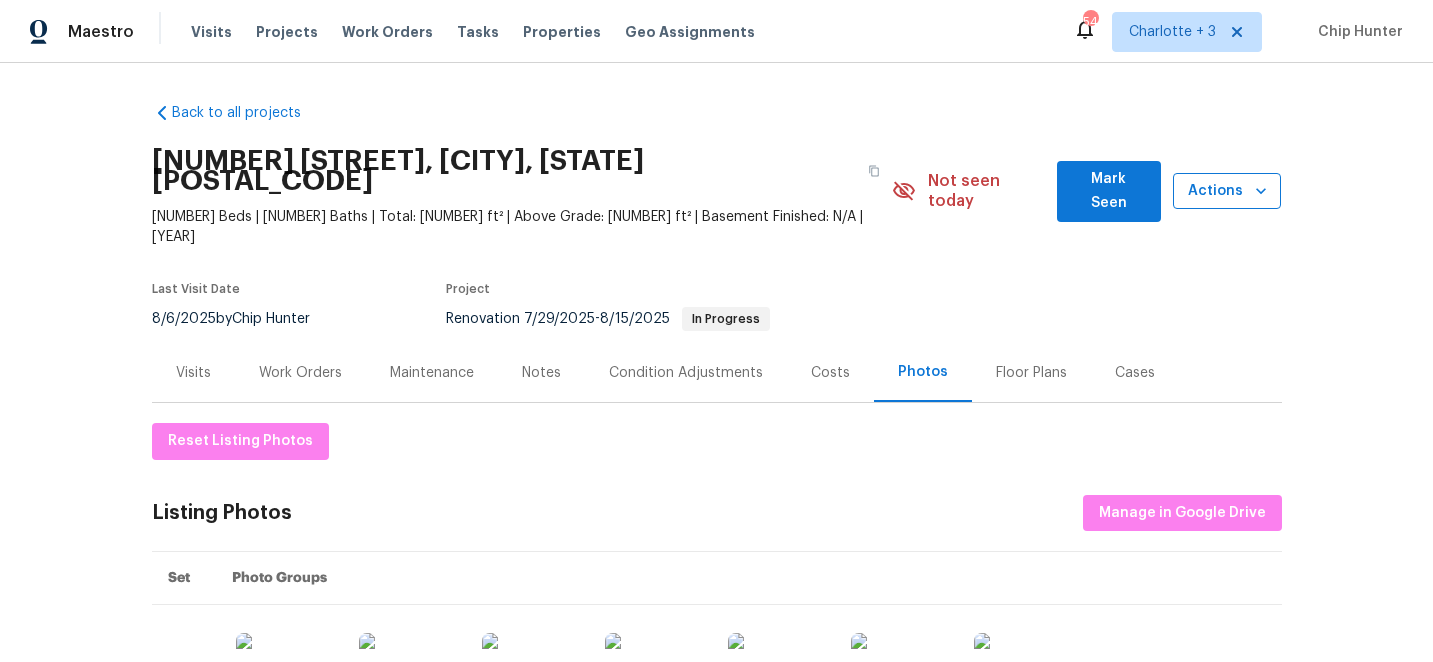click 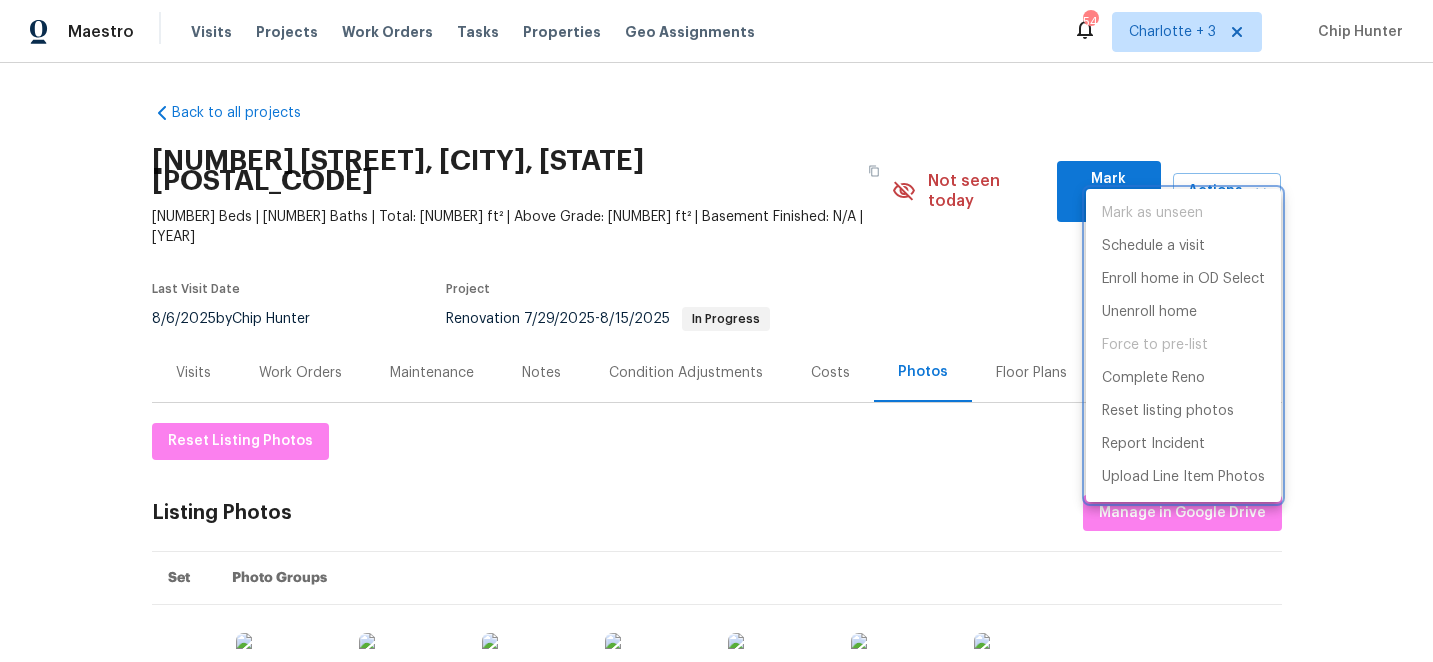 click at bounding box center (716, 331) 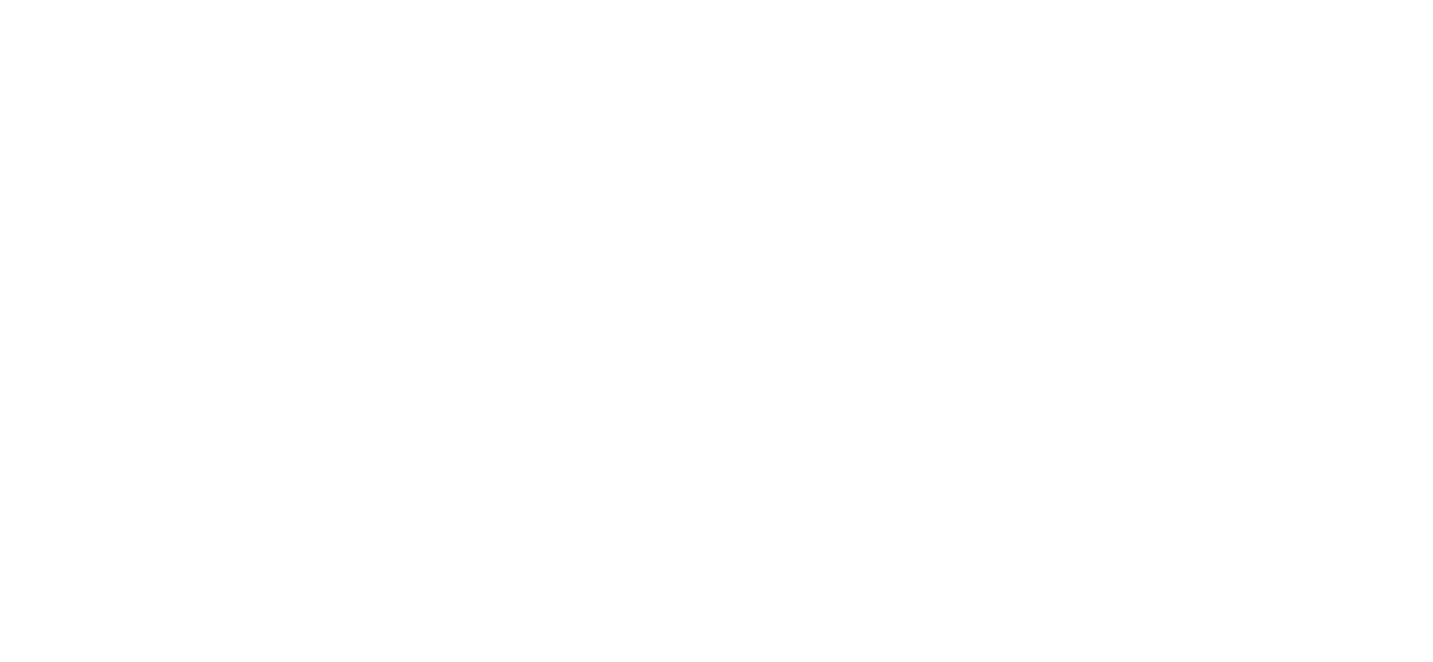 scroll, scrollTop: 0, scrollLeft: 0, axis: both 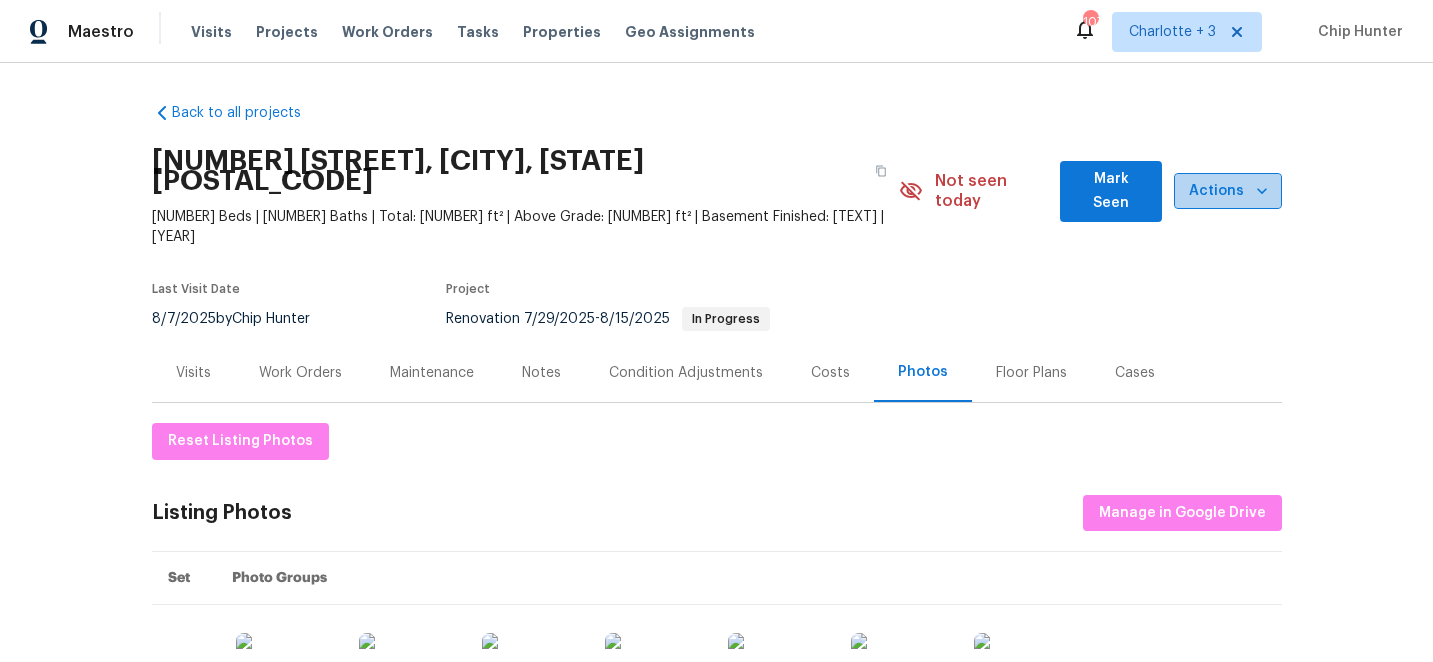click on "Actions" at bounding box center (1227, 191) 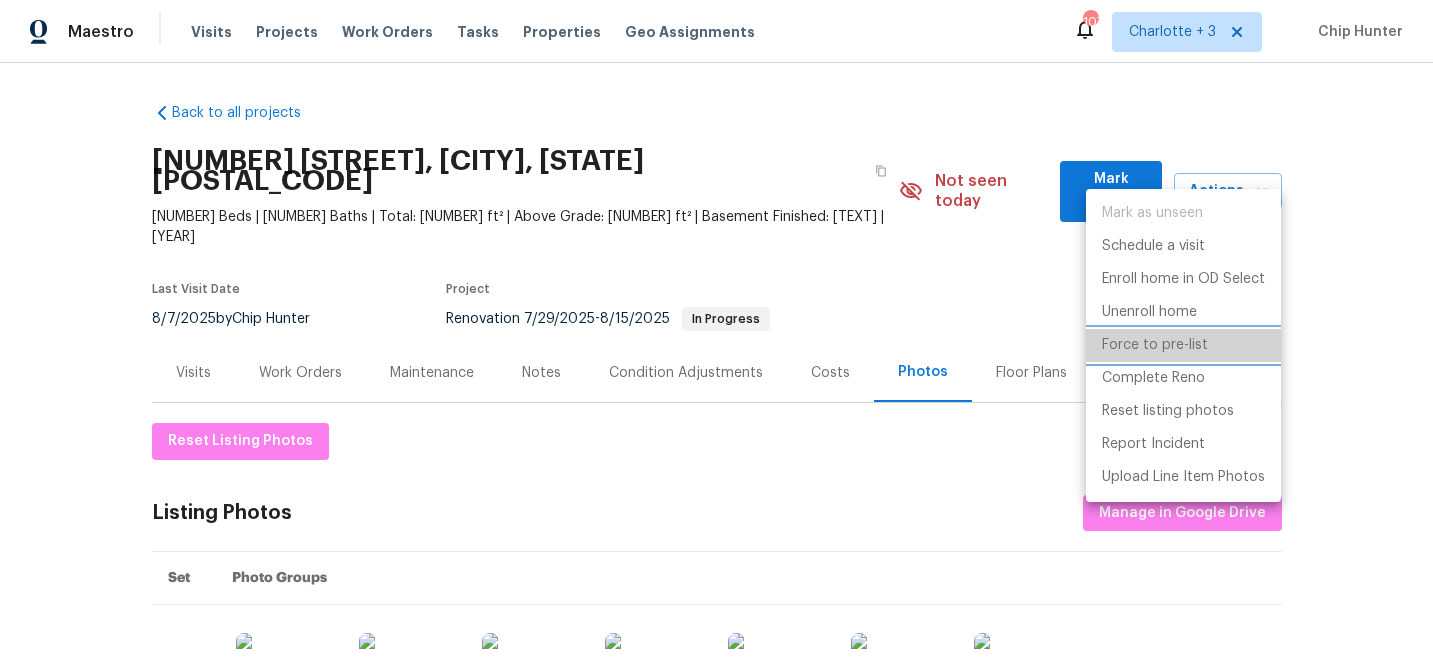 click on "Force to pre-list" at bounding box center (1155, 345) 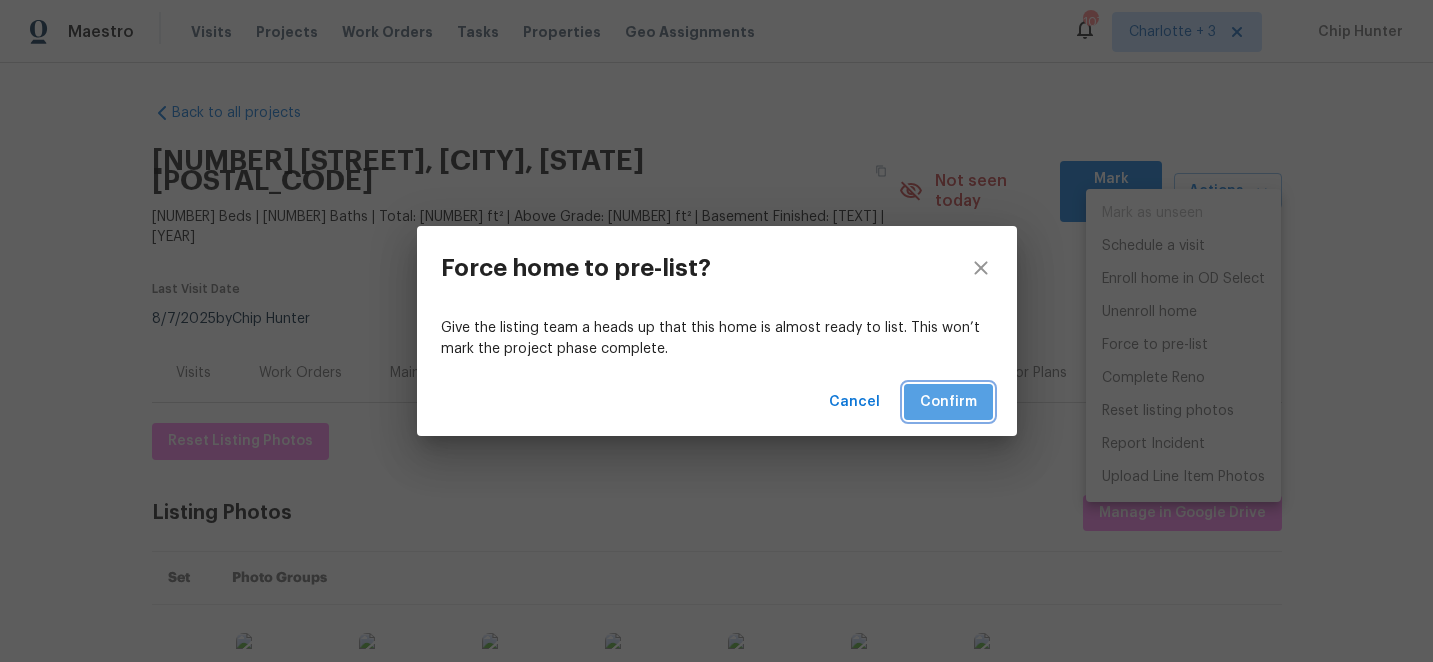 click on "Confirm" at bounding box center [948, 402] 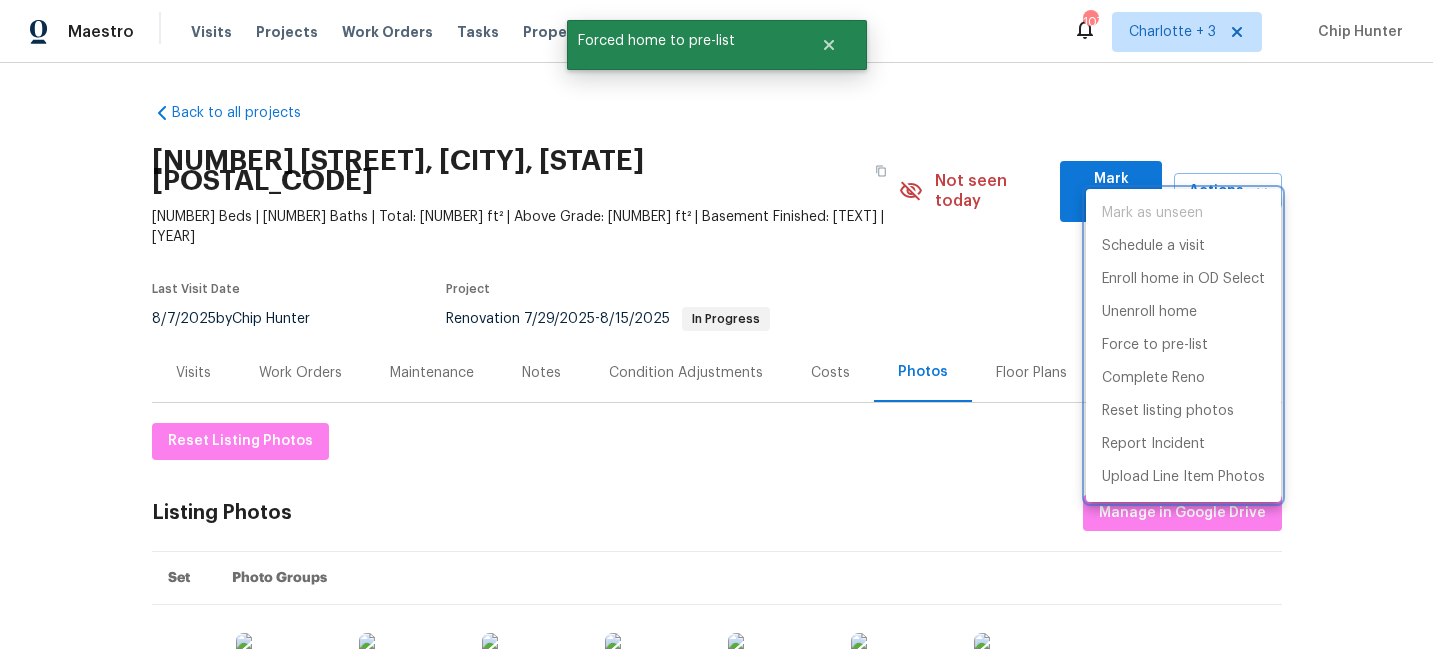 click at bounding box center (716, 331) 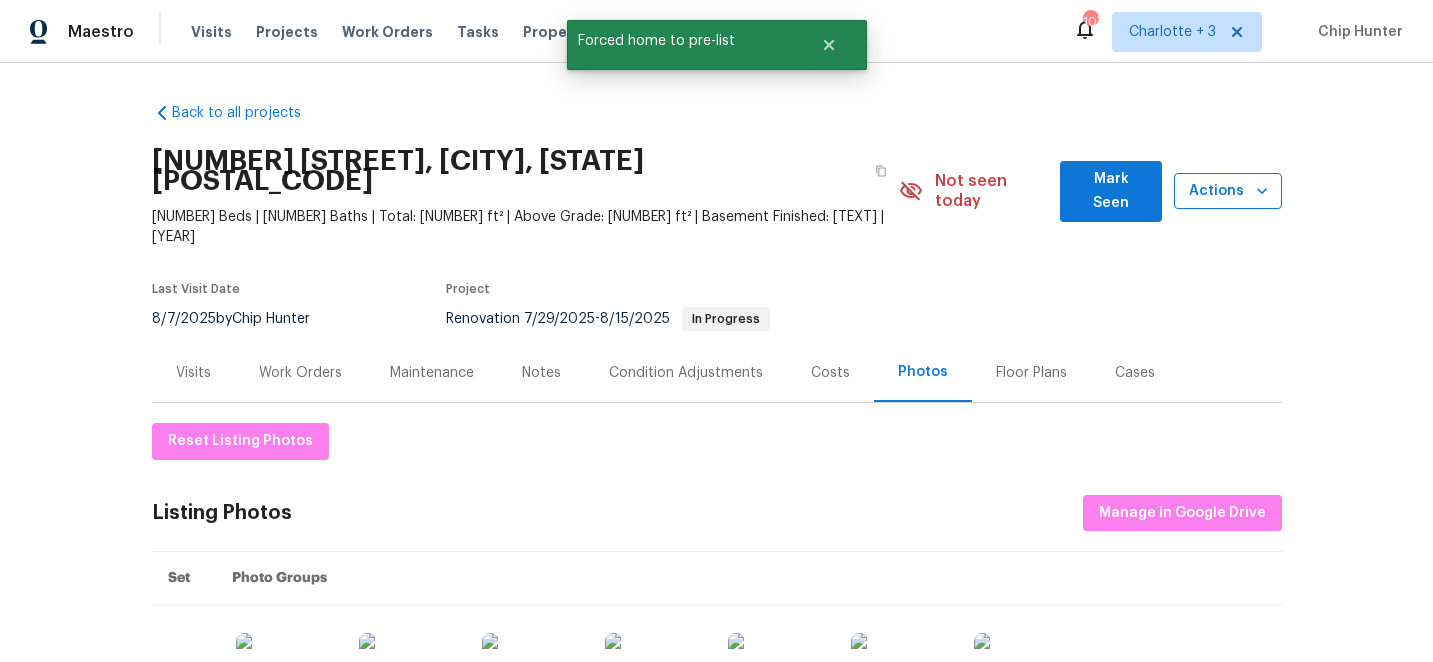 click on "Actions" at bounding box center (1227, 191) 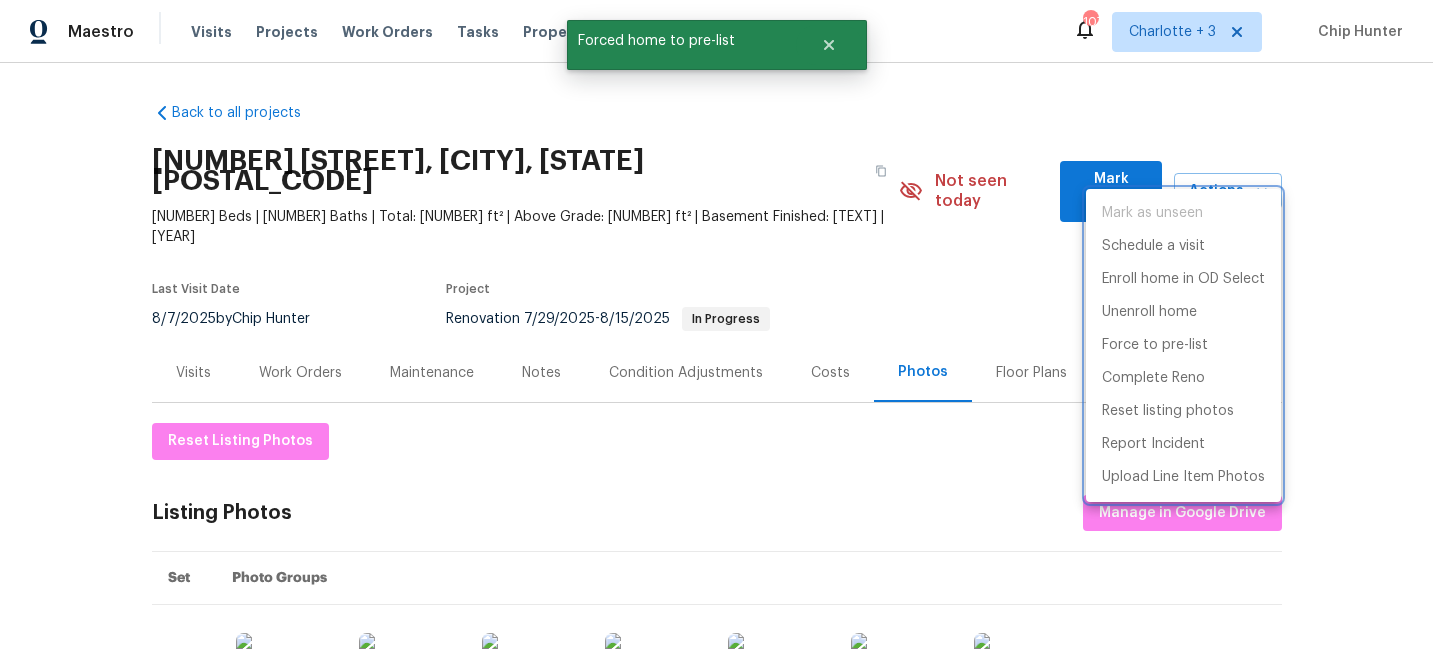 click at bounding box center (716, 331) 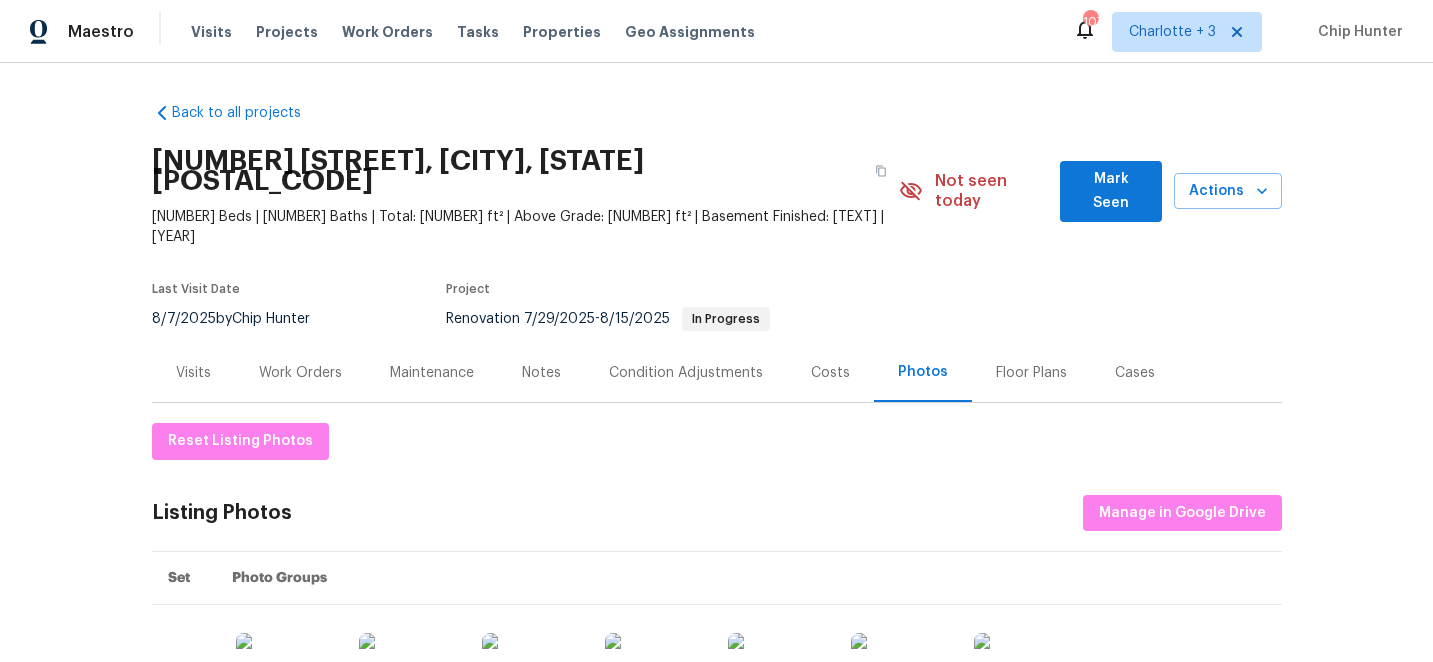 click on "Costs" at bounding box center [830, 373] 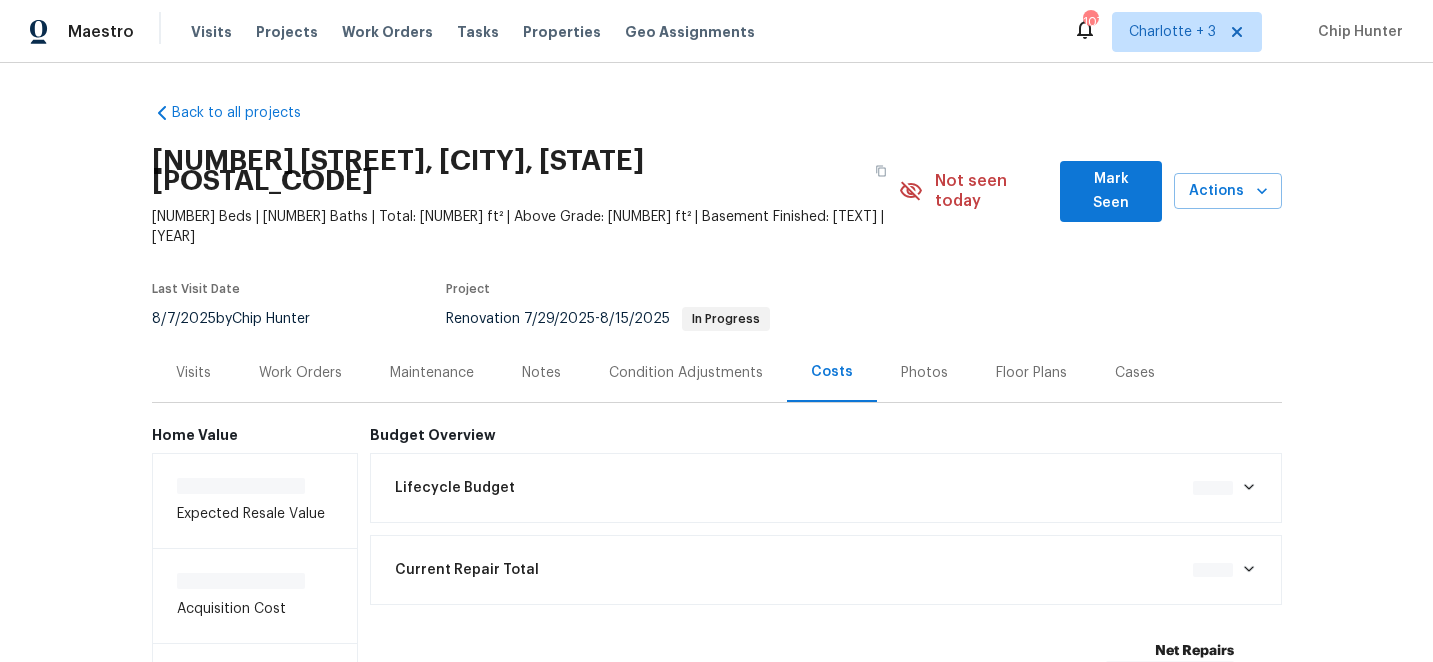 scroll, scrollTop: 0, scrollLeft: 0, axis: both 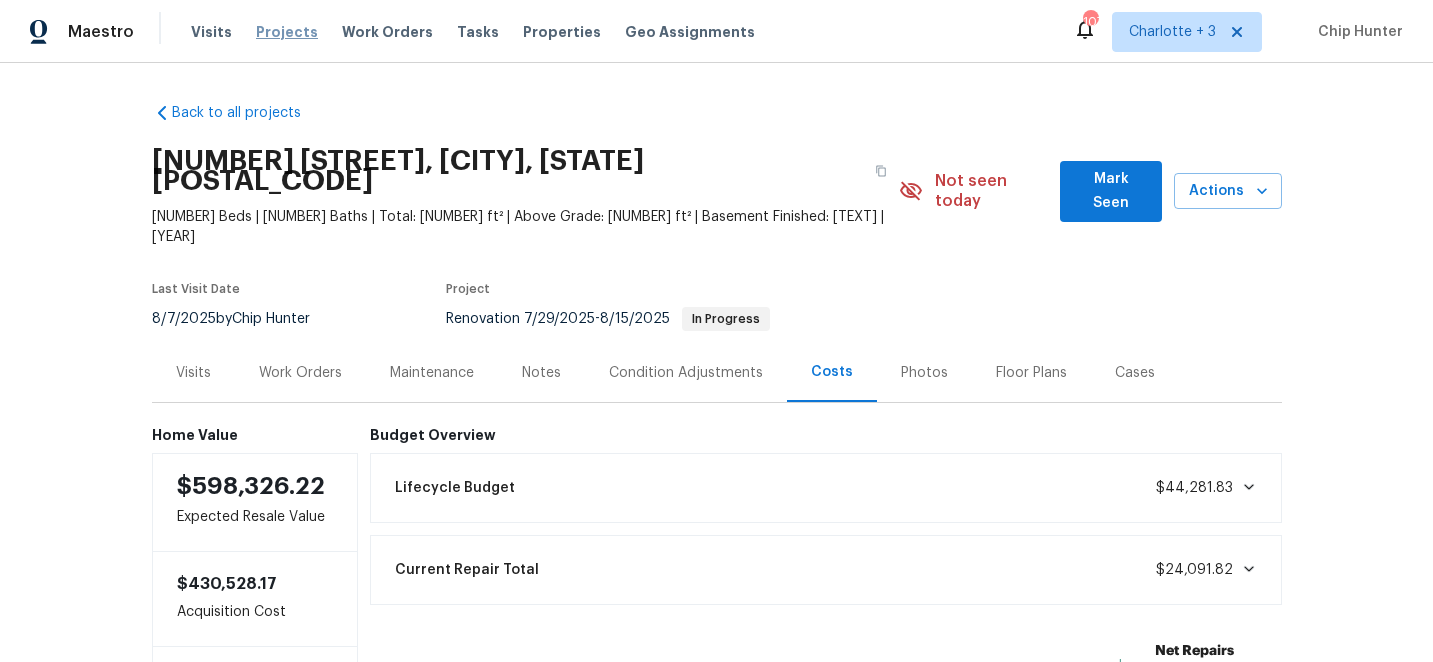 click on "Projects" at bounding box center (287, 32) 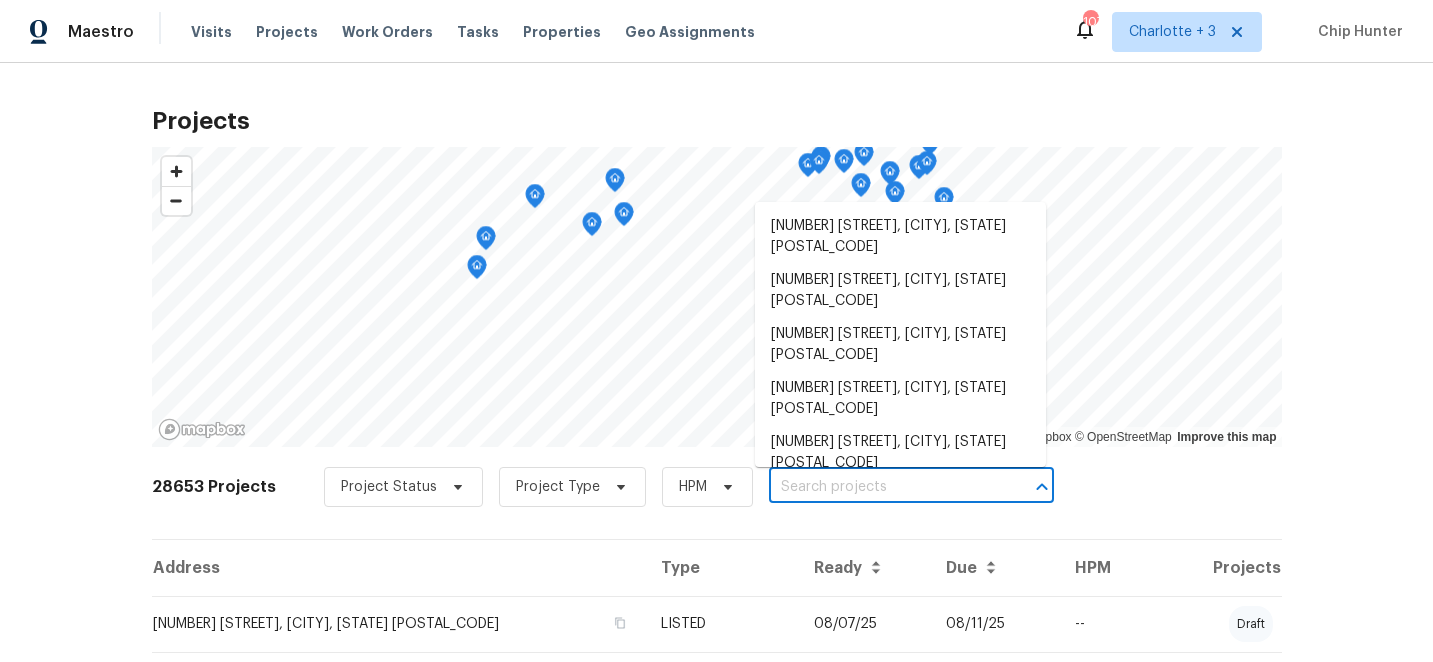 click at bounding box center (883, 487) 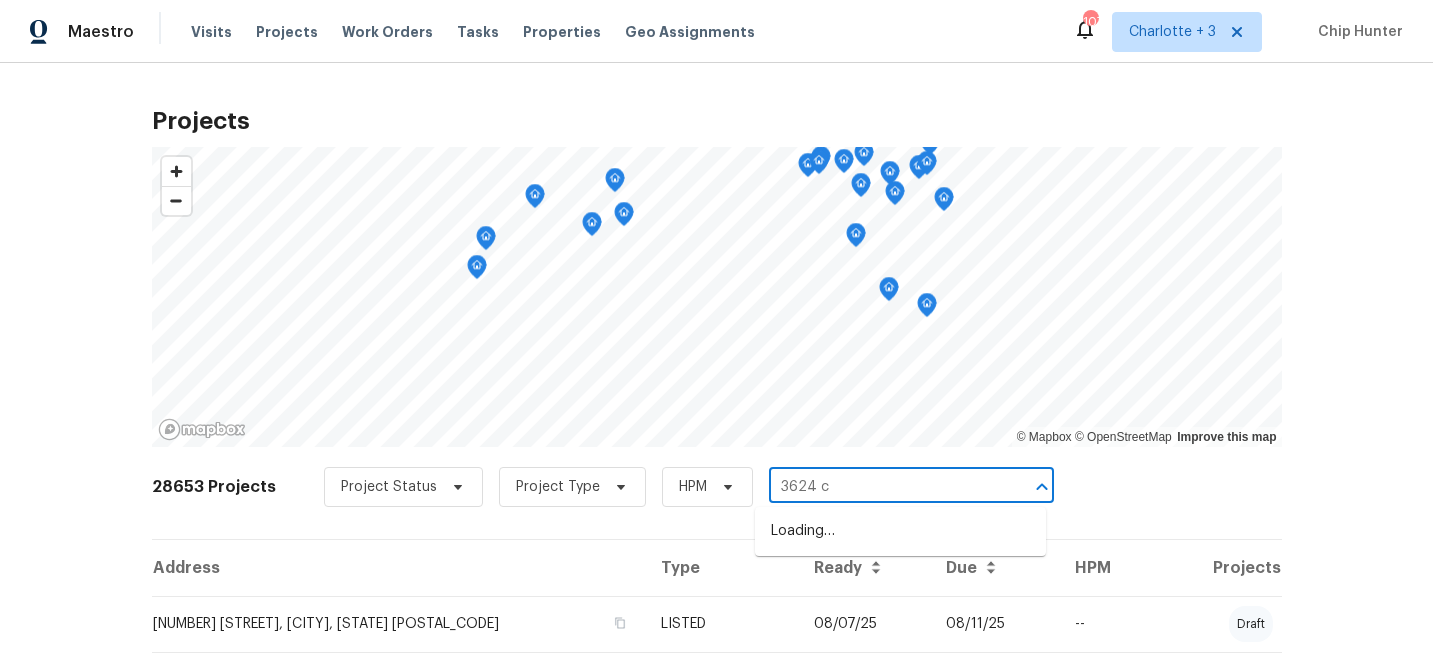 type on "[NUMBER] [STREET]" 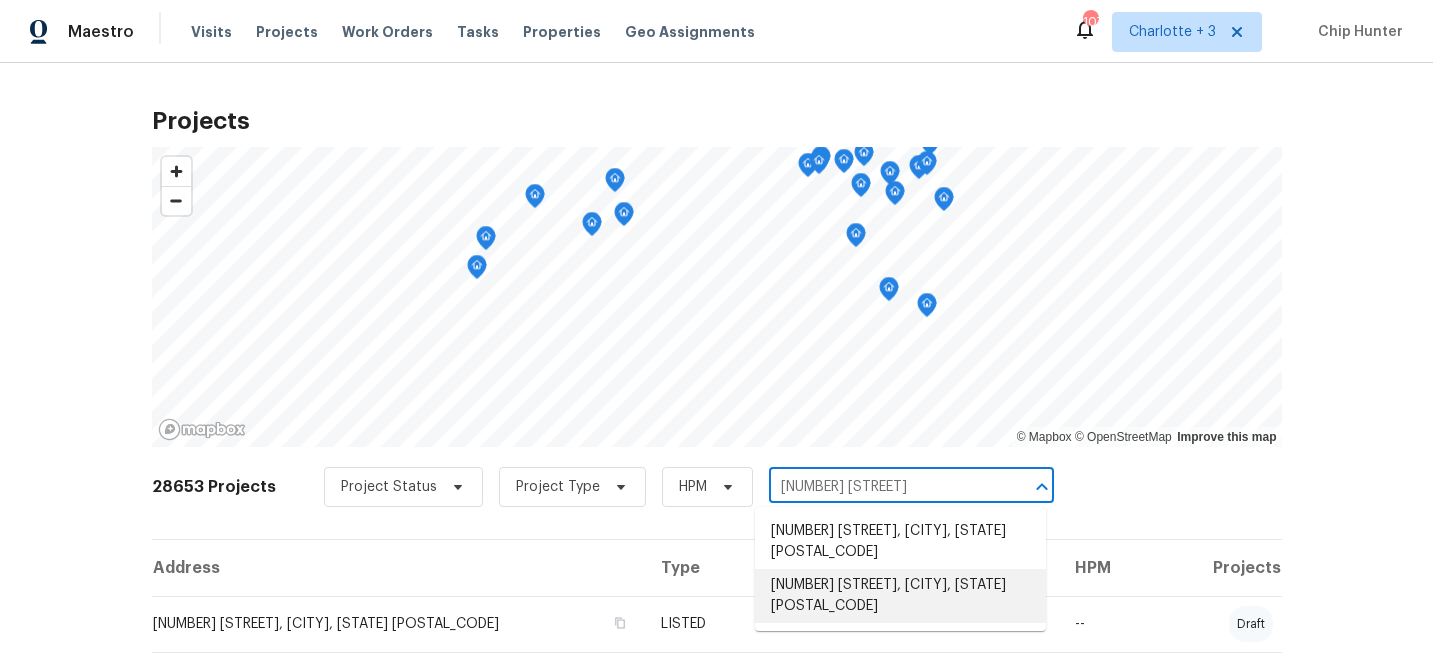 click on "[NUMBER] [STREET], [CITY], [STATE] [POSTAL_CODE]" at bounding box center [900, 596] 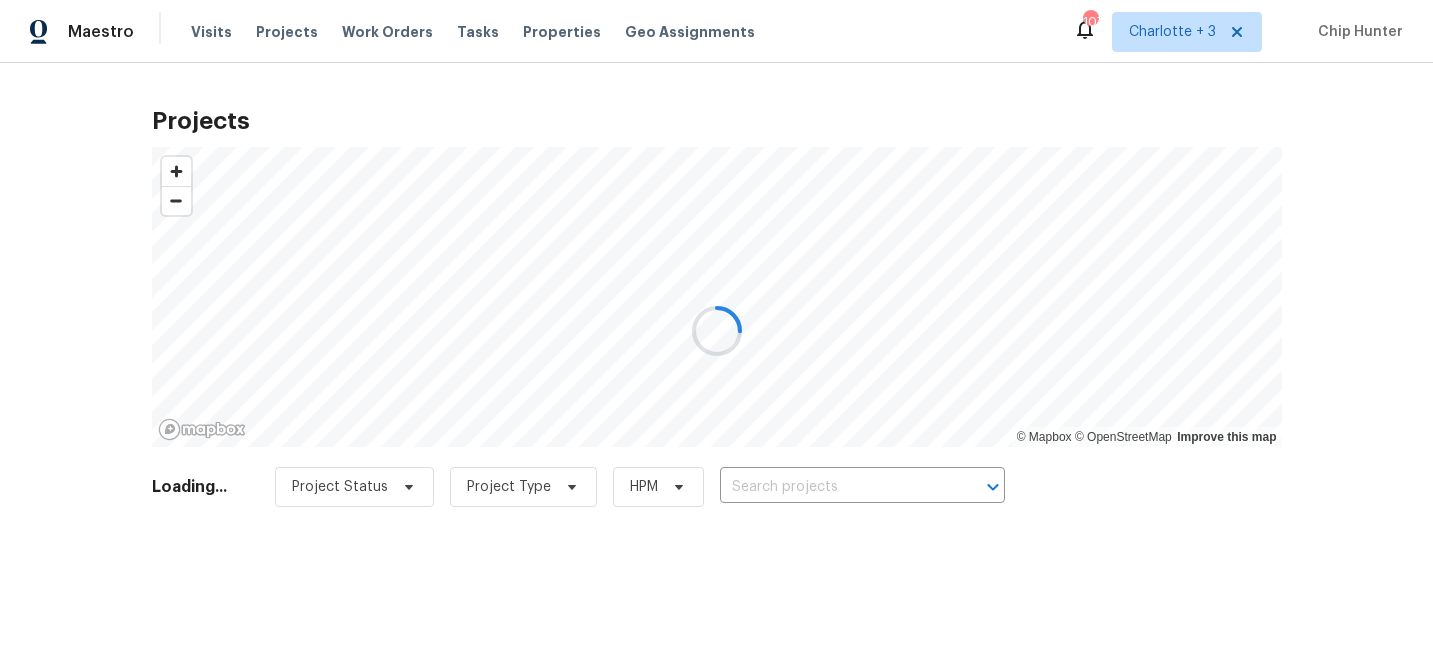 type on "[NUMBER] [STREET], [CITY], [STATE] [POSTAL_CODE]" 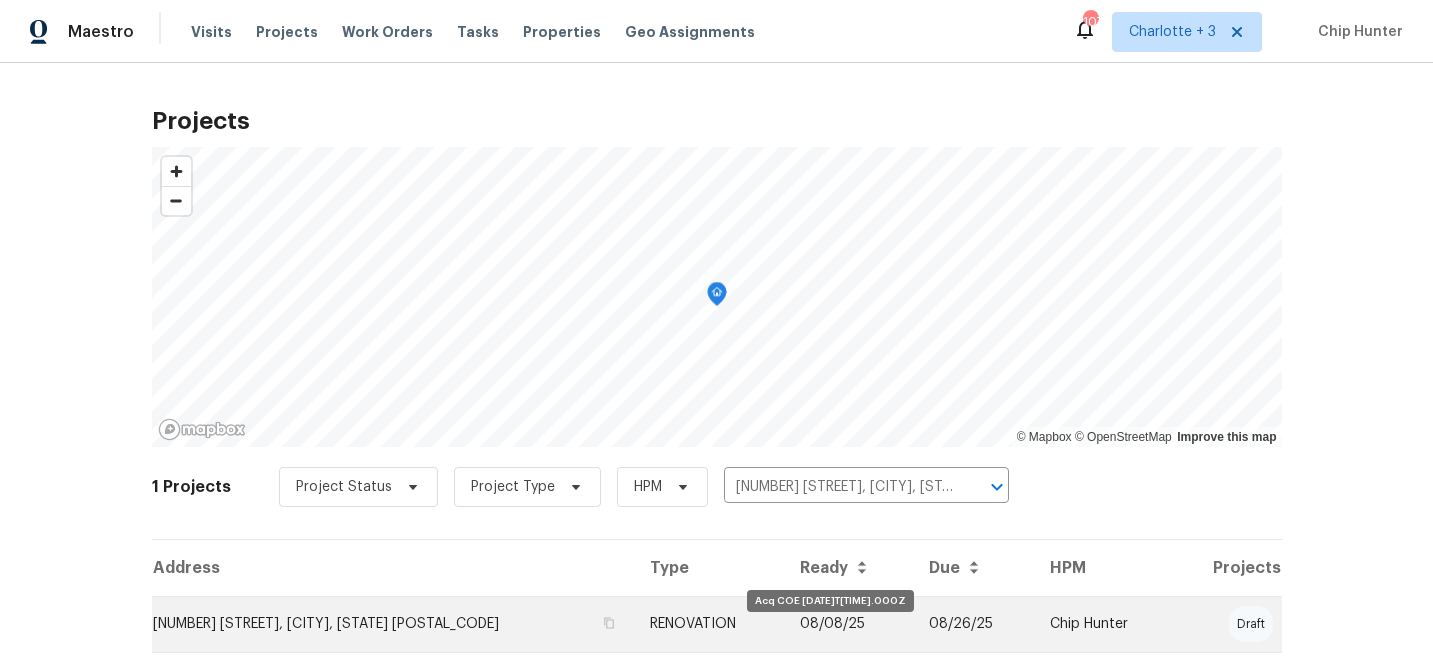 click on "08/08/25" at bounding box center (848, 624) 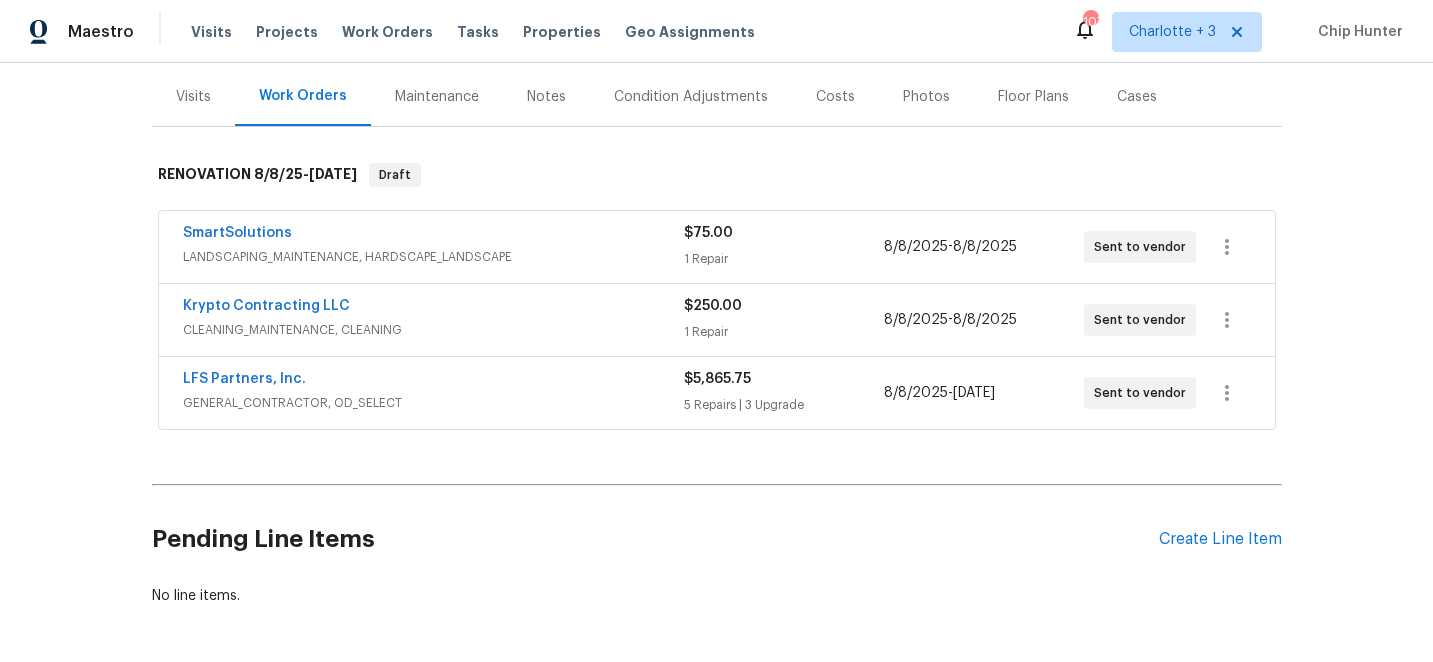 scroll, scrollTop: 268, scrollLeft: 0, axis: vertical 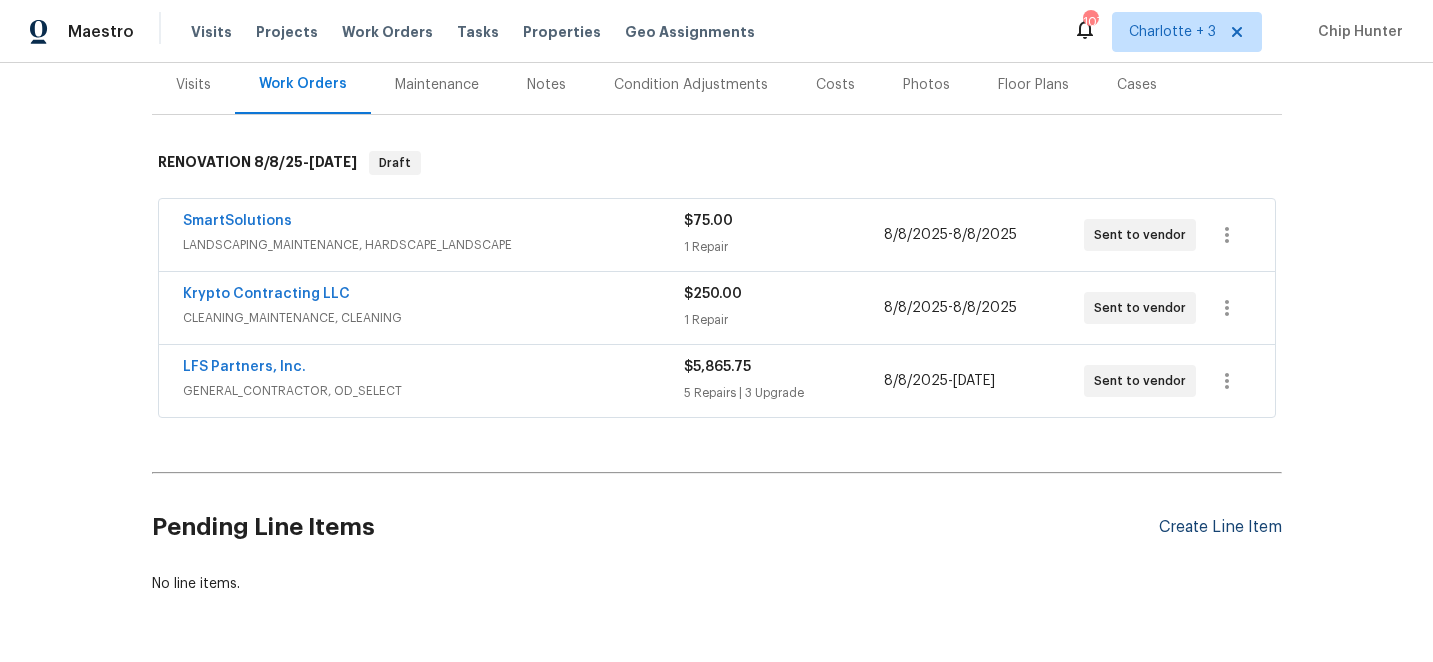 click on "Create Line Item" at bounding box center (1220, 527) 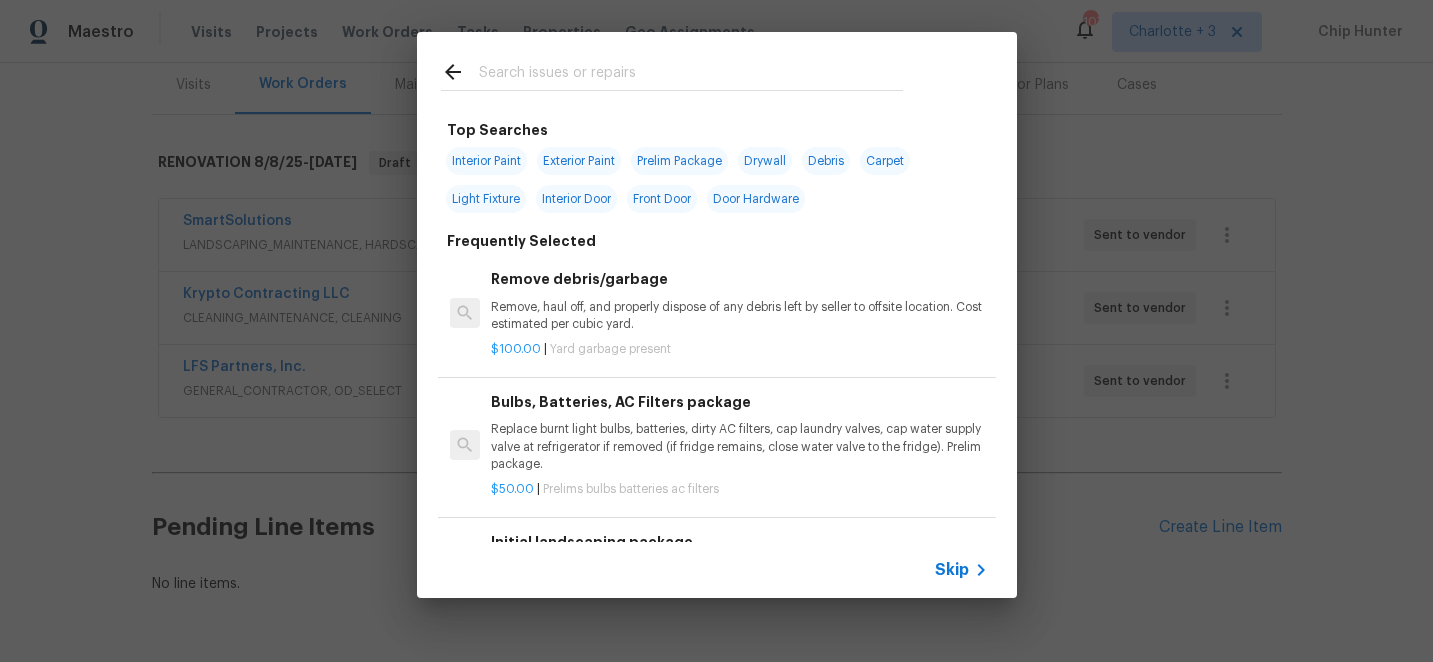 click at bounding box center [691, 75] 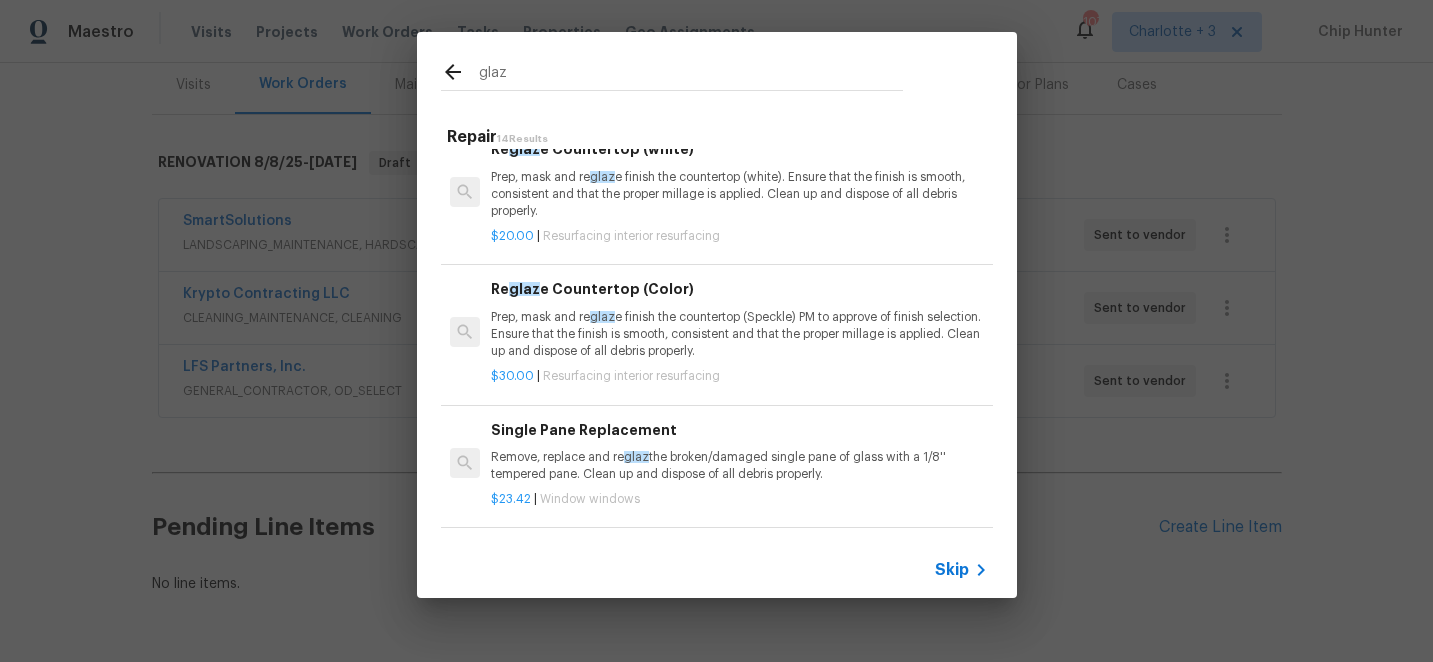 scroll, scrollTop: 363, scrollLeft: 0, axis: vertical 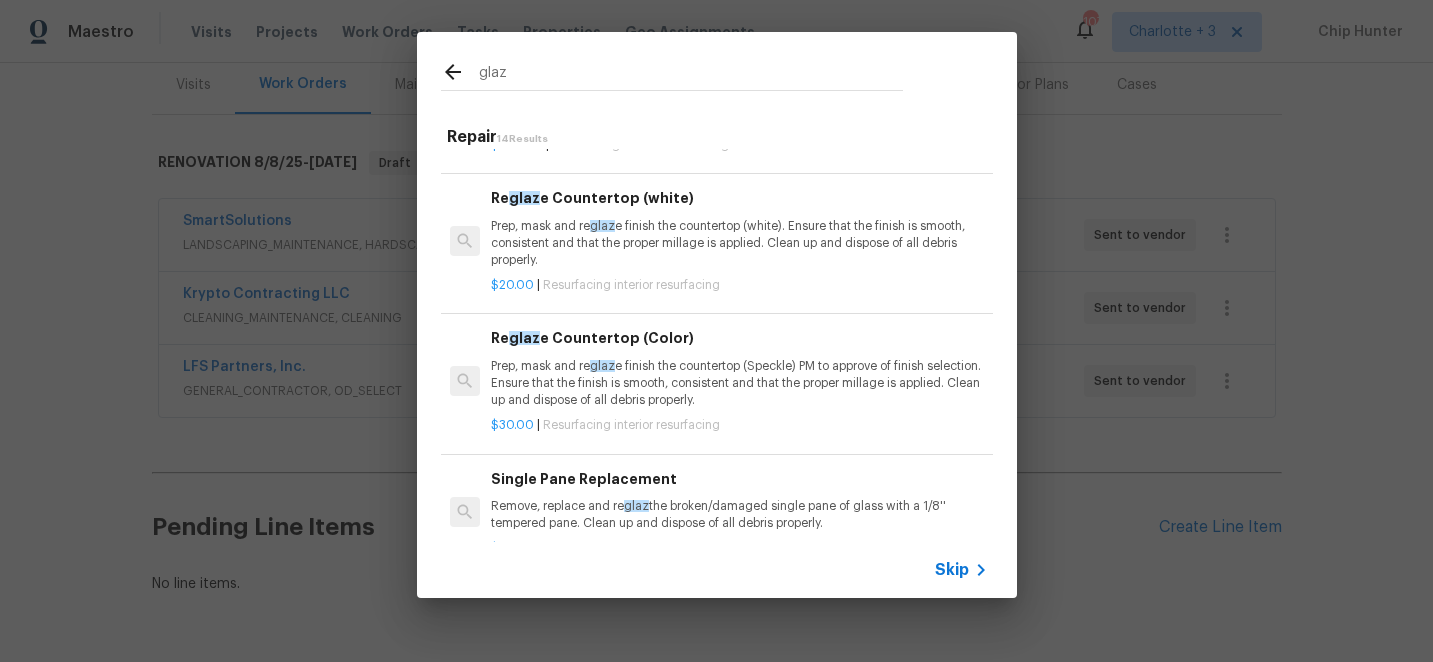 type on "glaz" 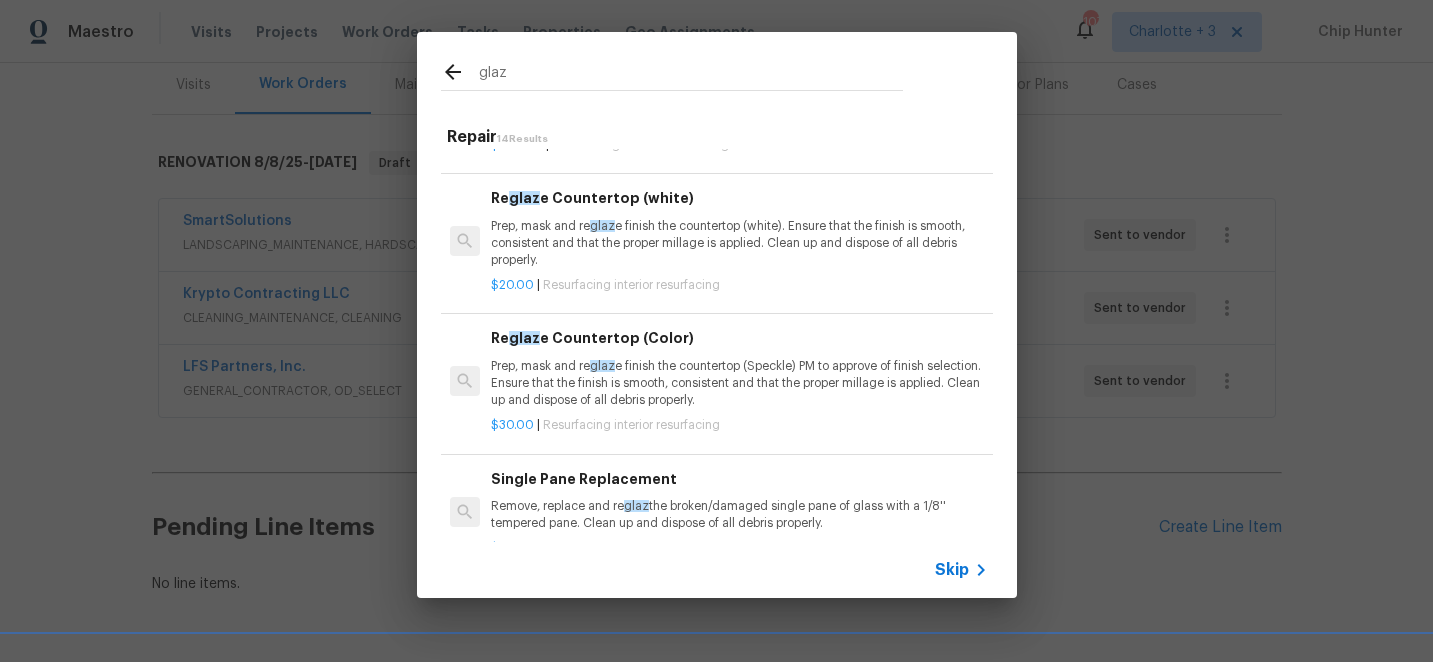 click on "Prep, mask and re glaz e finish the countertop (Speckle) PM to approve of finish selection. Ensure that the finish is smooth, consistent and that the proper millage is applied. Clean up and dispose of all debris properly." at bounding box center [739, 383] 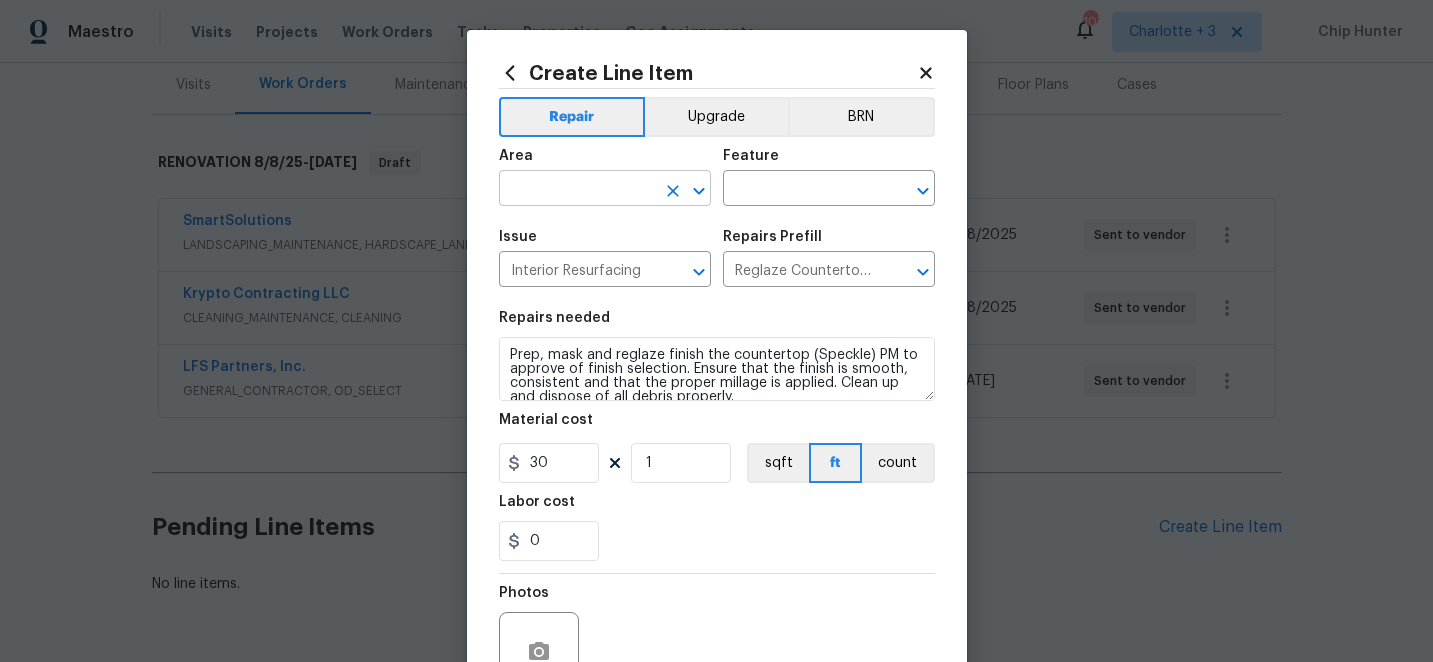 click at bounding box center [577, 190] 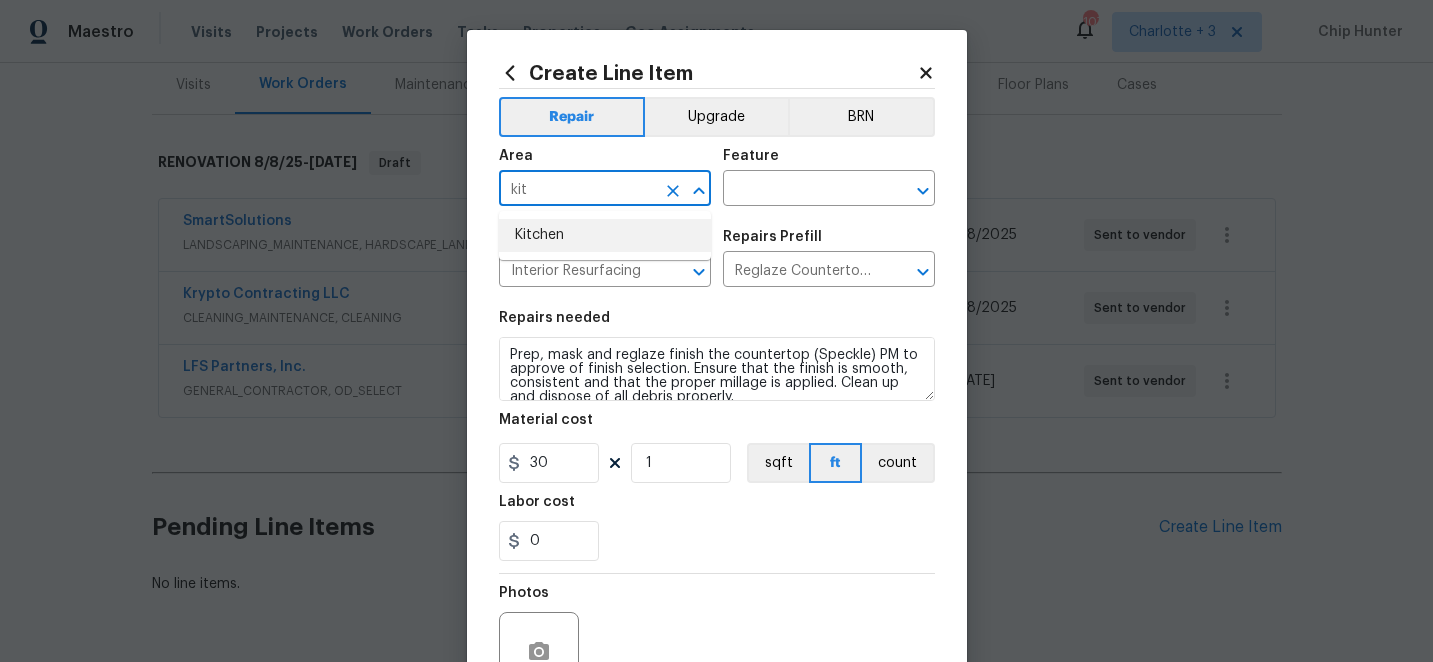 click on "Kitchen" at bounding box center [605, 235] 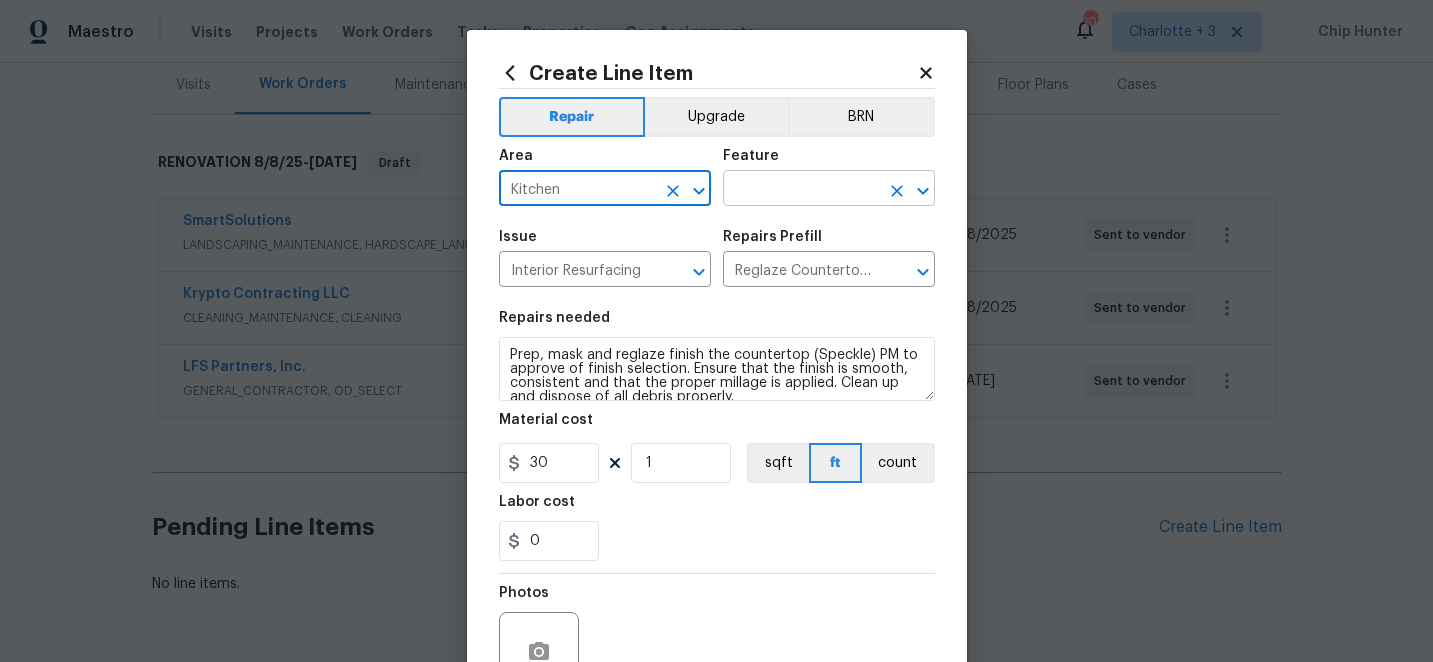 type on "Kitchen" 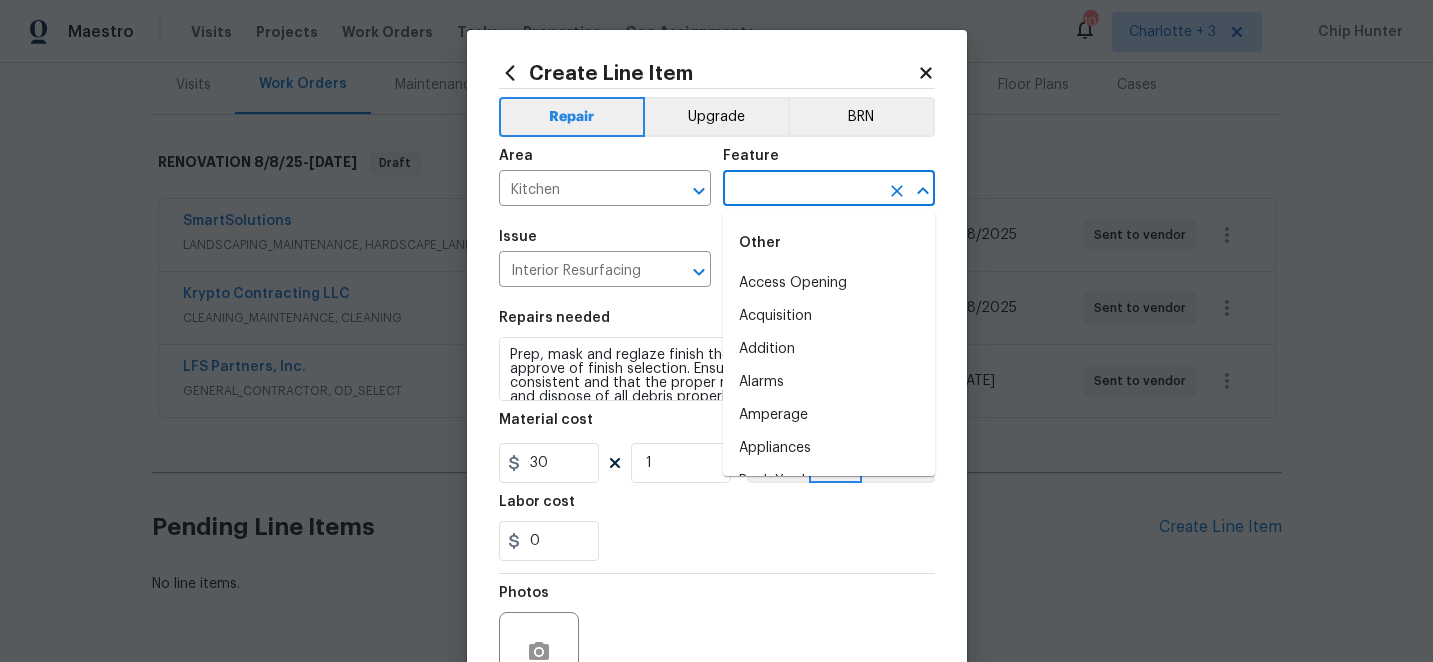 click at bounding box center [801, 190] 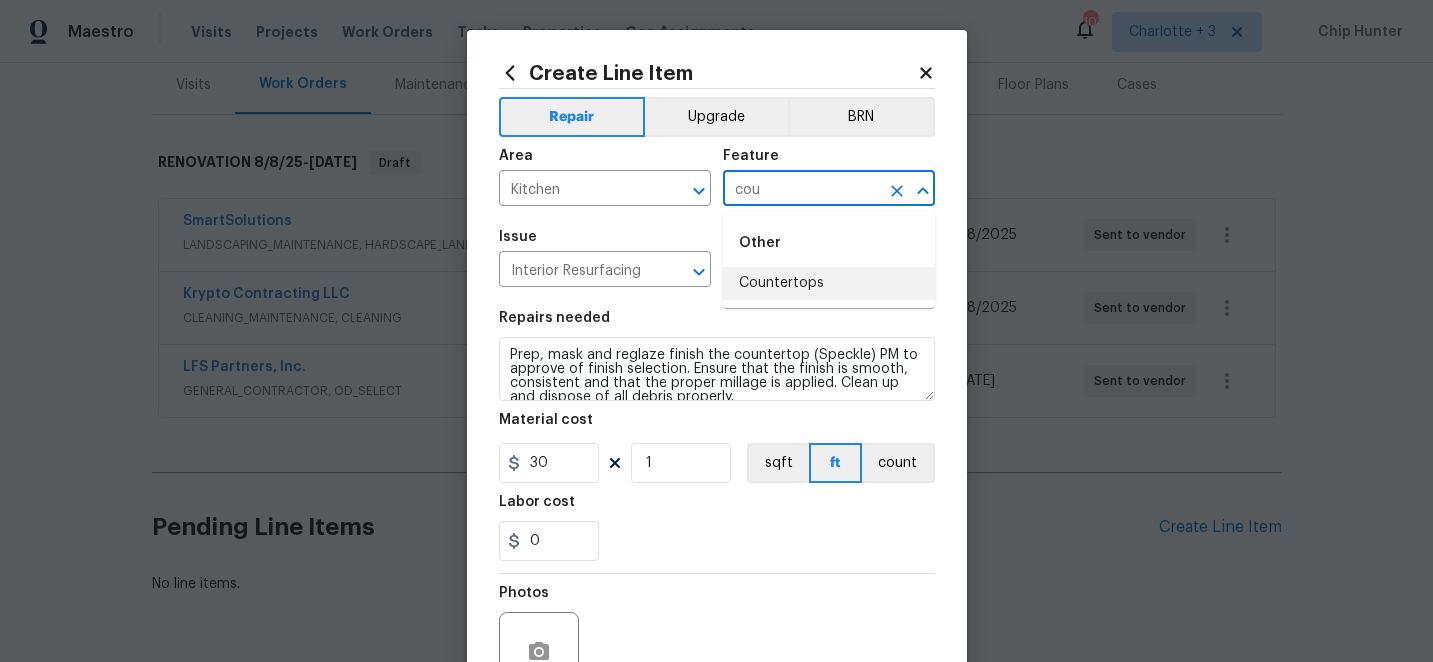 click on "Countertops" at bounding box center [829, 283] 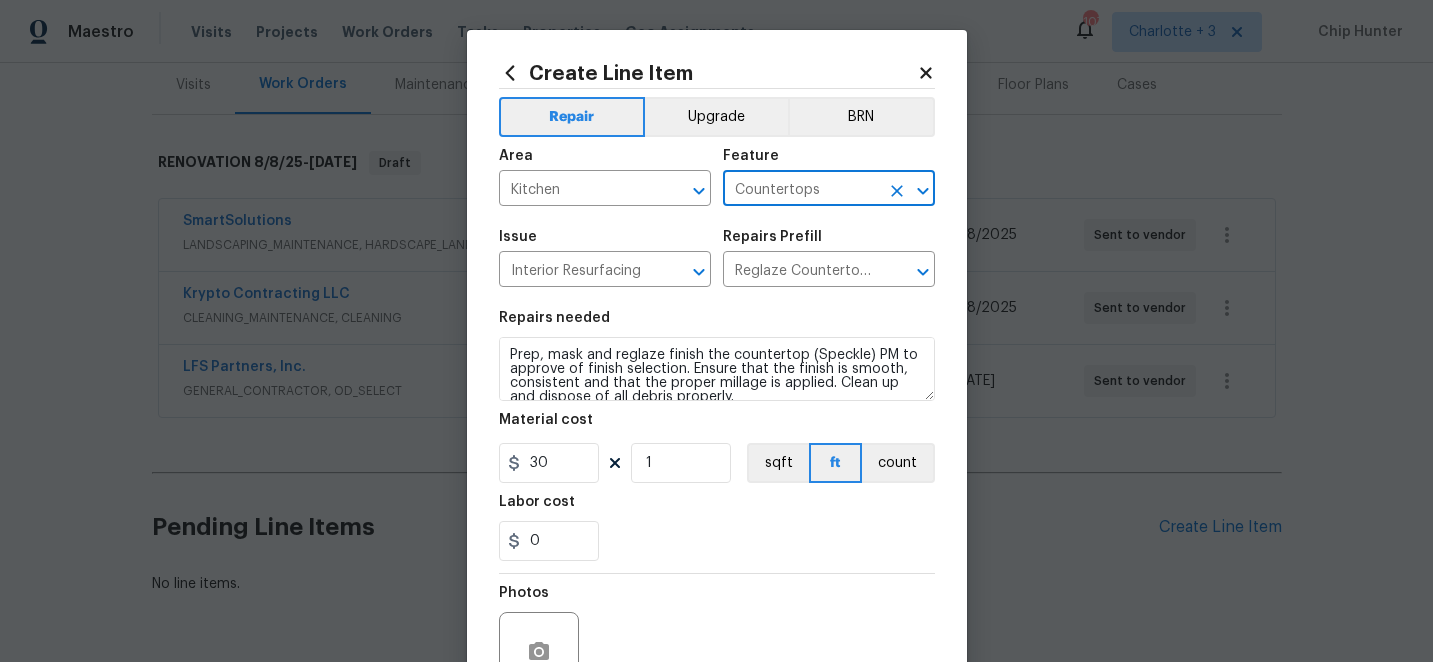 type on "Countertops" 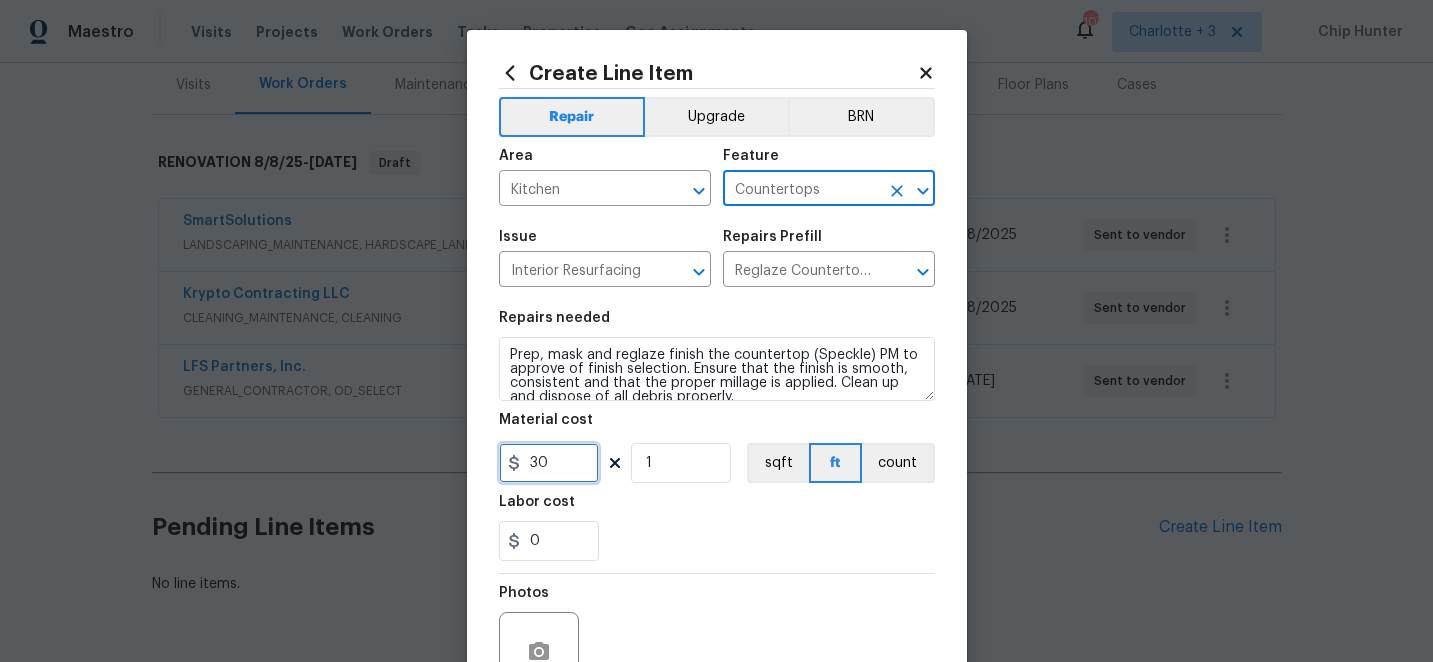 click on "30" at bounding box center [549, 463] 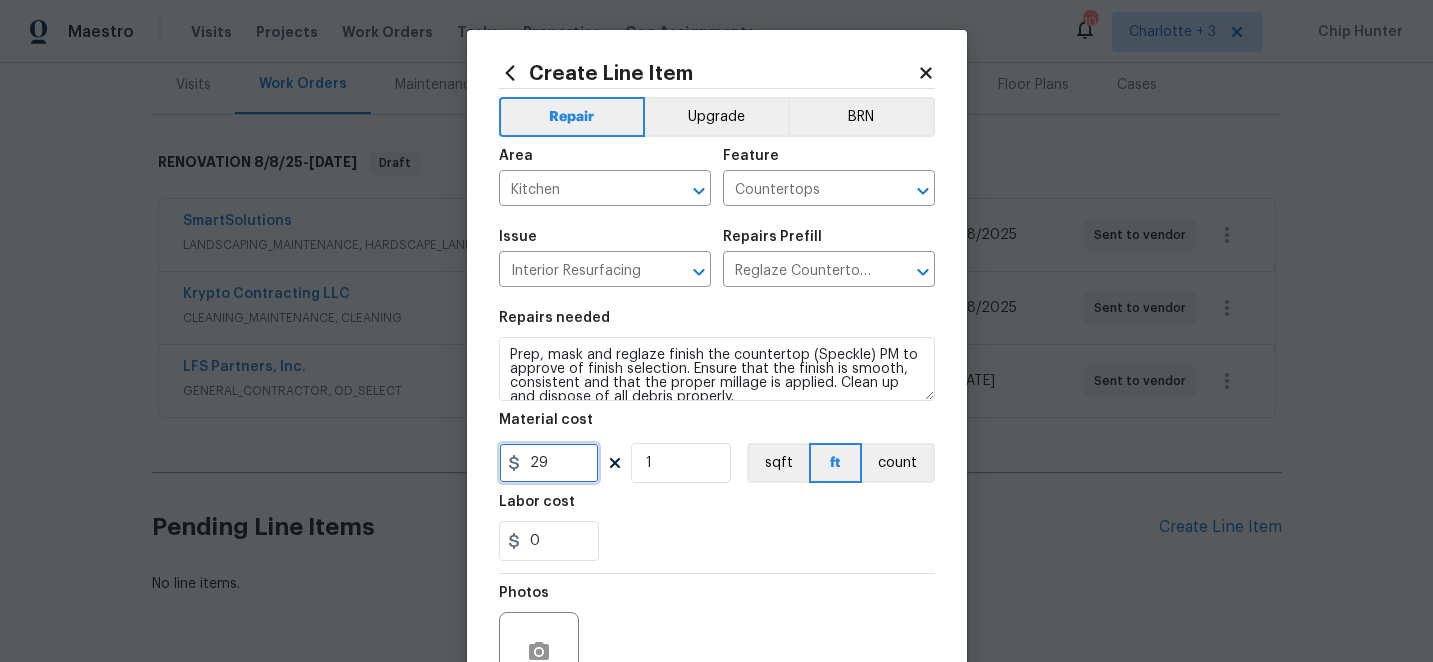 scroll, scrollTop: 14, scrollLeft: 0, axis: vertical 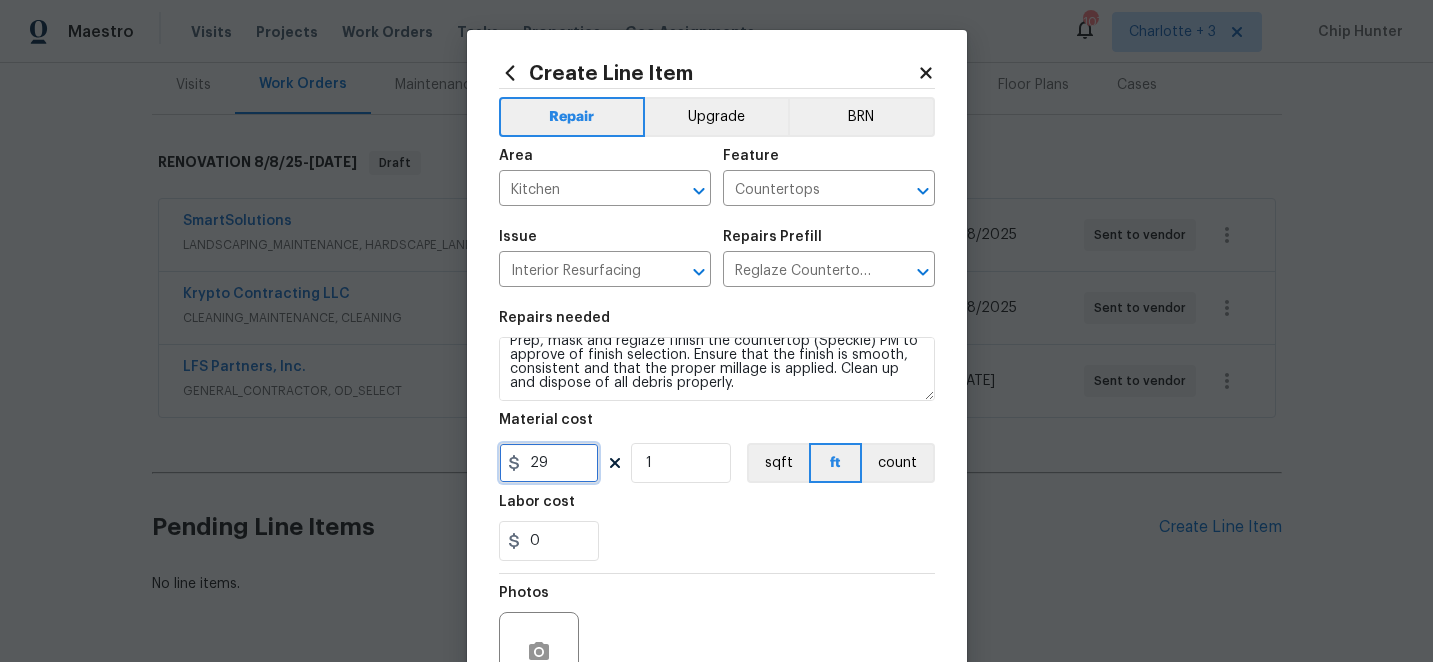 type on "29" 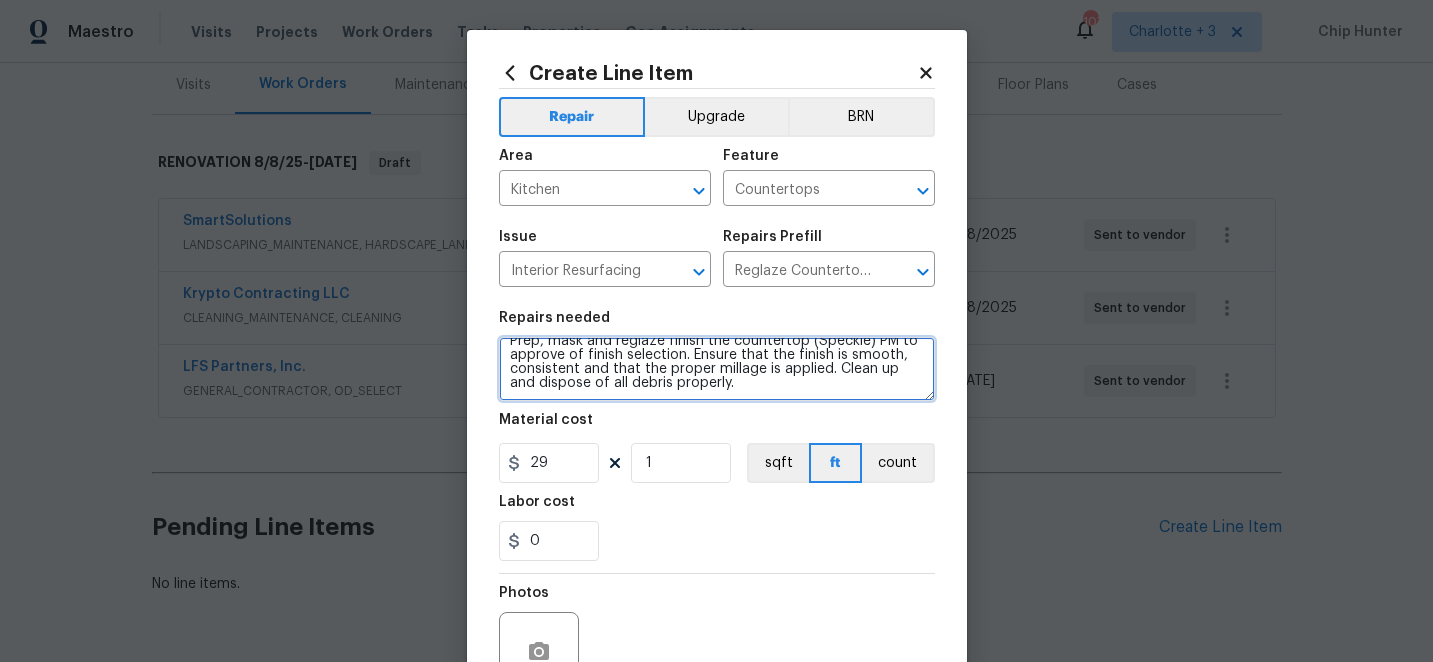 click on "Prep, mask and reglaze finish the countertop (Speckle) PM to approve of finish selection. Ensure that the finish is smooth, consistent and that the proper millage is applied. Clean up and dispose of all debris properly." at bounding box center [717, 369] 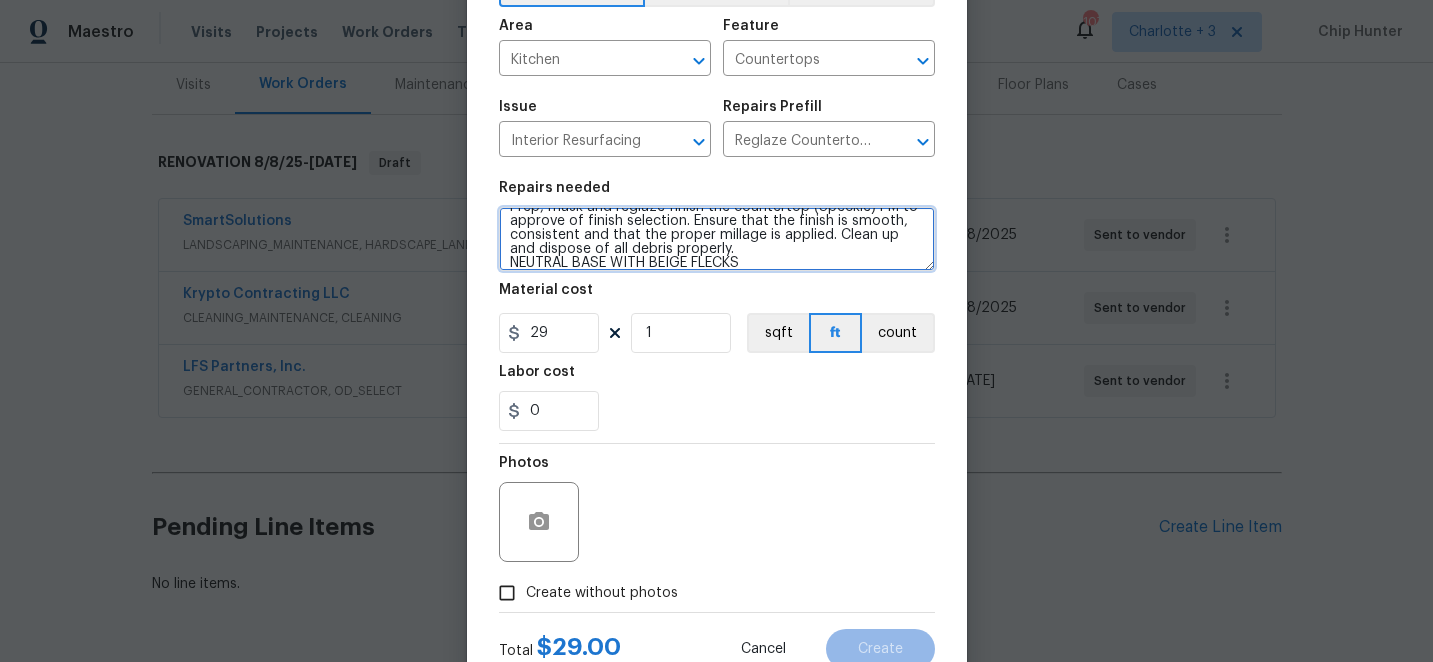 scroll, scrollTop: 200, scrollLeft: 0, axis: vertical 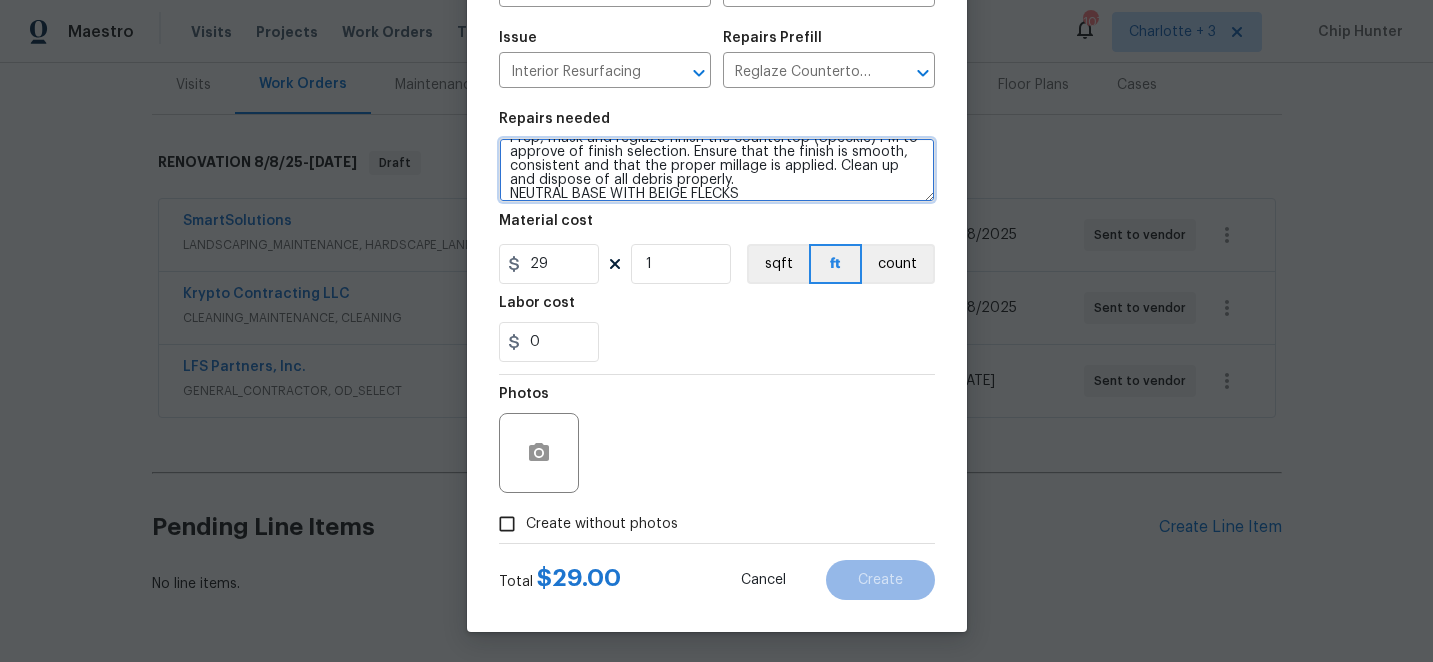 type on "Prep, mask and reglaze finish the countertop (Speckle) PM to approve of finish selection. Ensure that the finish is smooth, consistent and that the proper millage is applied. Clean up and dispose of all debris properly.
NEUTRAL BASE WITH BEIGE FLECKS" 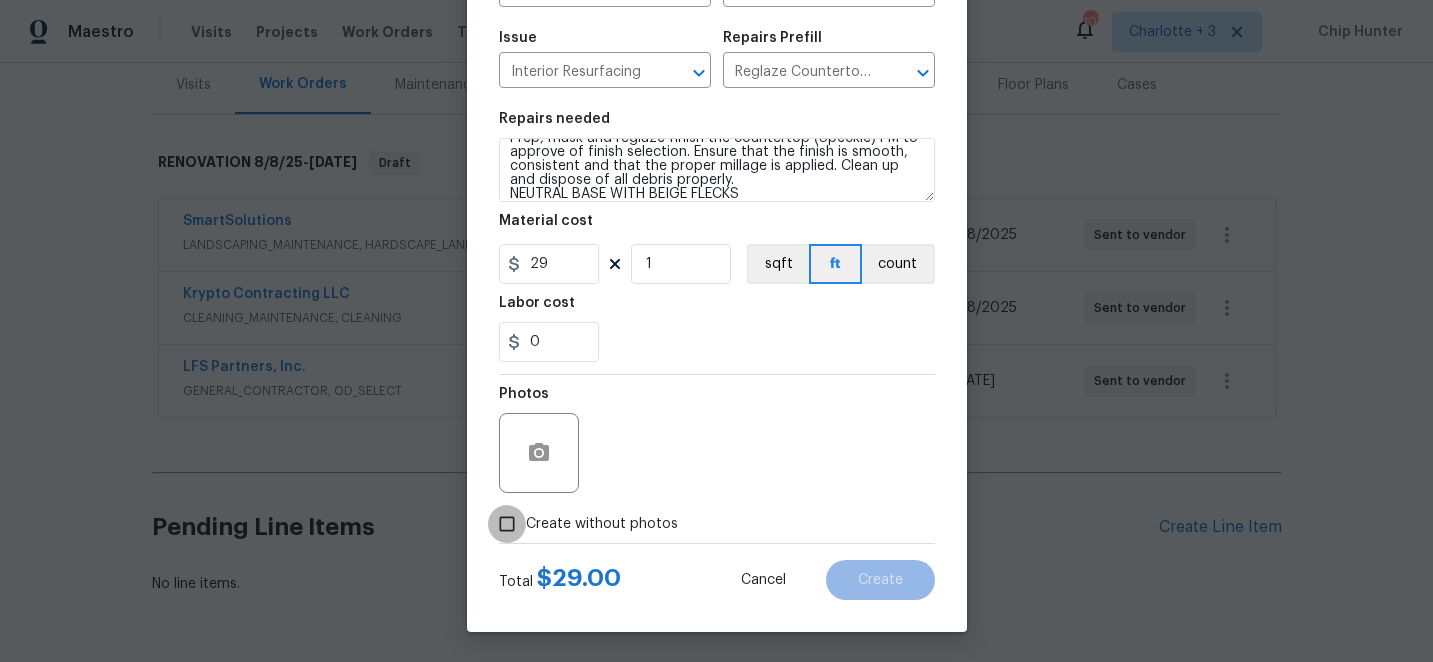 click on "Create without photos" at bounding box center (507, 524) 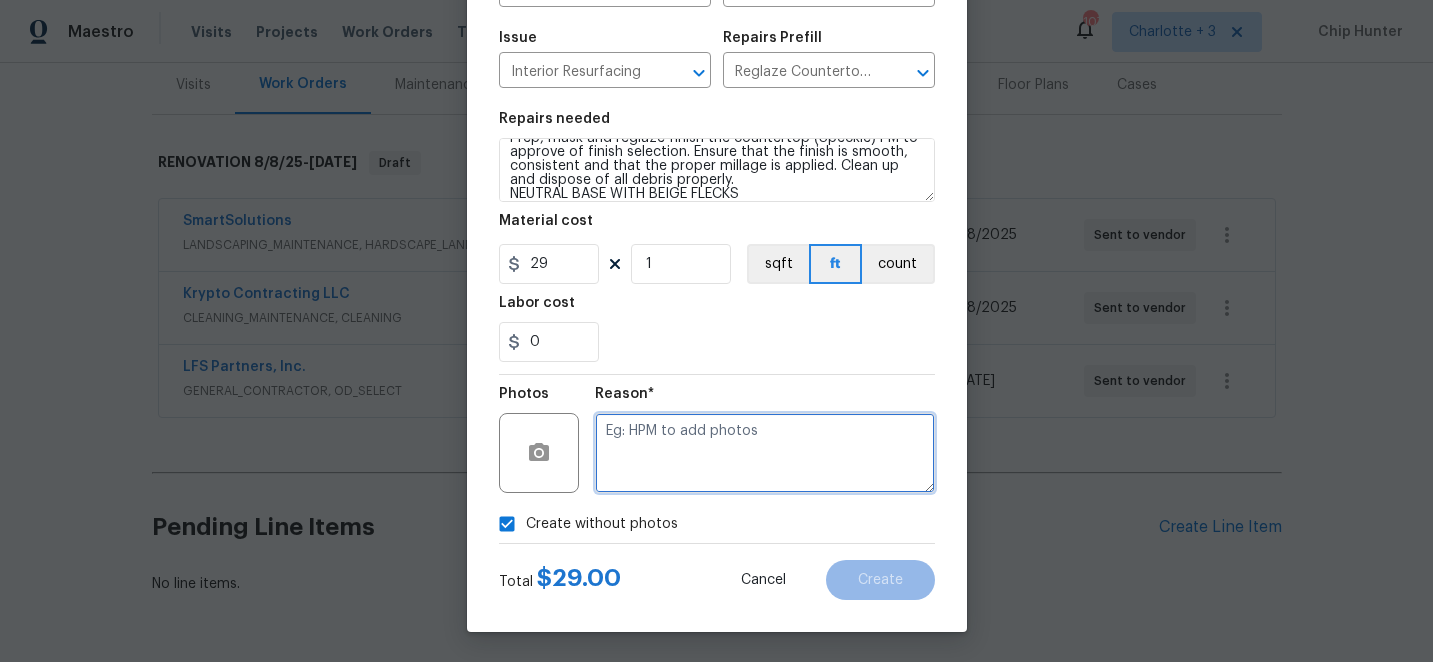 click at bounding box center [765, 453] 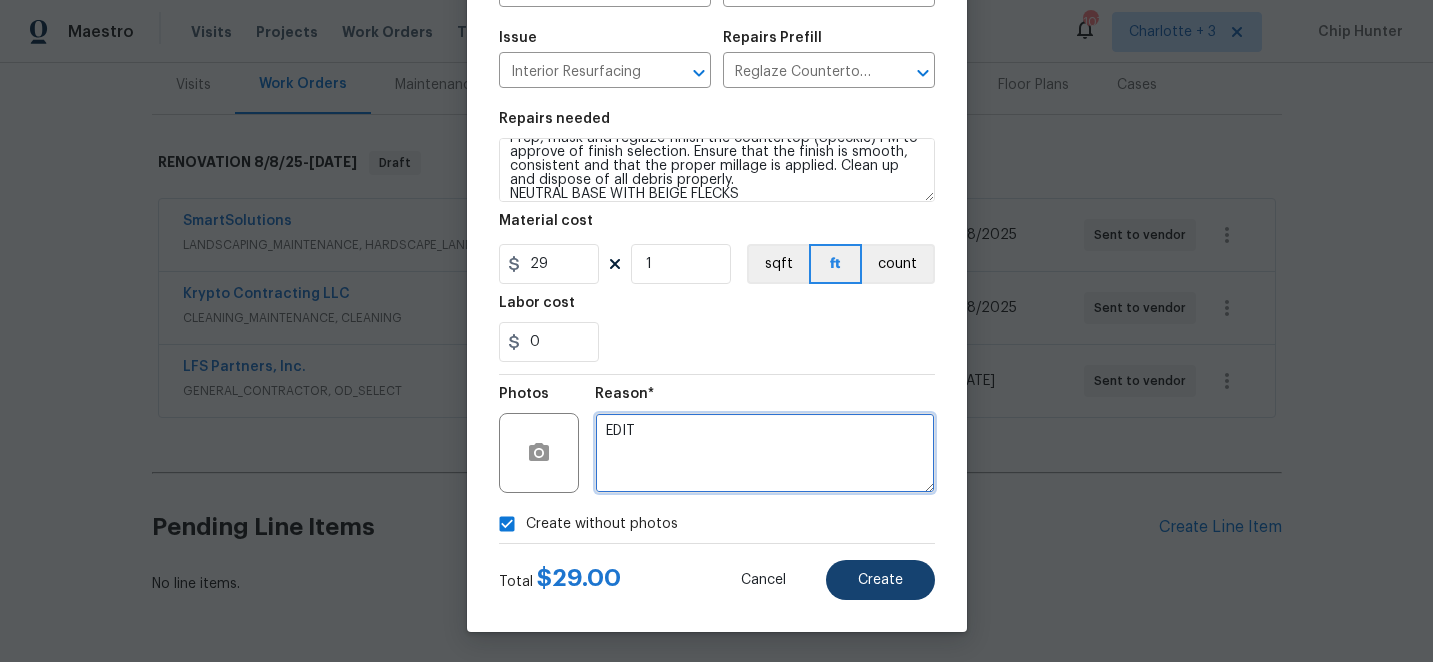 type on "EDIT" 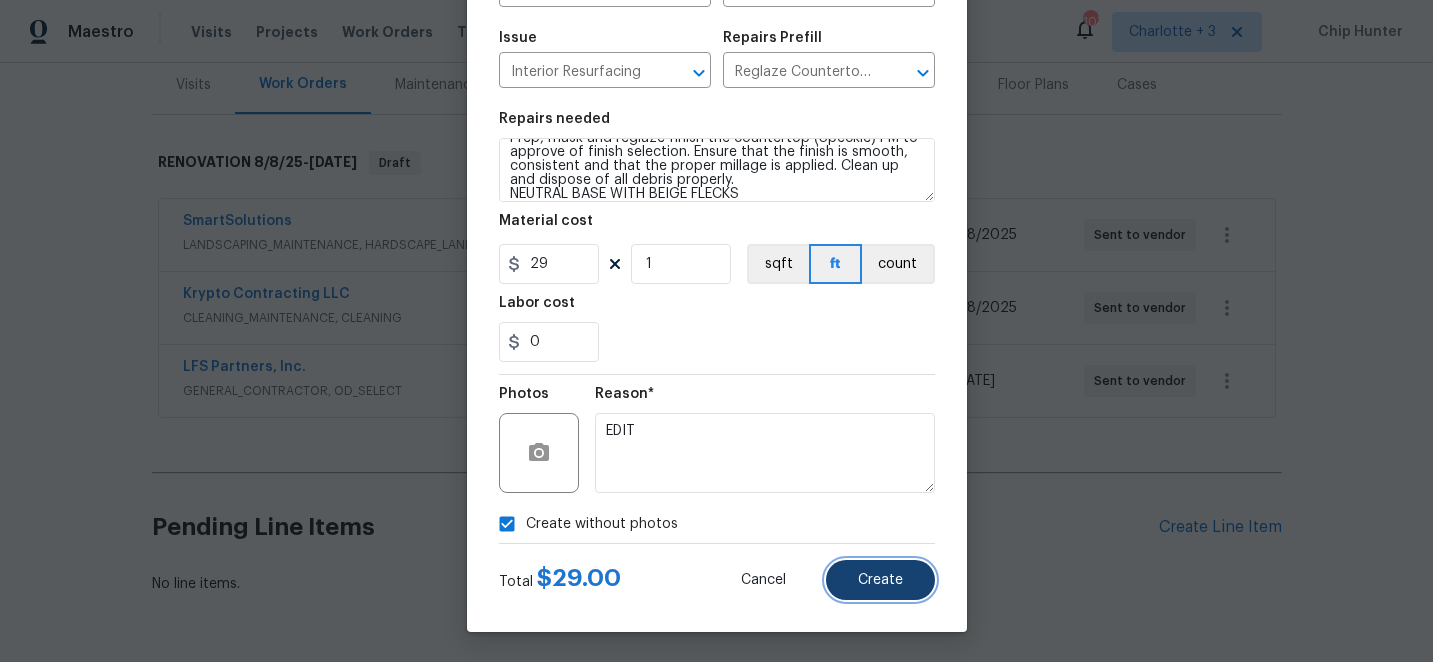 click on "Create" at bounding box center (880, 580) 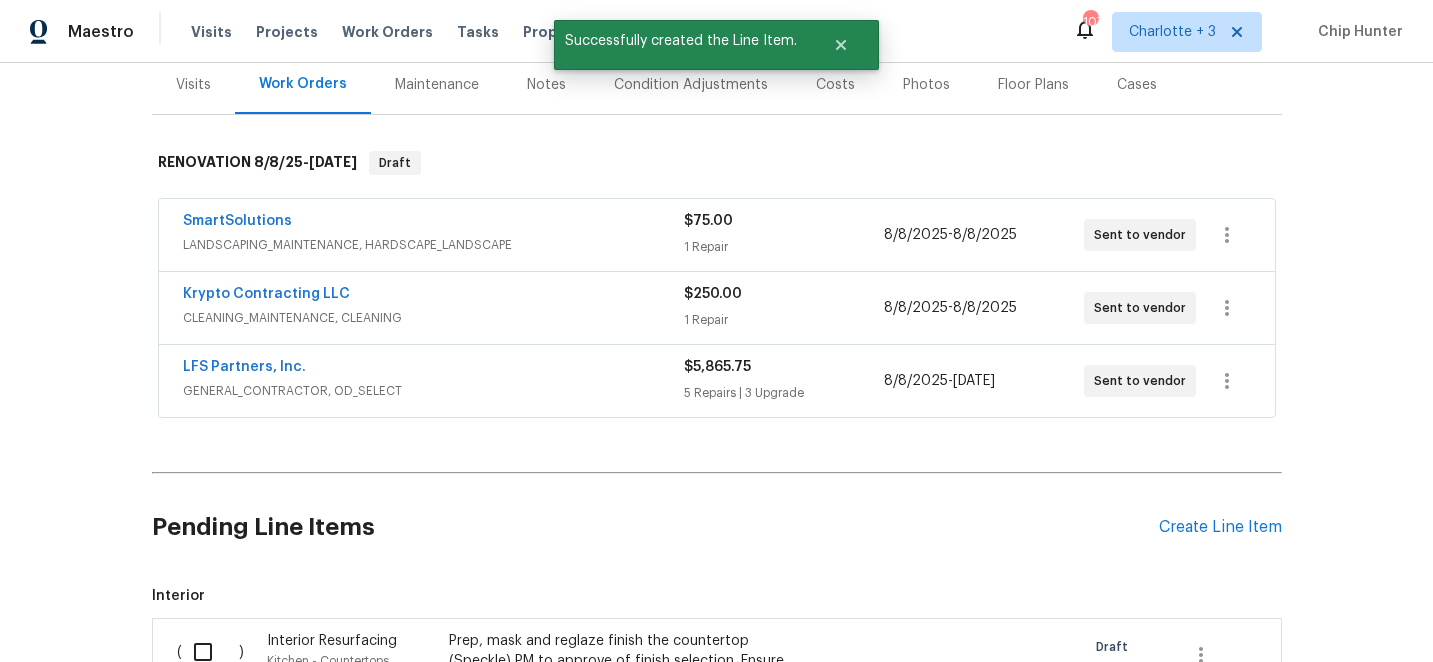 click at bounding box center (210, 652) 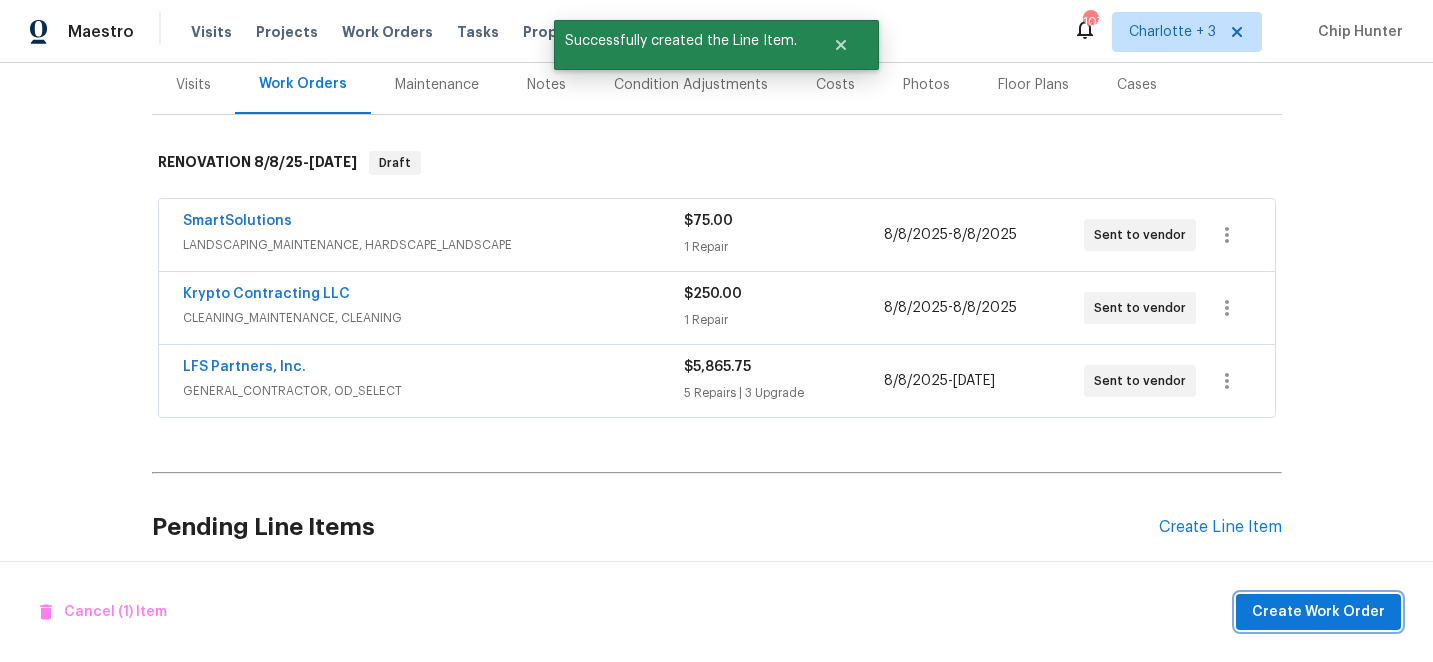 click on "Create Work Order" at bounding box center [1318, 612] 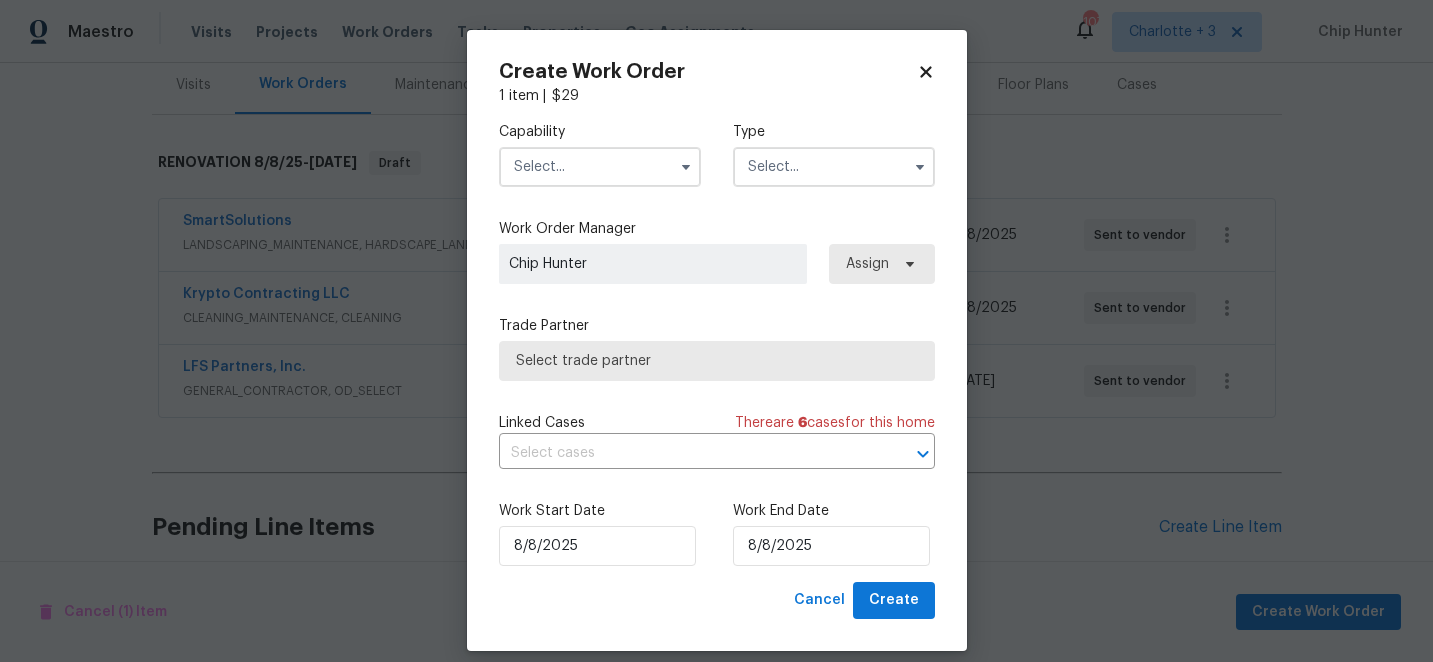 click at bounding box center [600, 167] 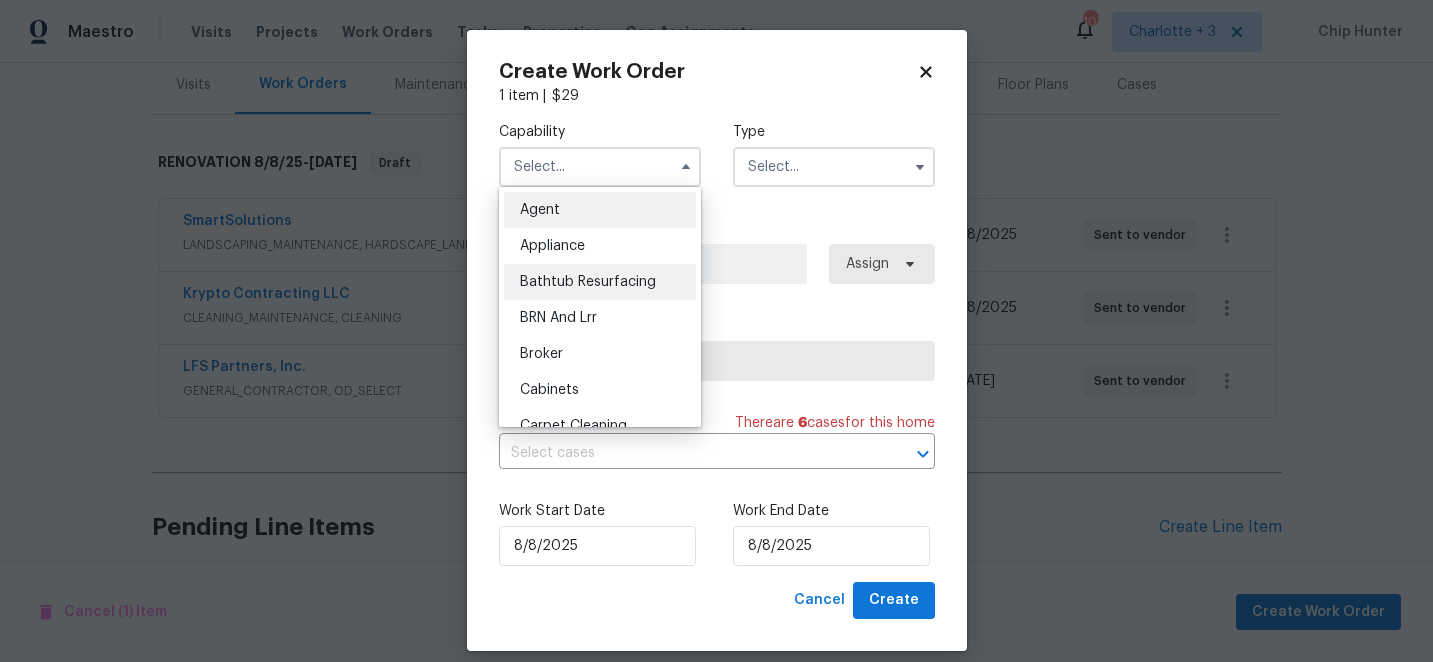 click on "Bathtub Resurfacing" at bounding box center (588, 282) 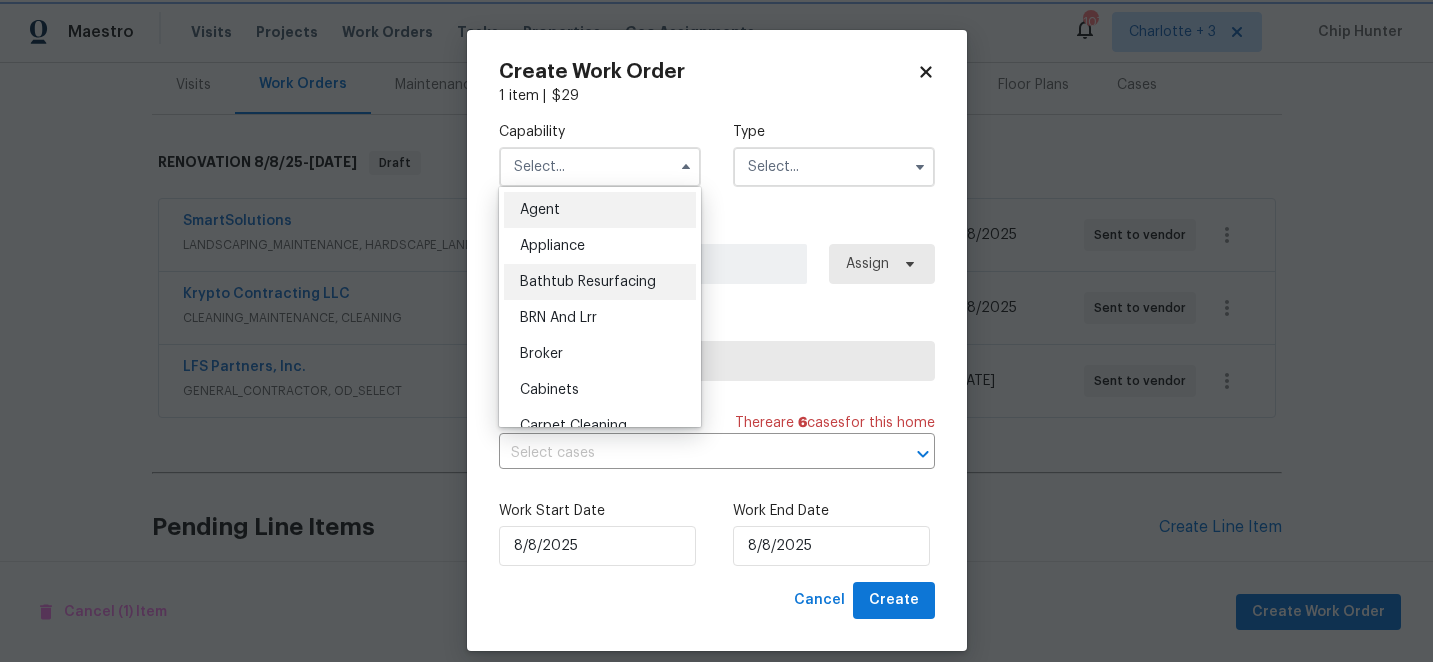 type on "Bathtub Resurfacing" 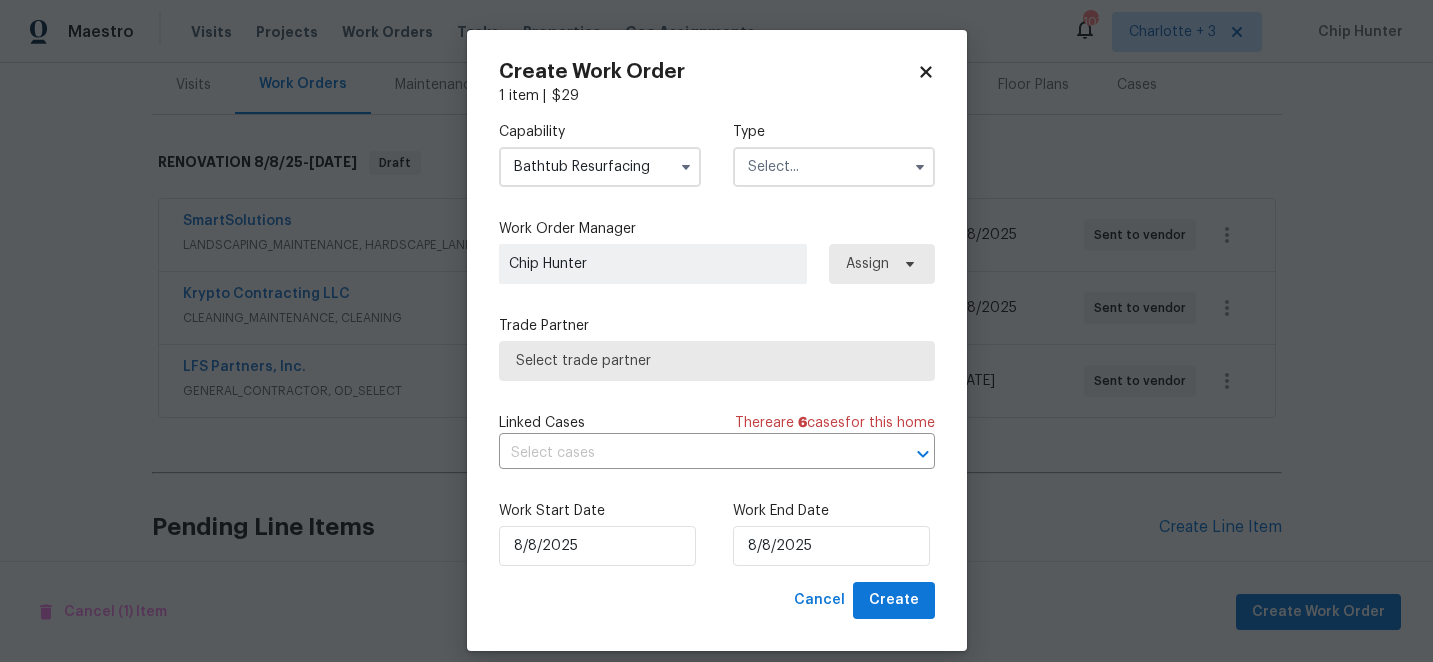 click at bounding box center [834, 167] 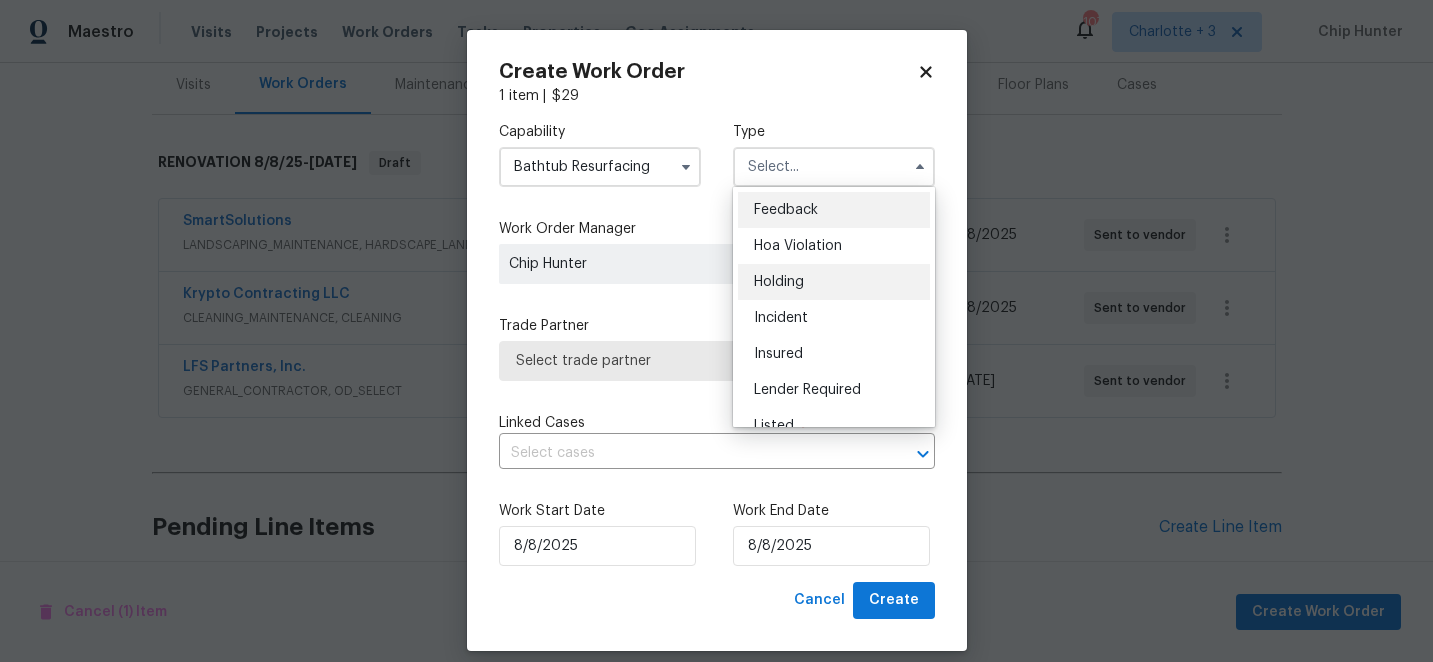 scroll, scrollTop: 454, scrollLeft: 0, axis: vertical 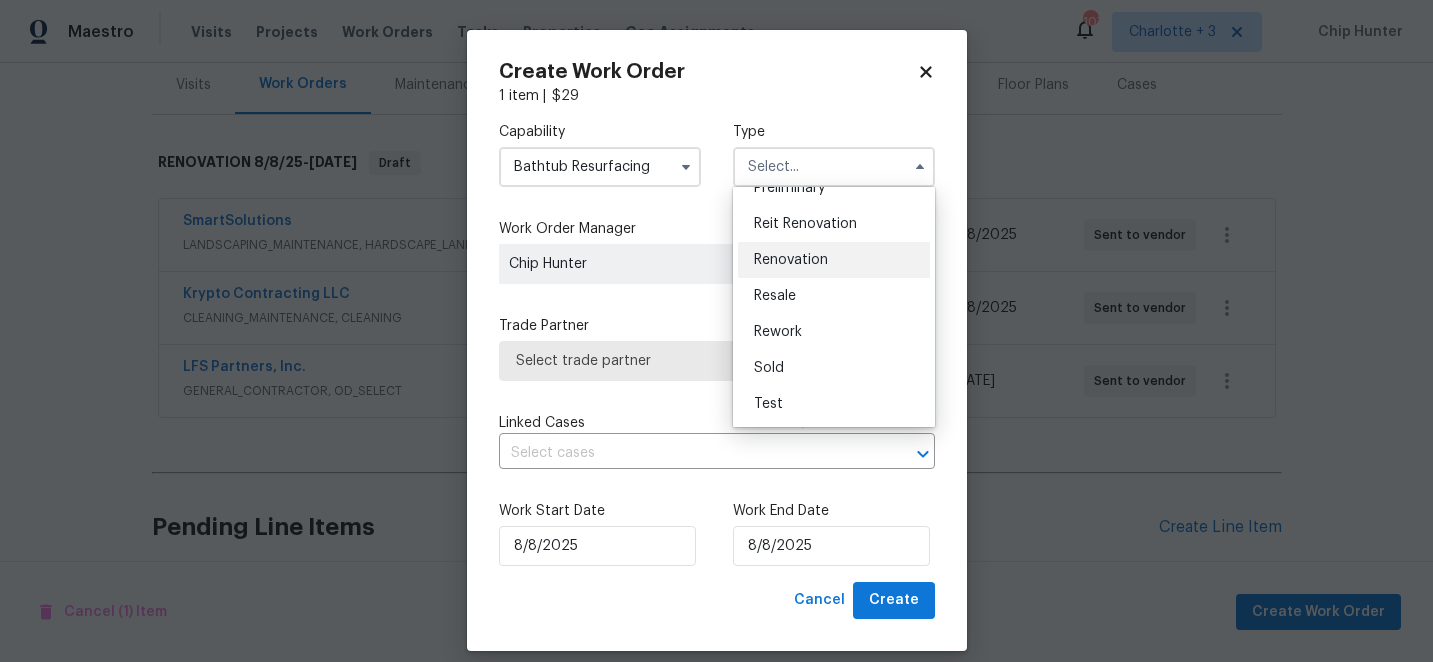 click on "Renovation" at bounding box center [791, 260] 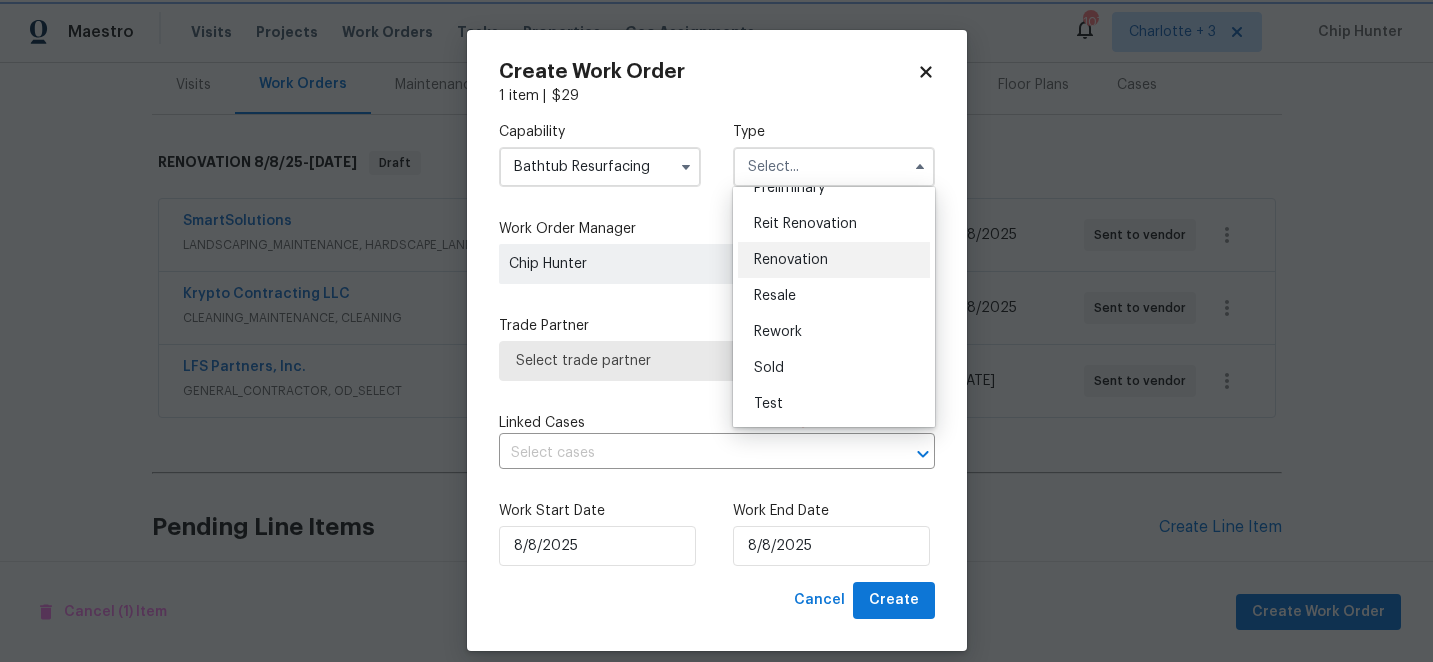 type on "Renovation" 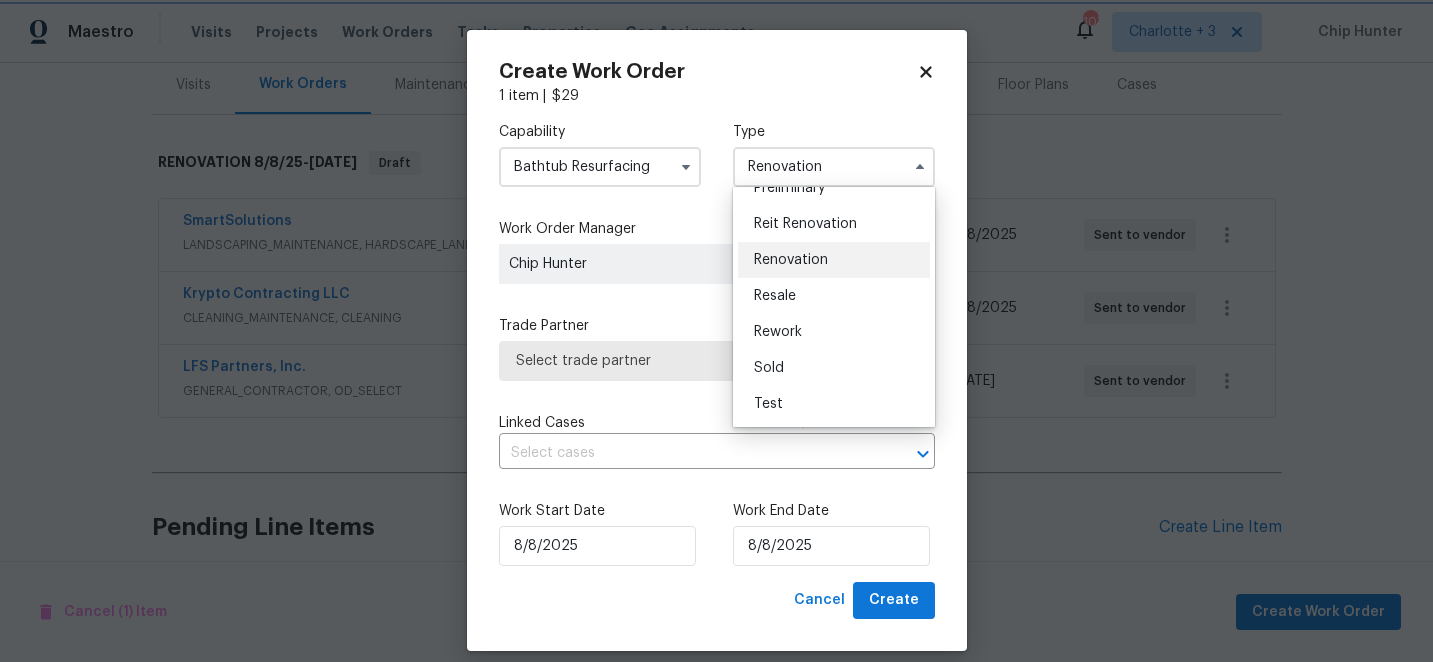 scroll, scrollTop: 0, scrollLeft: 0, axis: both 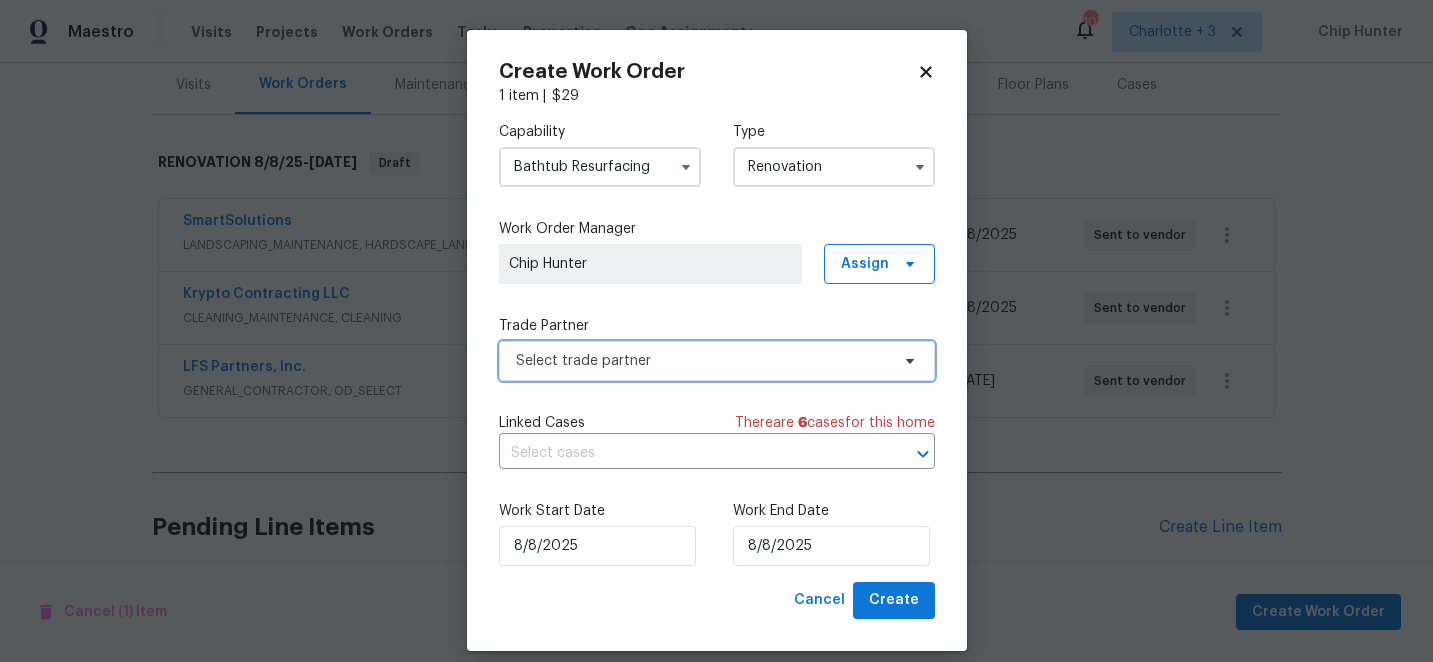 click on "Select trade partner" at bounding box center (702, 361) 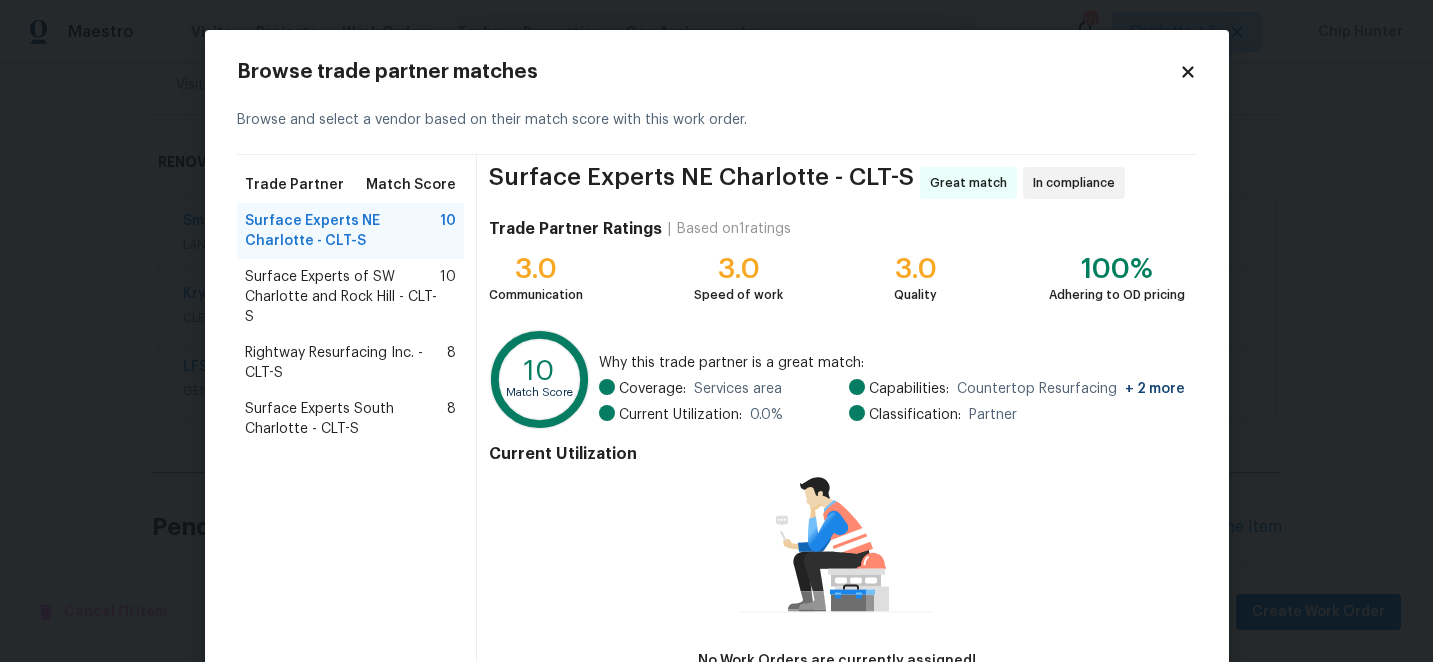 click on "Rightway Resurfacing Inc. - CLT-S" at bounding box center [346, 363] 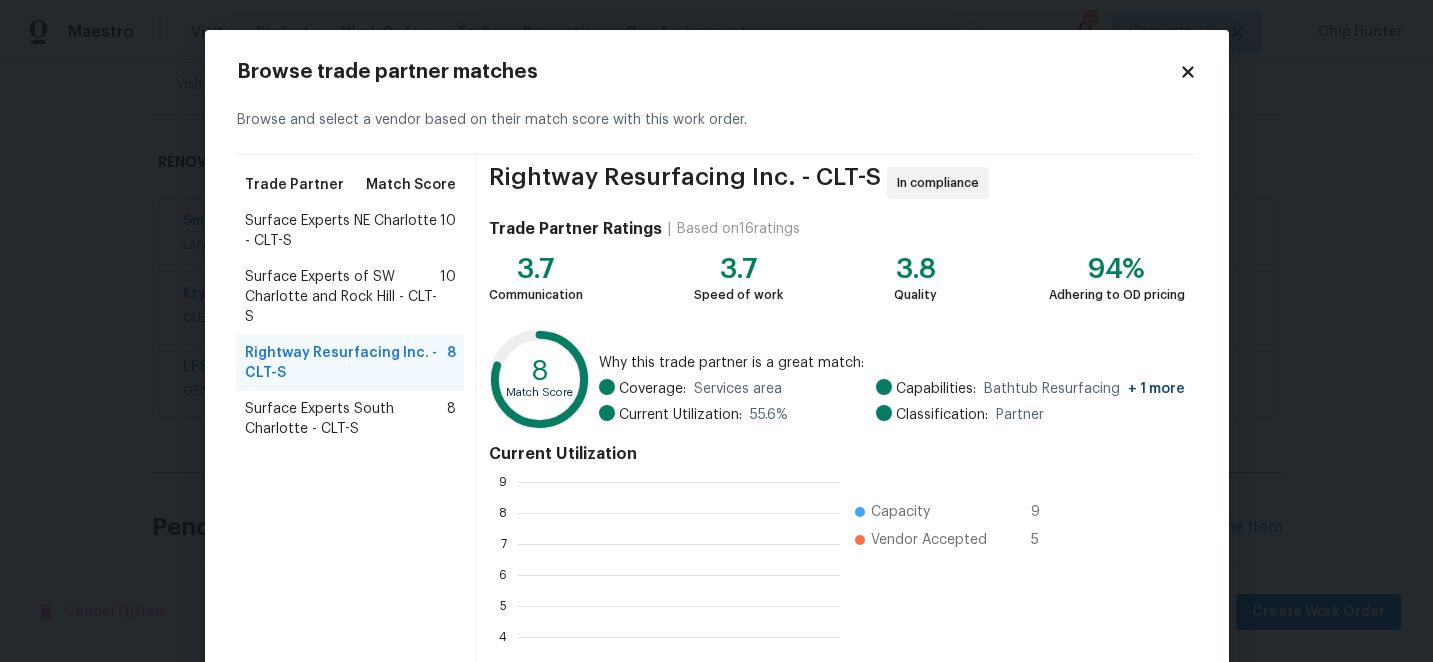 scroll, scrollTop: 2, scrollLeft: 2, axis: both 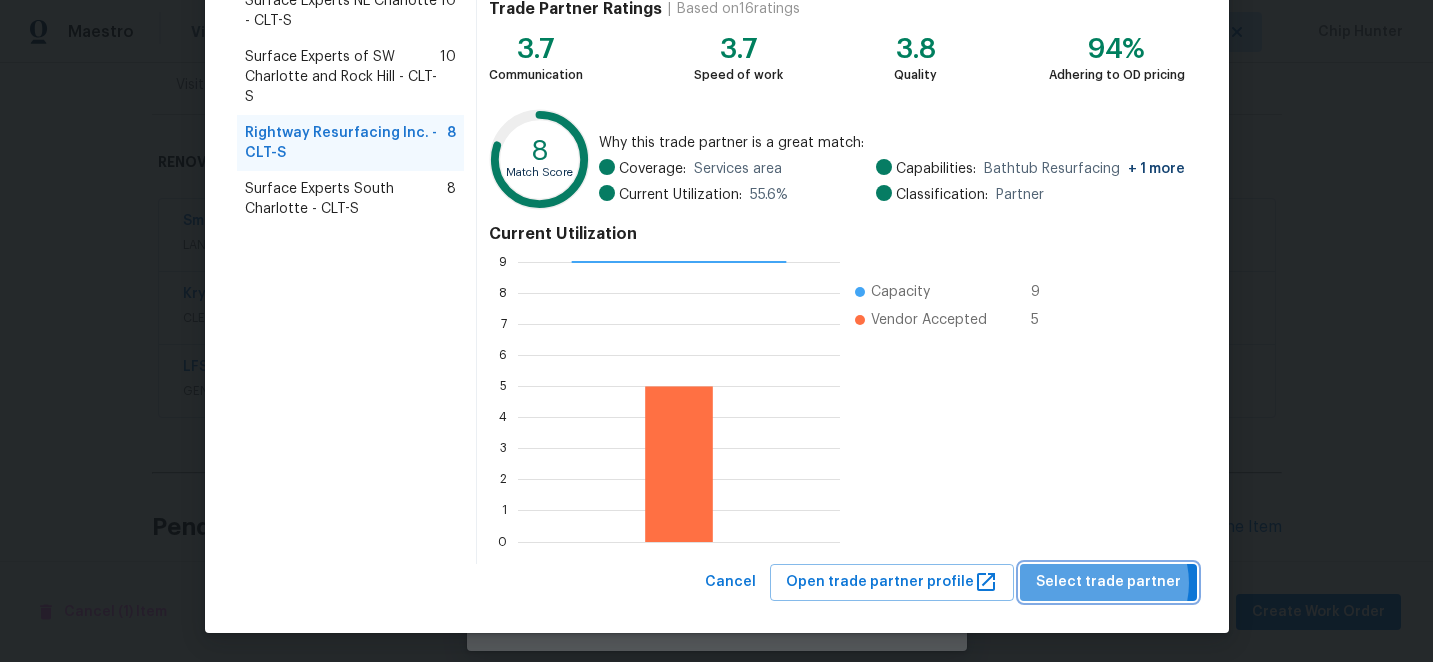 click on "Select trade partner" at bounding box center (1108, 582) 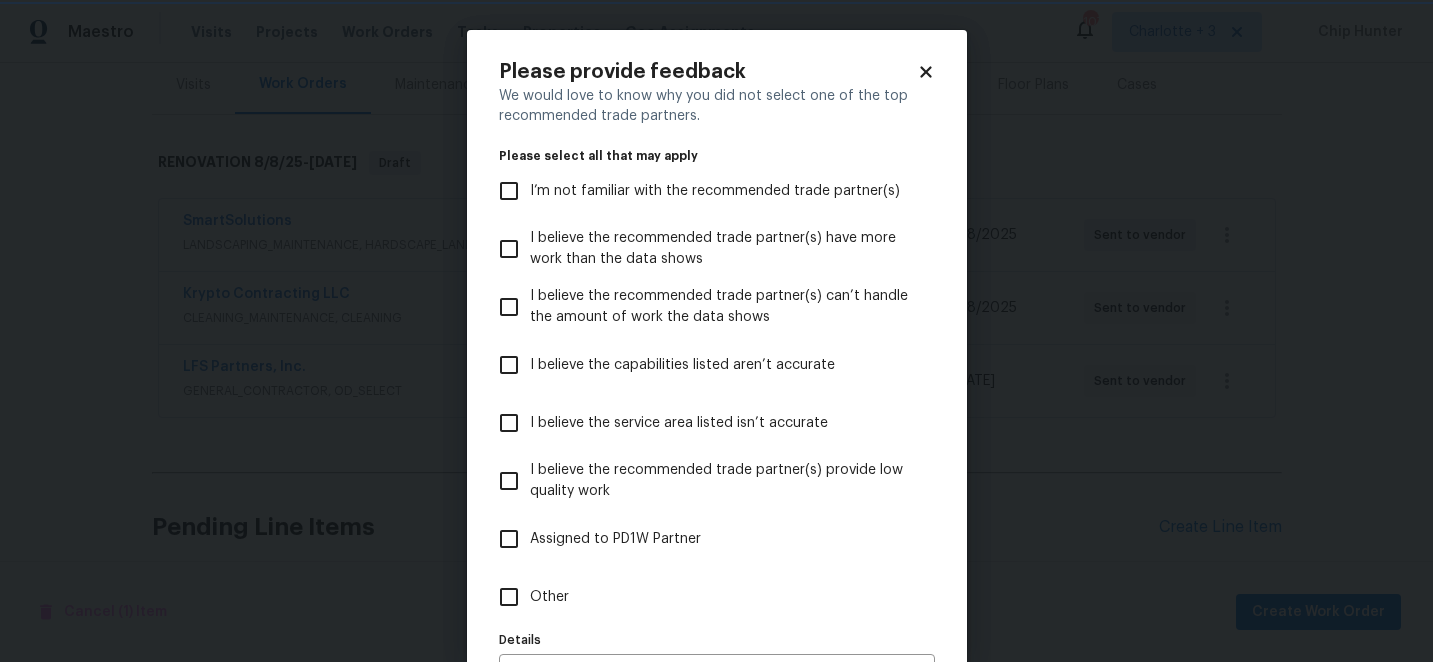 scroll, scrollTop: 0, scrollLeft: 0, axis: both 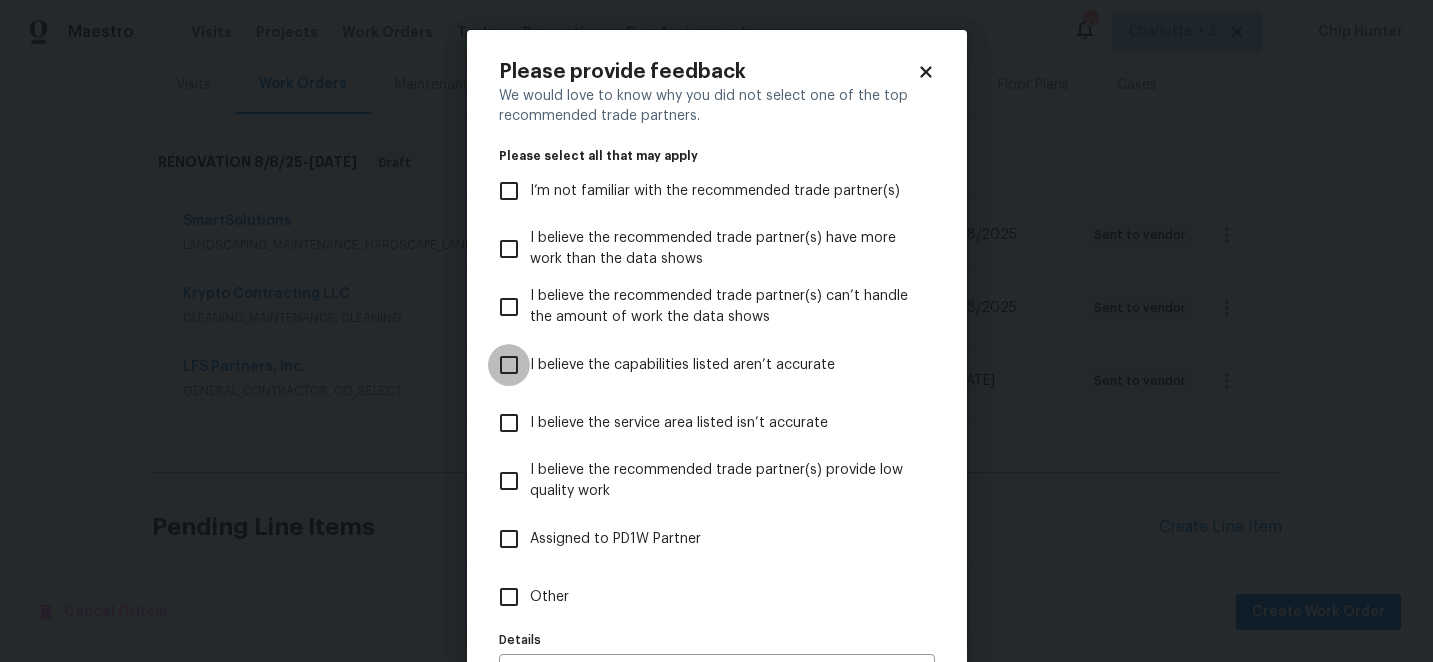 click on "I believe the capabilities listed aren’t accurate" at bounding box center (509, 365) 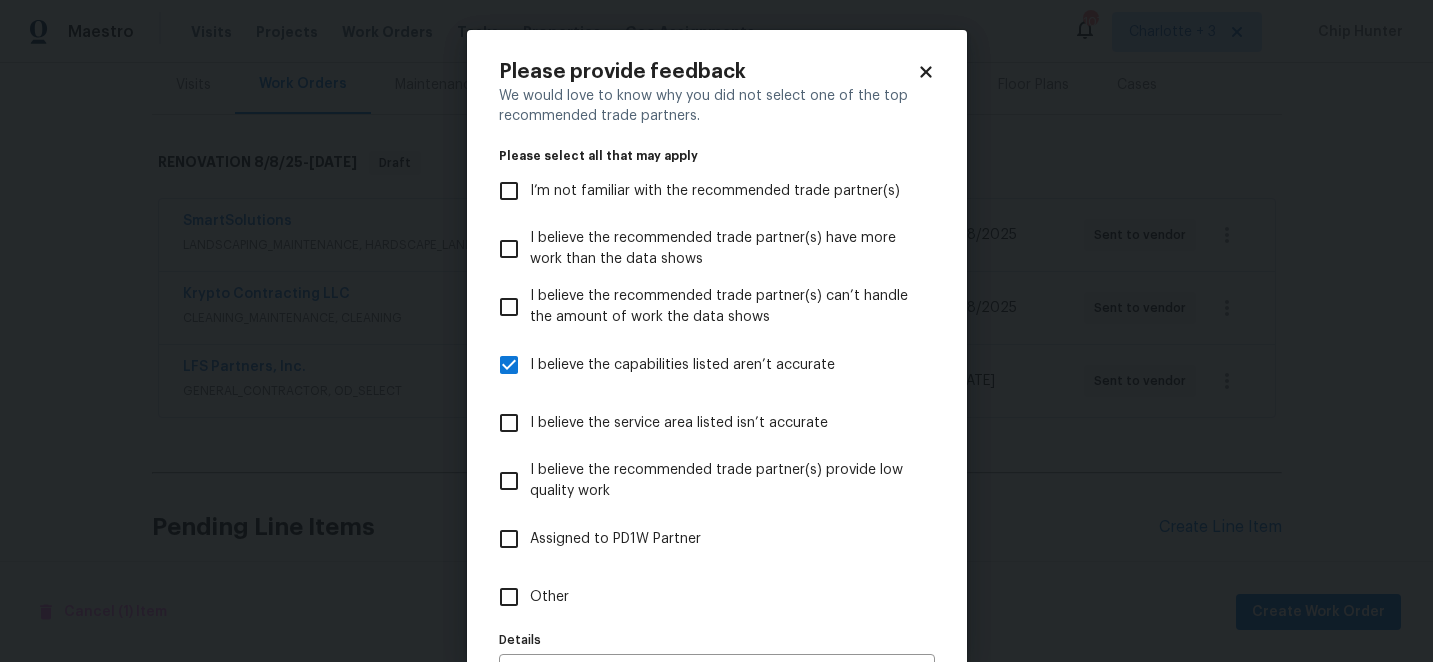 scroll, scrollTop: 130, scrollLeft: 0, axis: vertical 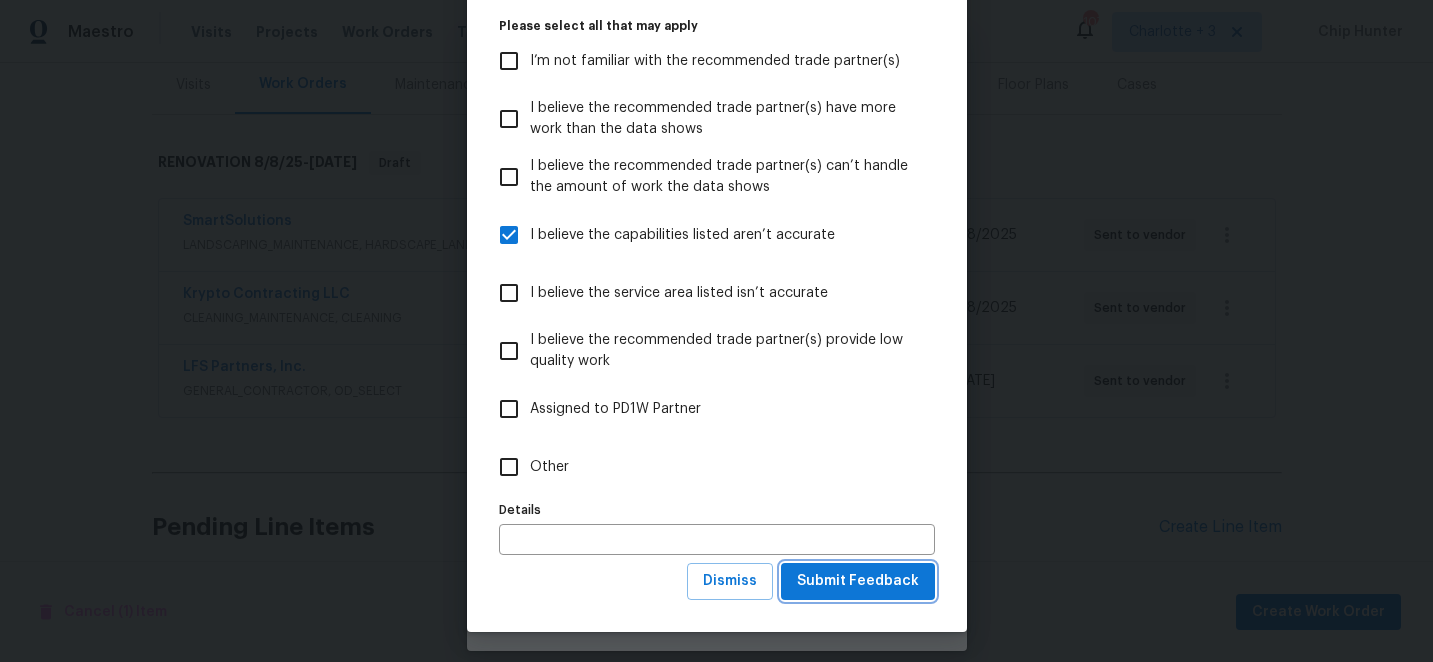 click on "Submit Feedback" at bounding box center [858, 581] 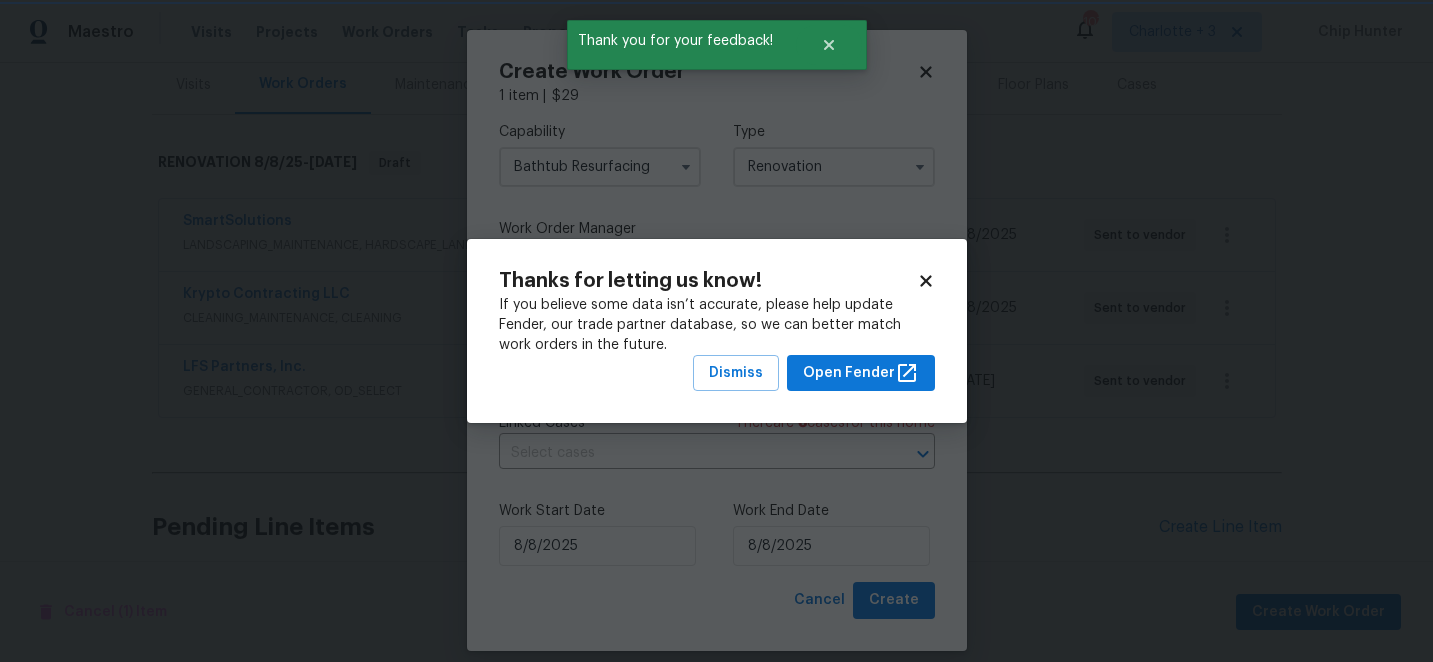 scroll, scrollTop: 0, scrollLeft: 0, axis: both 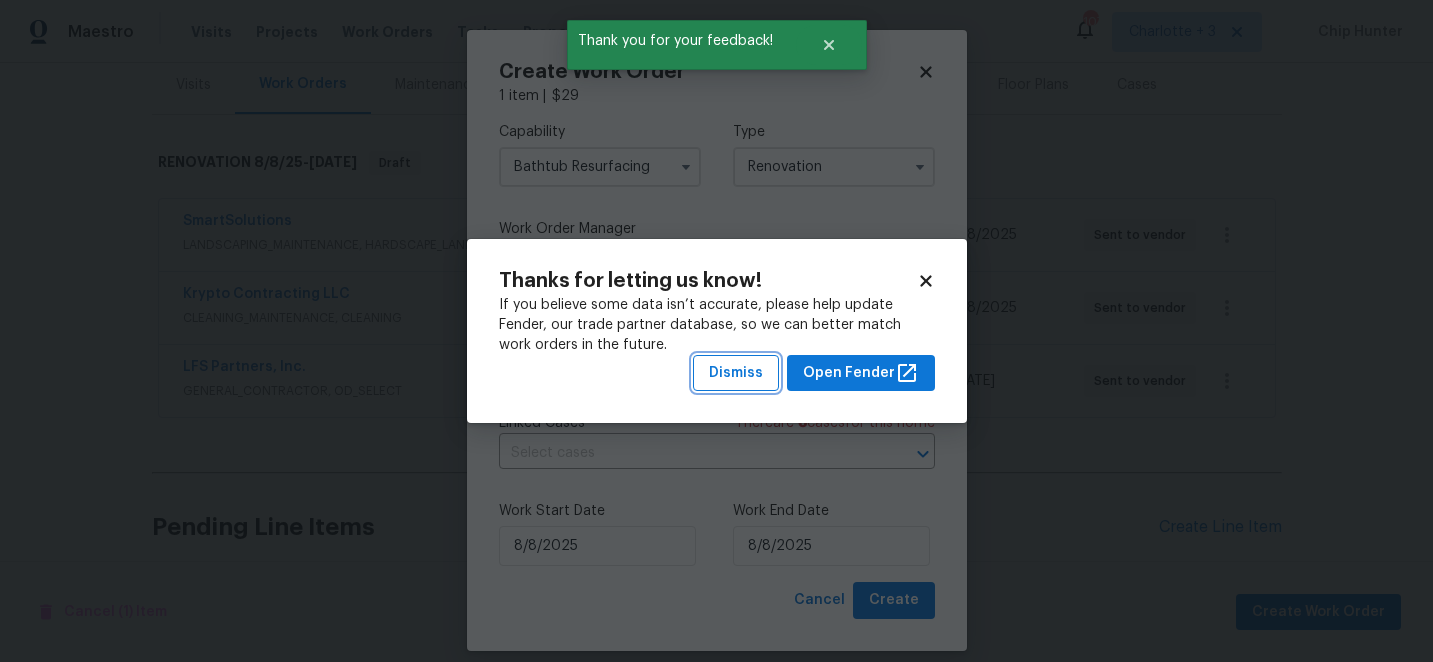 click on "Dismiss" at bounding box center (736, 373) 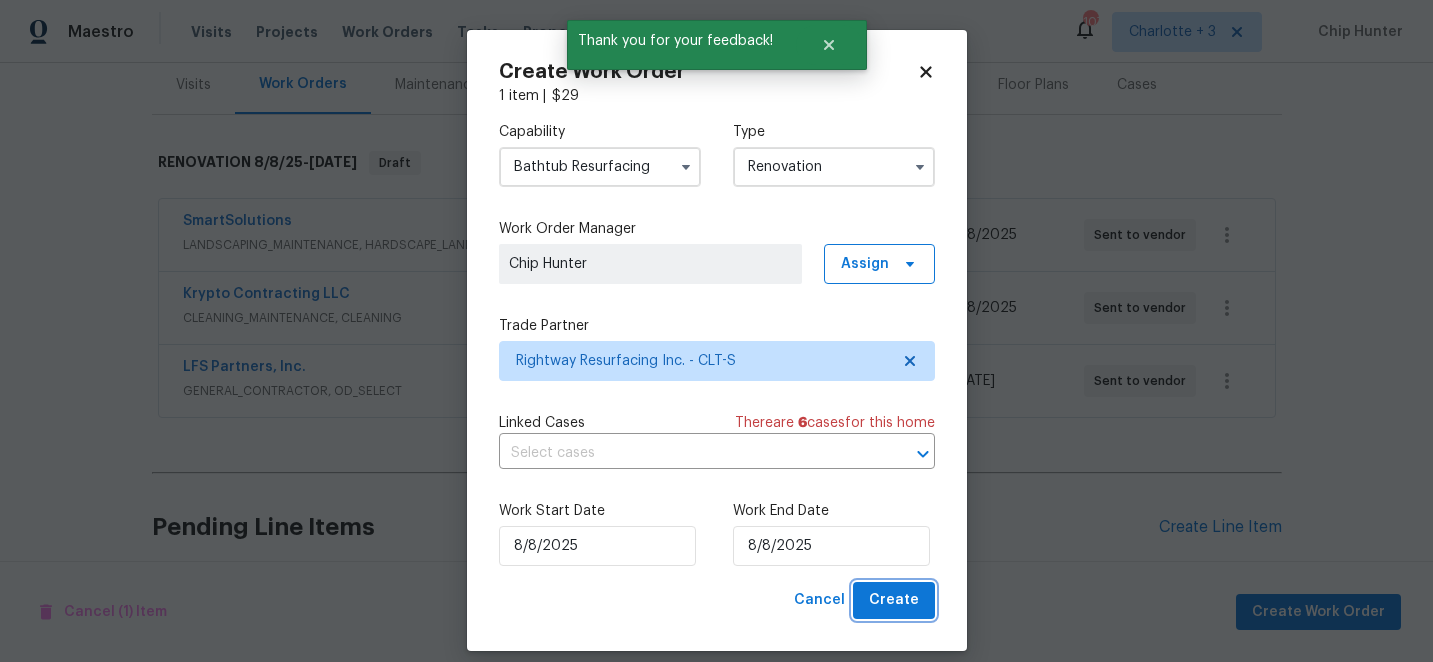 click on "Create" at bounding box center (894, 600) 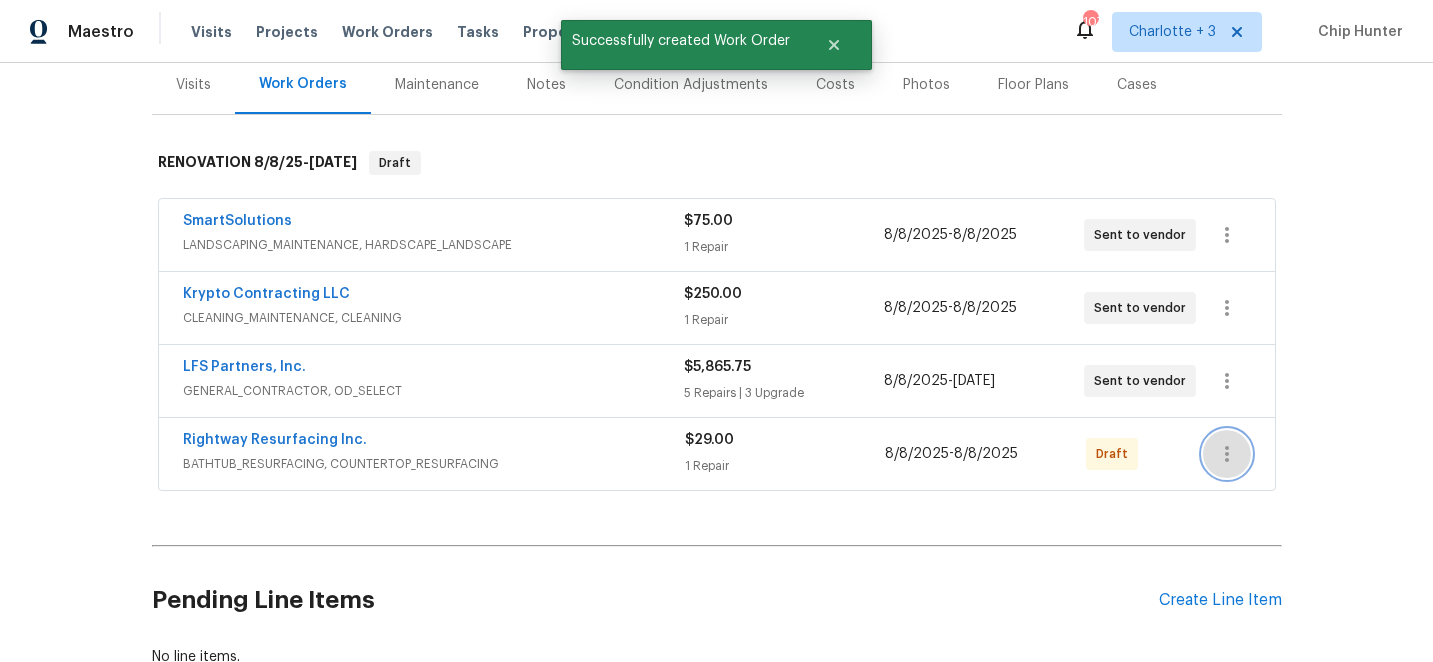 click 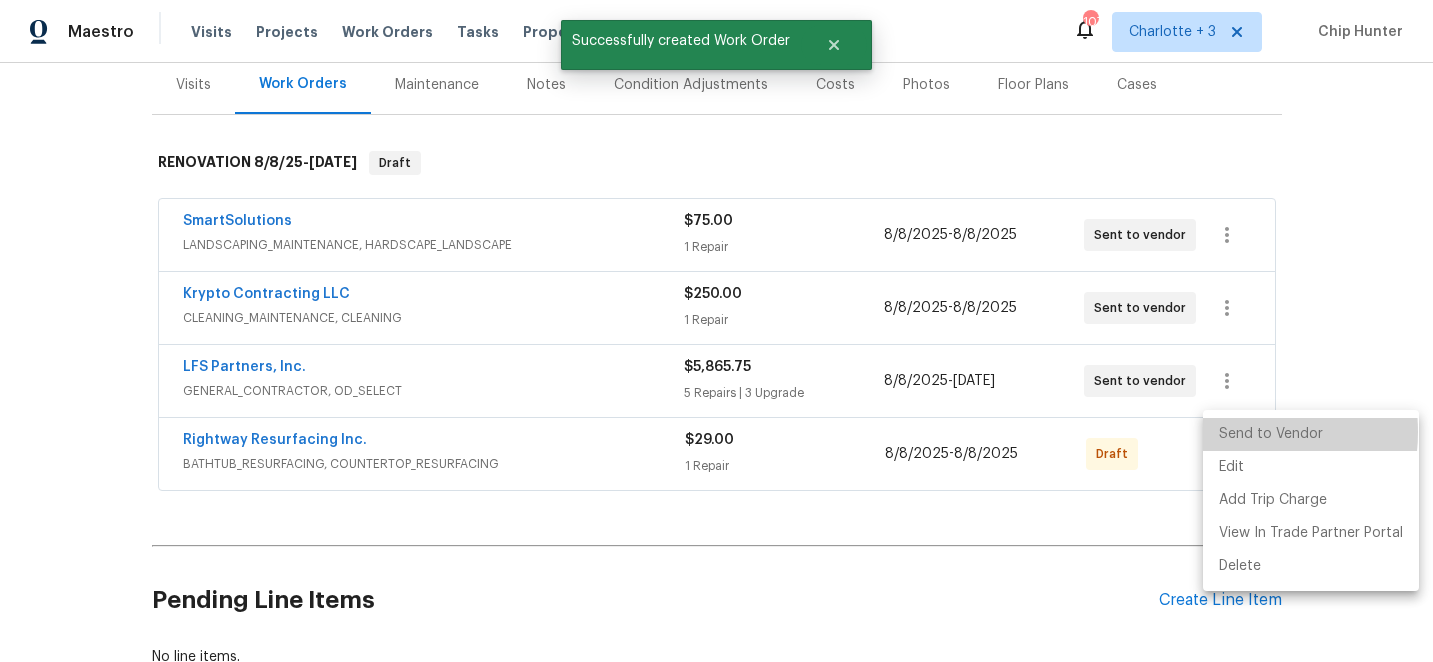 click on "Send to Vendor" at bounding box center (1311, 434) 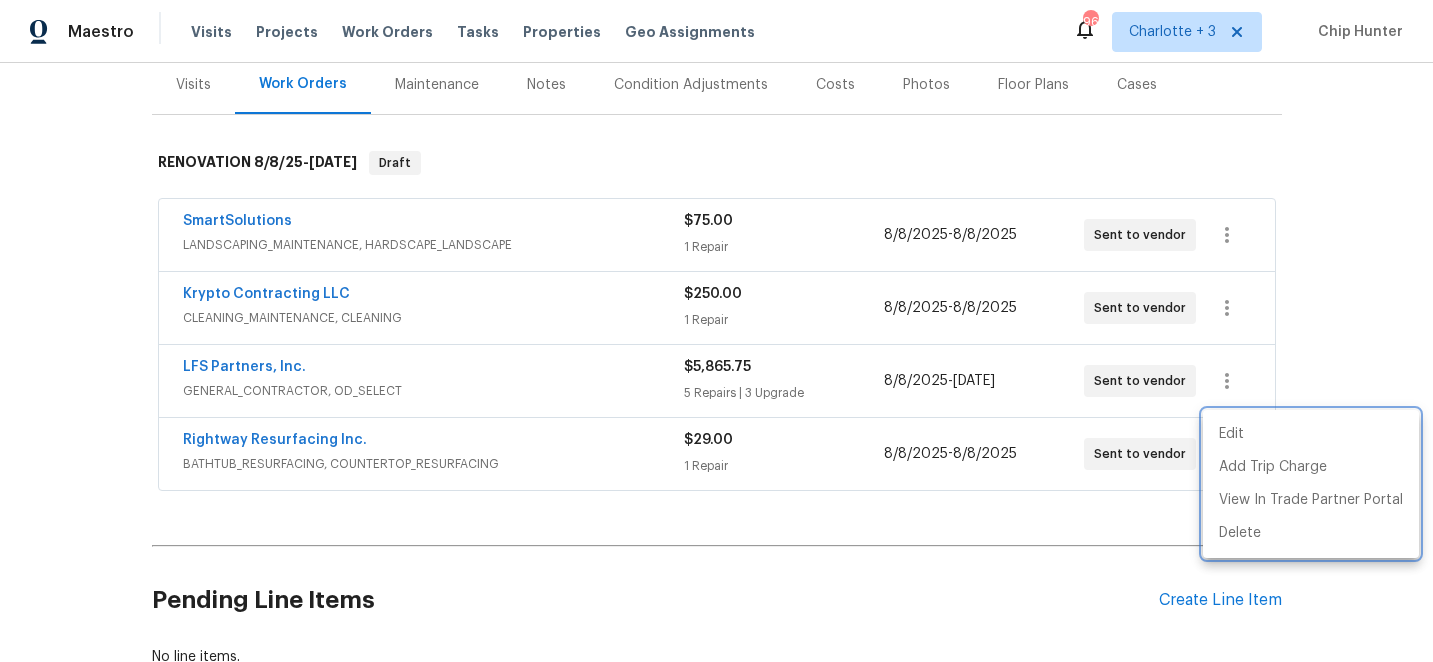 click at bounding box center (716, 331) 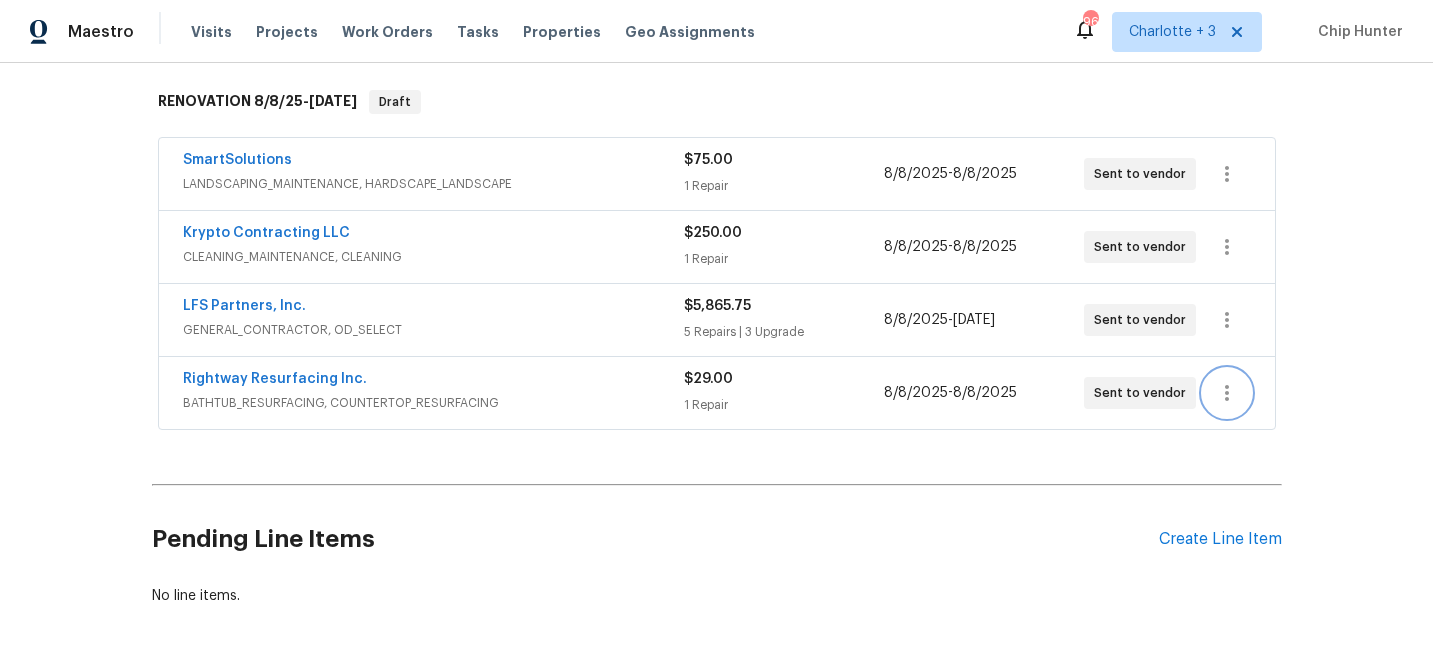 scroll, scrollTop: 334, scrollLeft: 0, axis: vertical 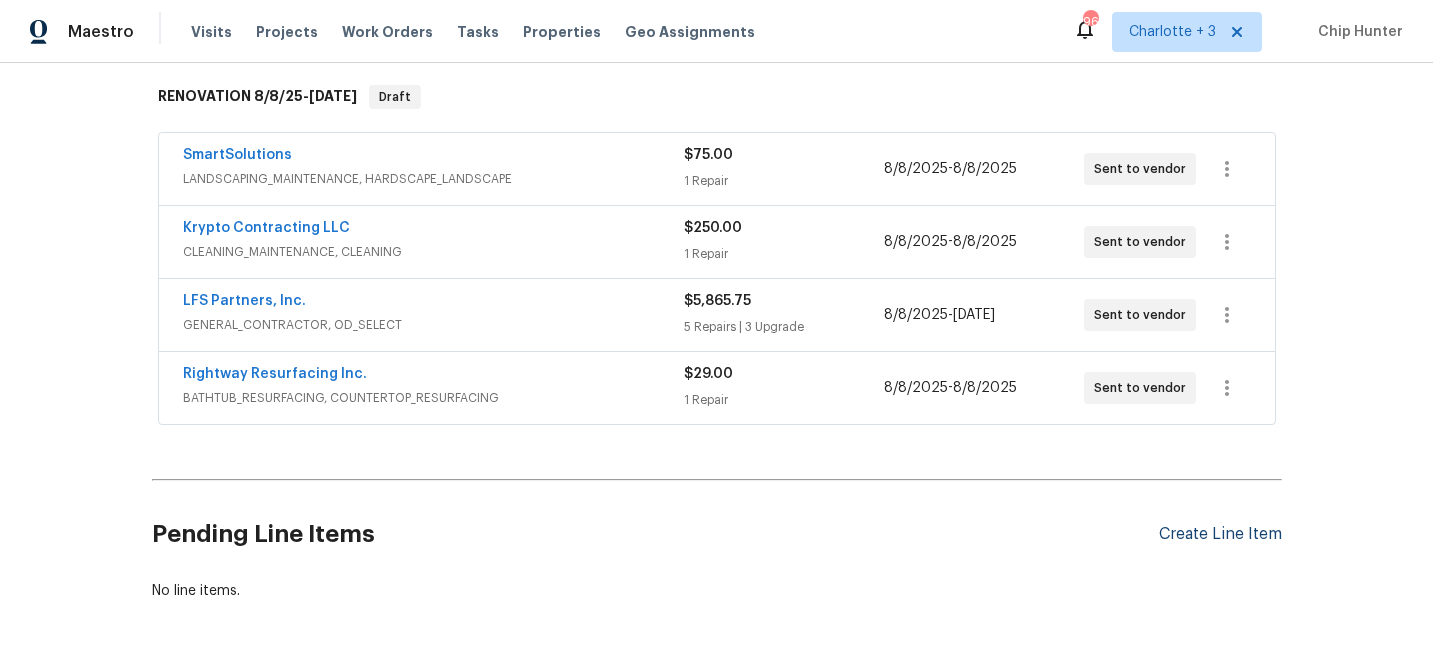 click on "Create Line Item" at bounding box center [1220, 534] 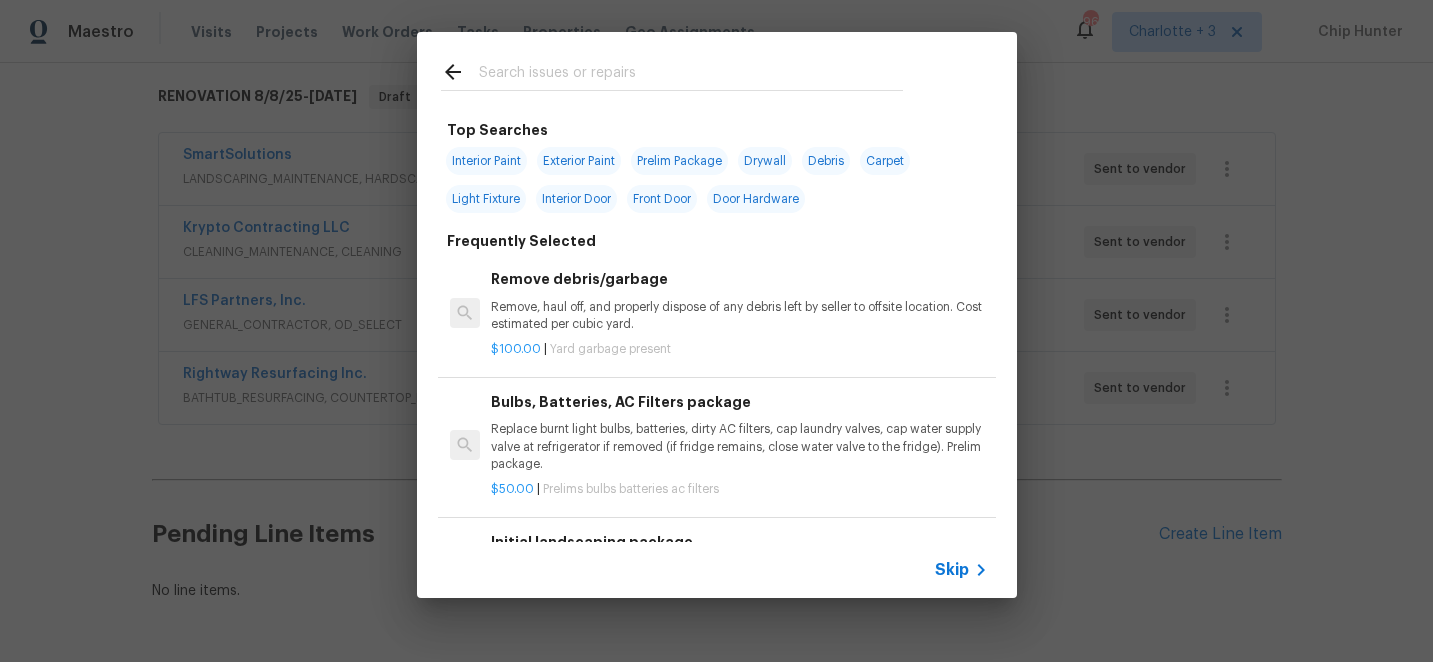 click at bounding box center [691, 75] 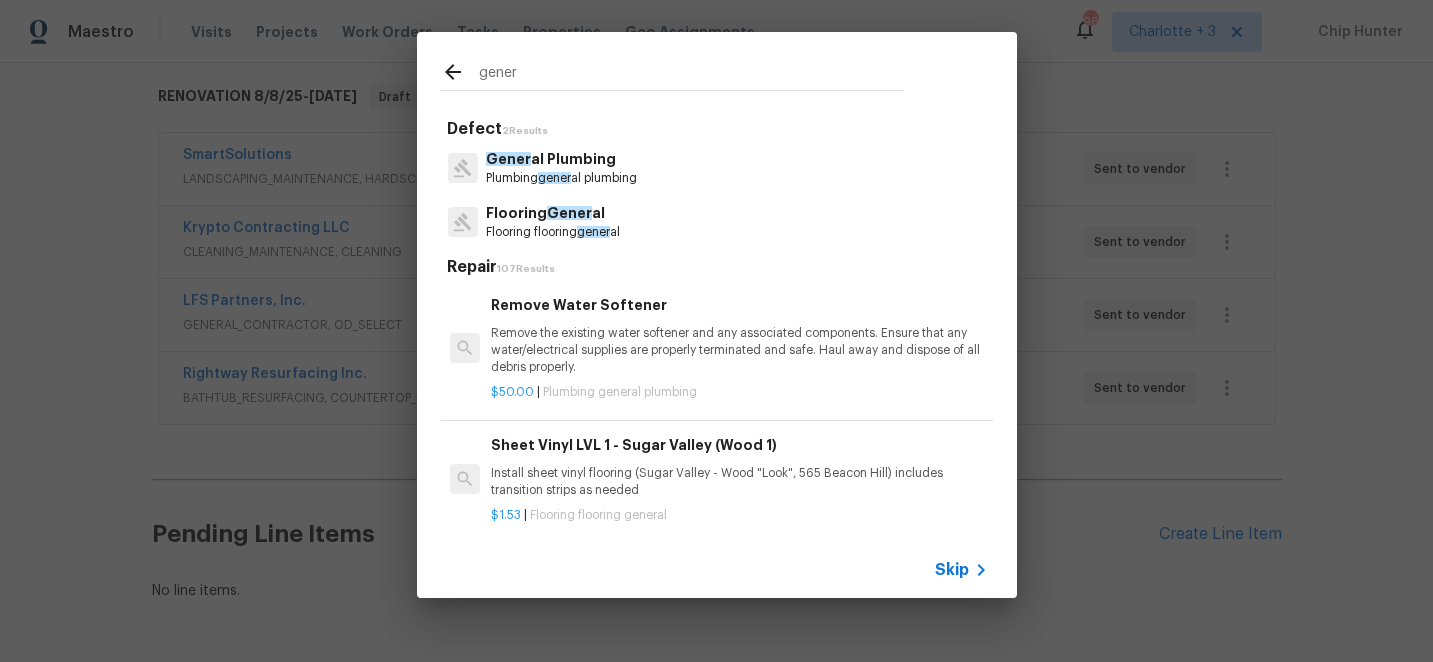 type on "gener" 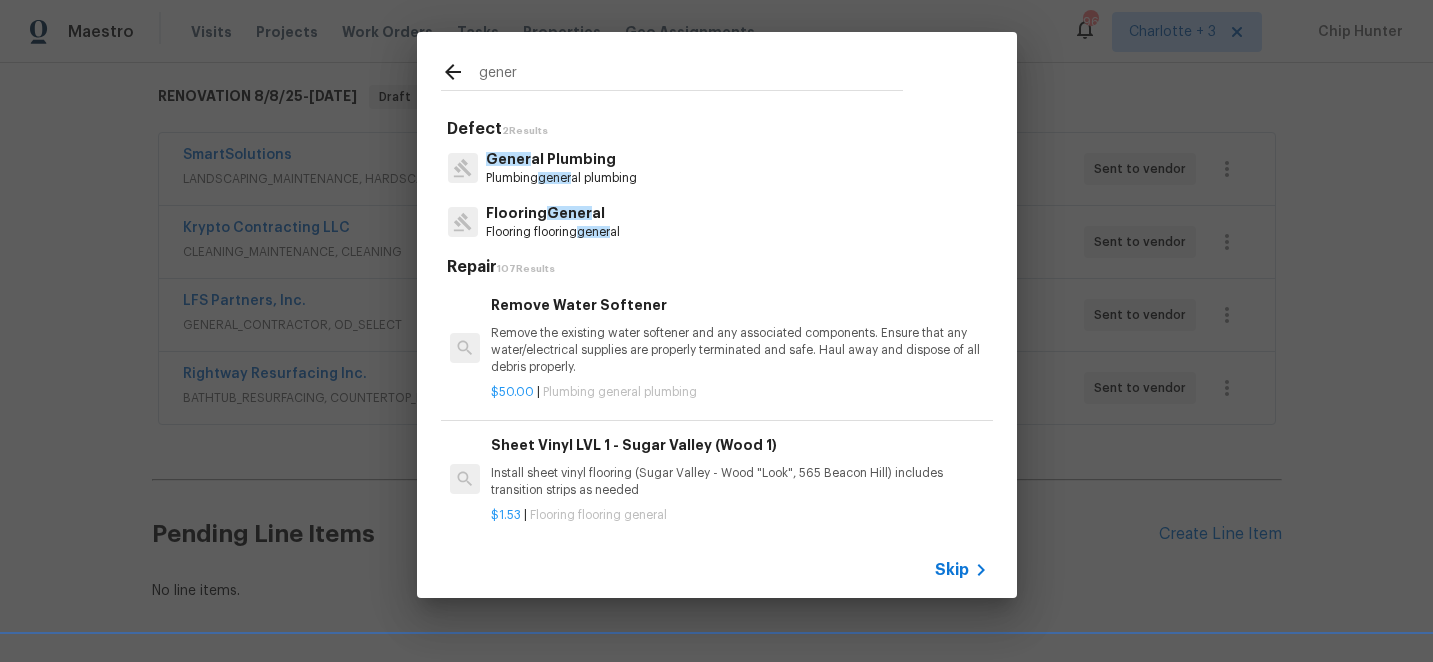 click on "Flooring  Gener al" at bounding box center (553, 213) 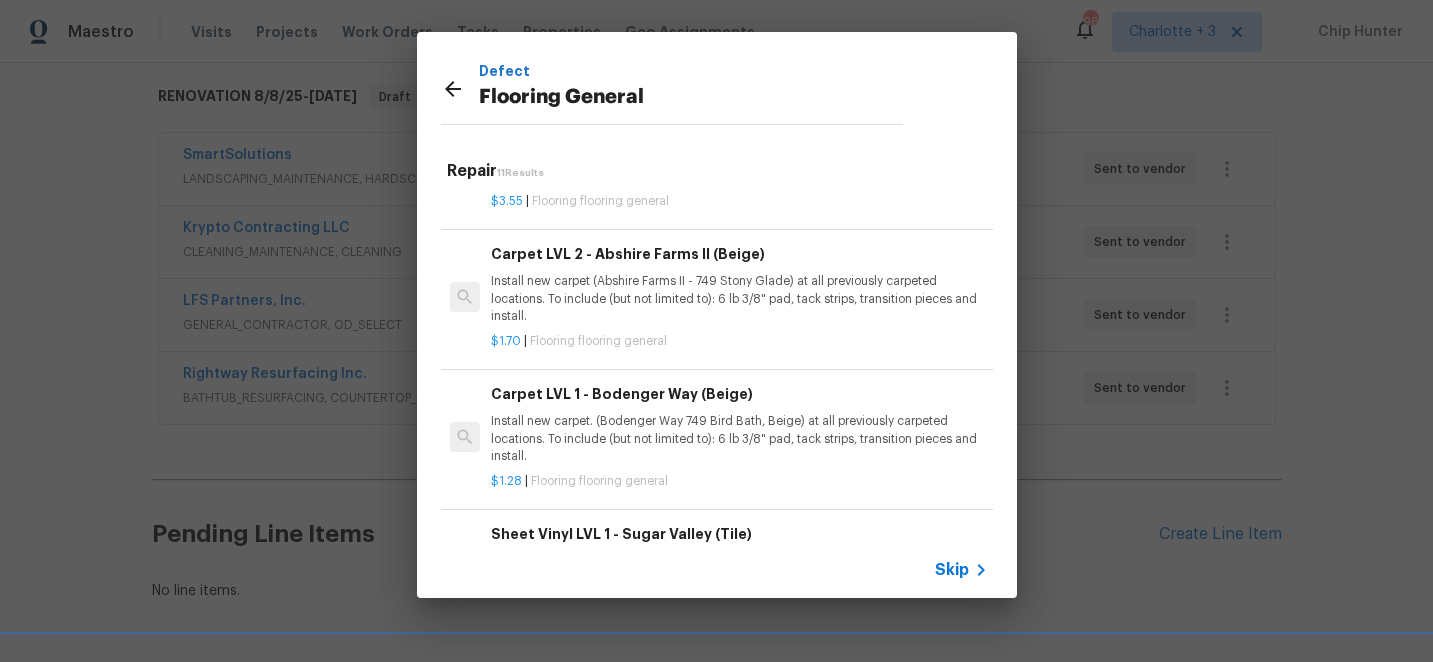 scroll, scrollTop: 580, scrollLeft: 0, axis: vertical 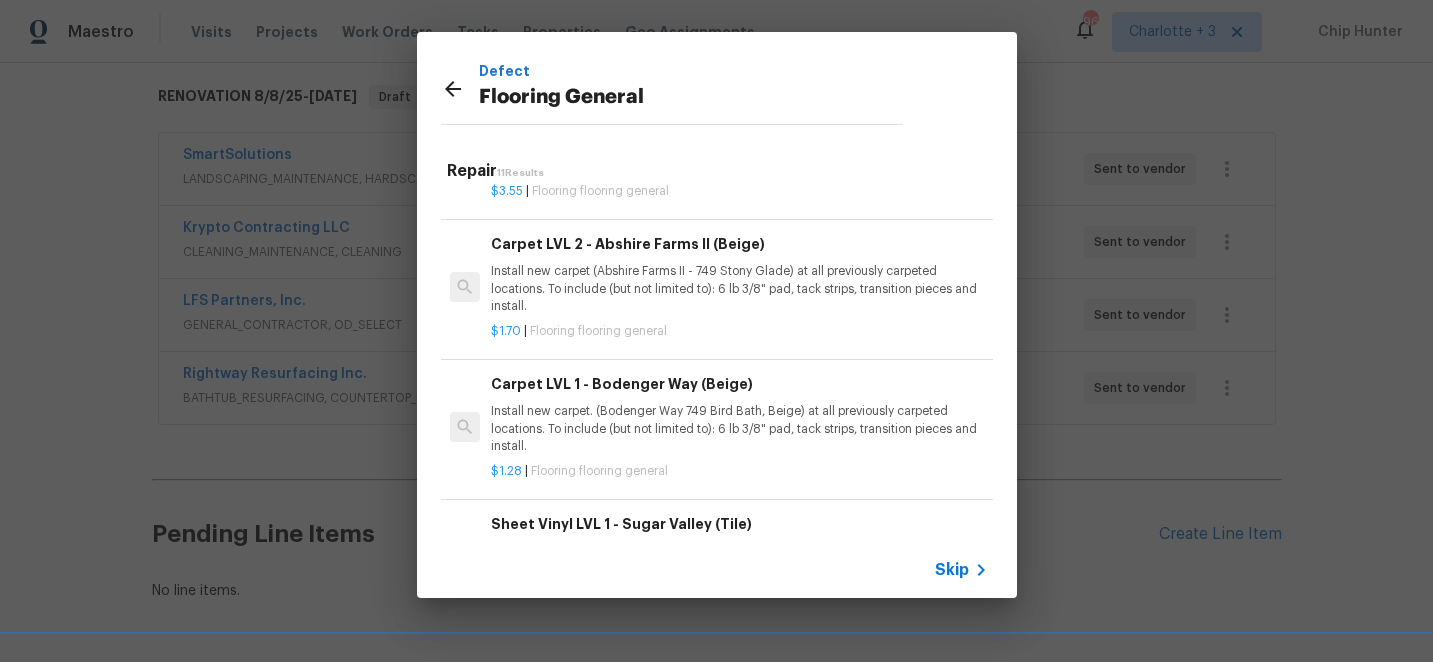 click on "Install new carpet. (Bodenger Way 749 Bird Bath, Beige) at all previously carpeted locations. To include (but not limited to): 6 lb 3/8" pad, tack strips, transition pieces and install." at bounding box center (739, 428) 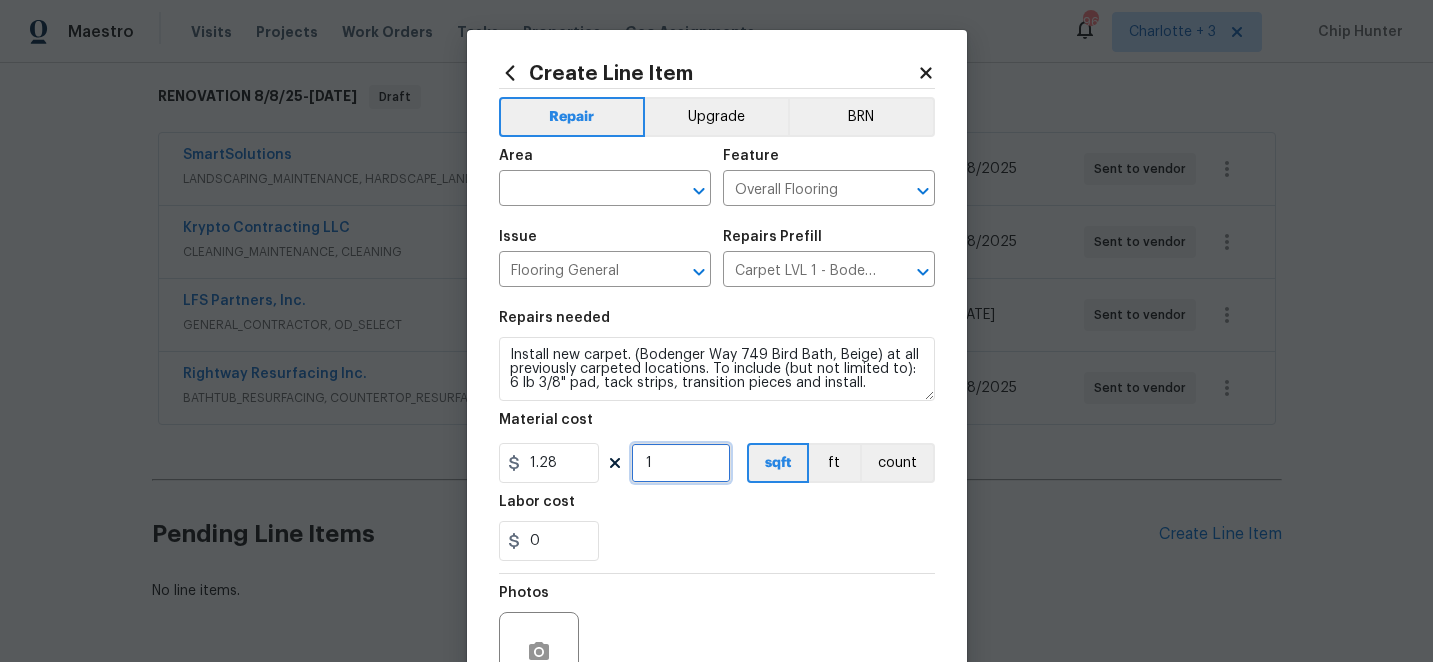 click on "1" at bounding box center (681, 463) 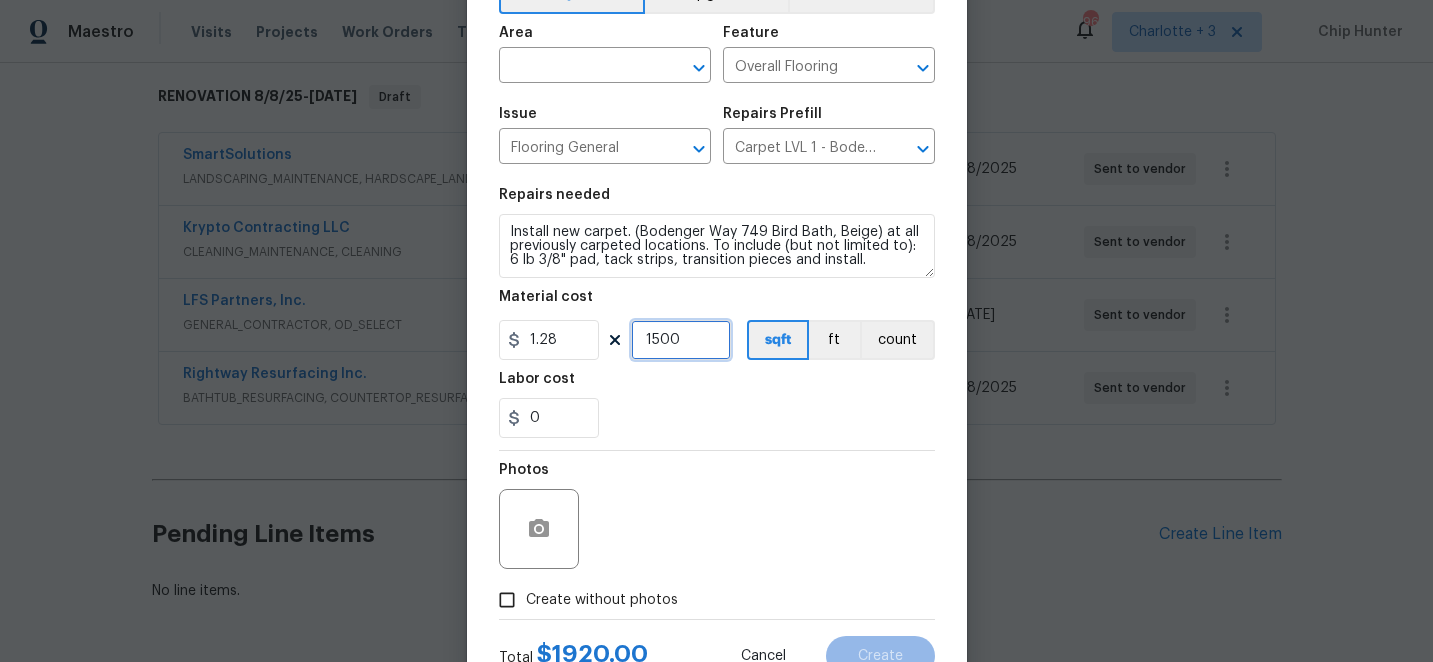 scroll, scrollTop: 200, scrollLeft: 0, axis: vertical 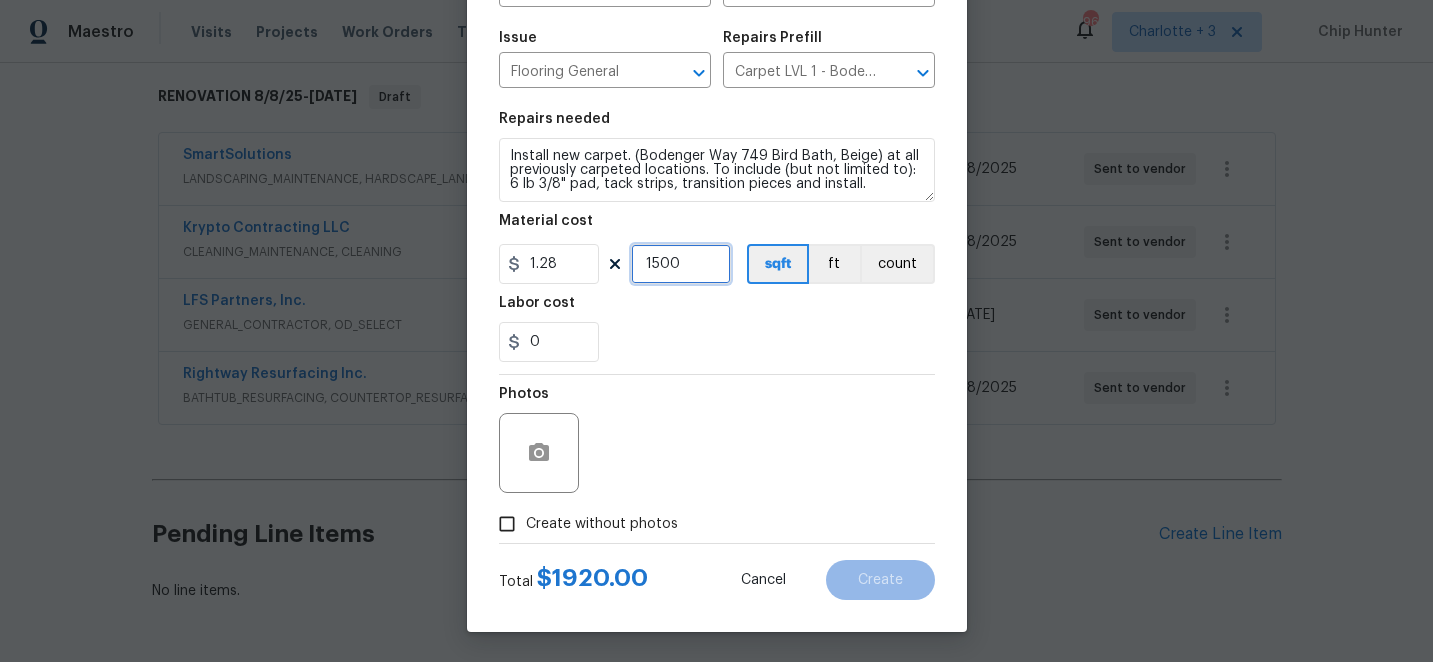 type on "1500" 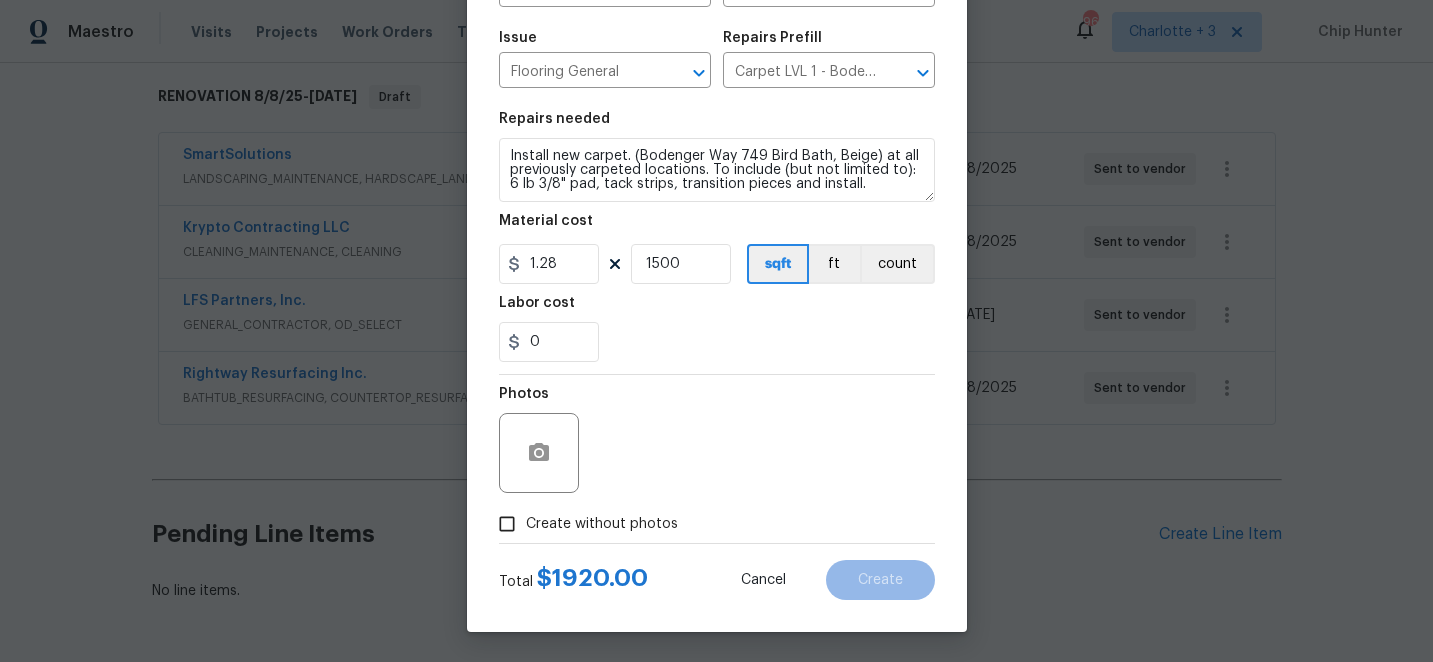 click on "Create without photos" at bounding box center [507, 524] 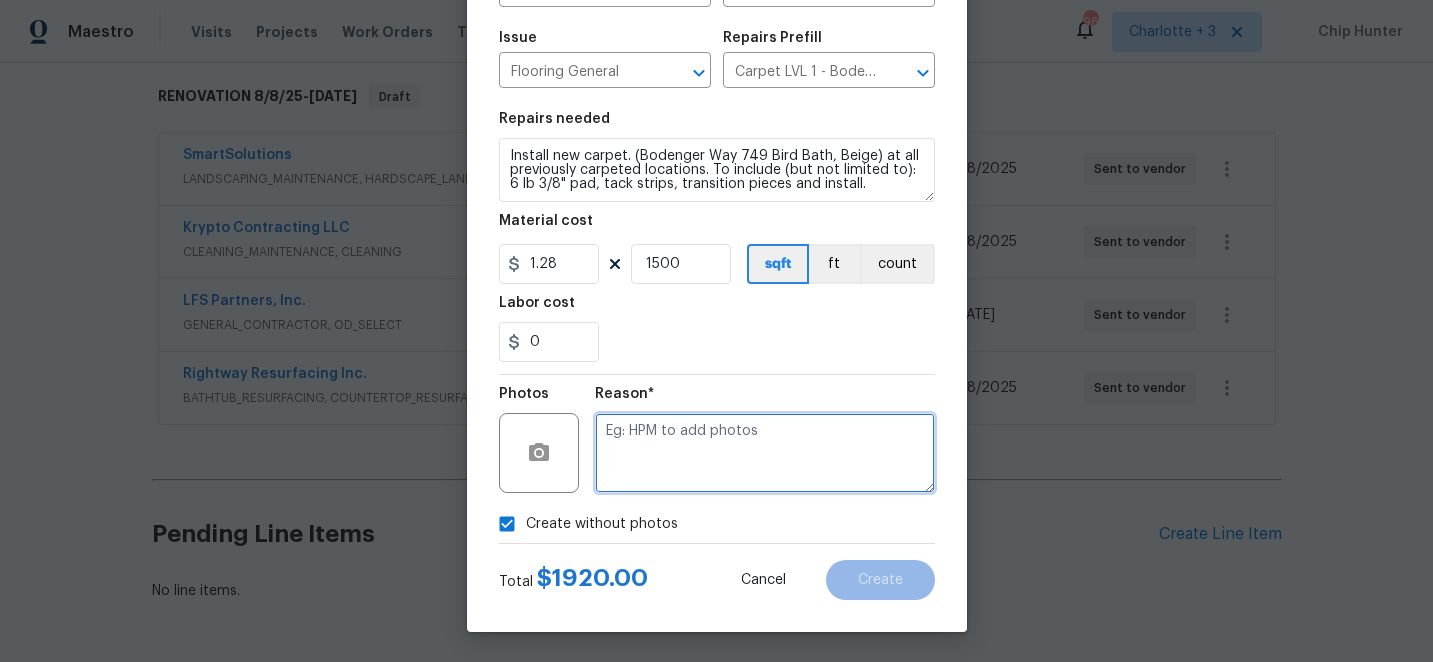 click at bounding box center [765, 453] 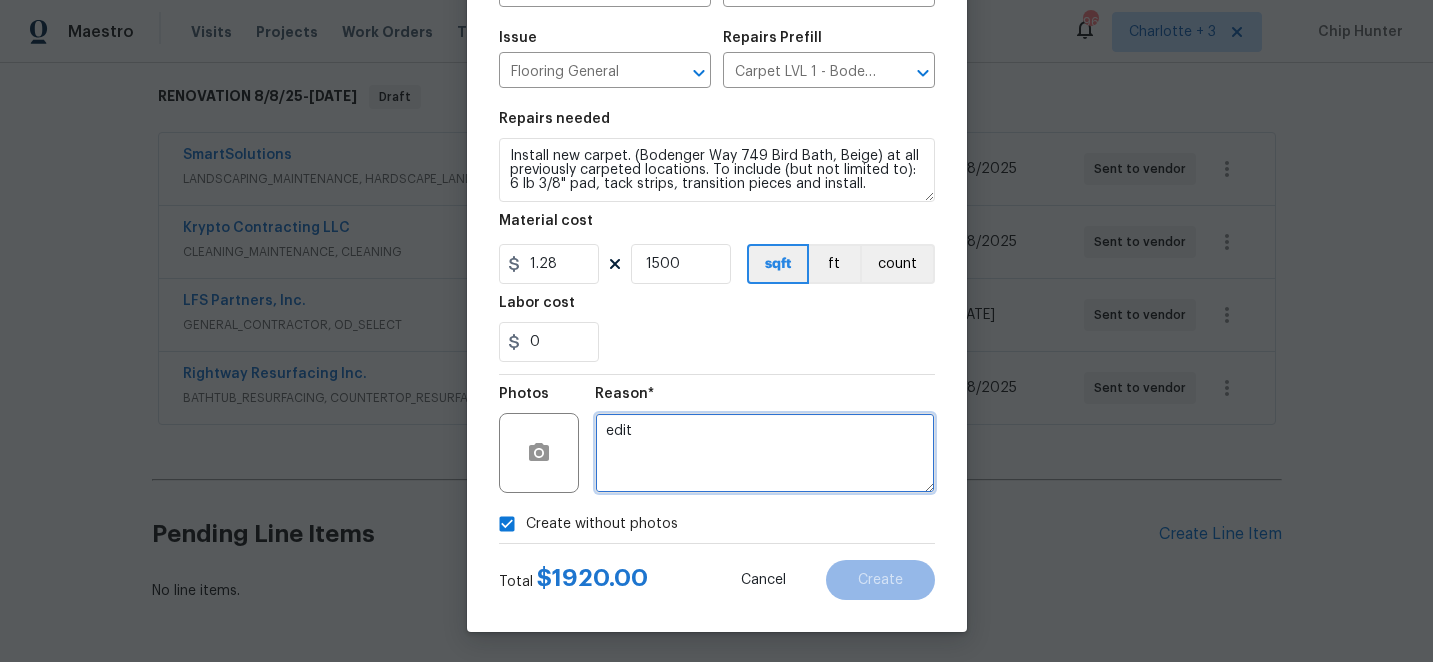 scroll, scrollTop: 0, scrollLeft: 0, axis: both 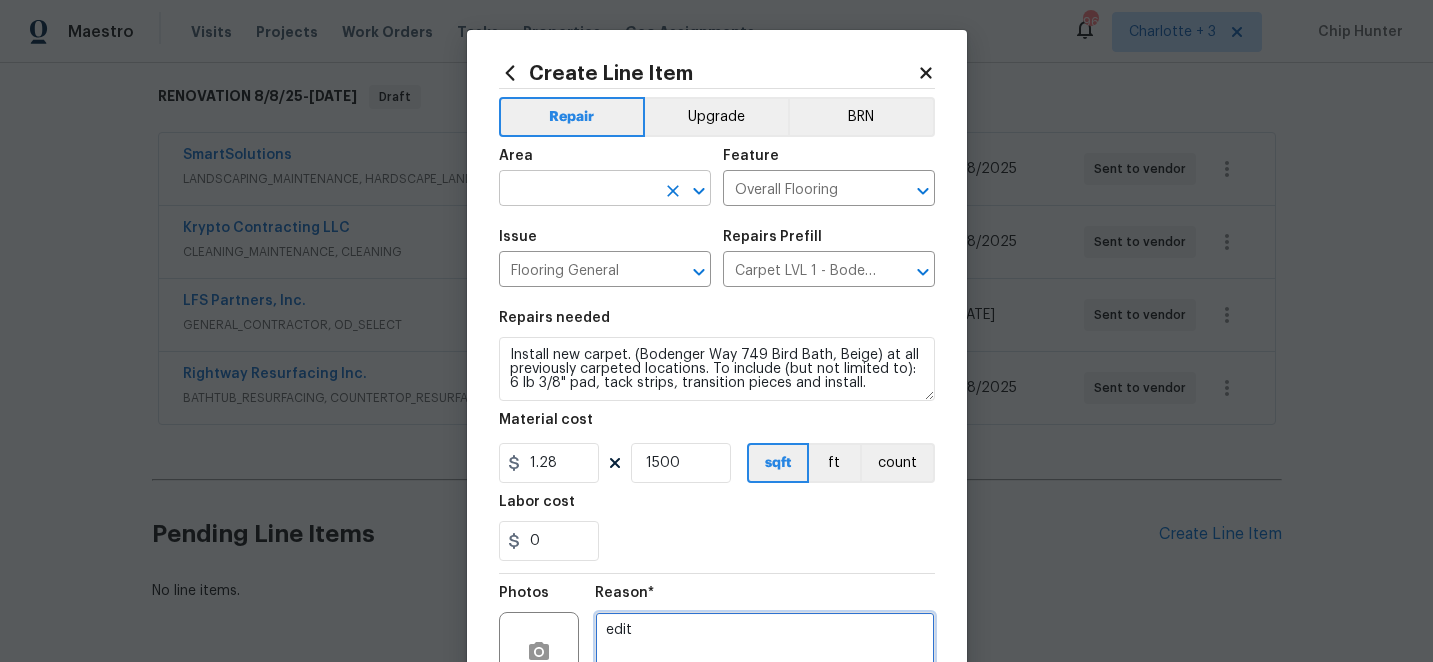 type on "edit" 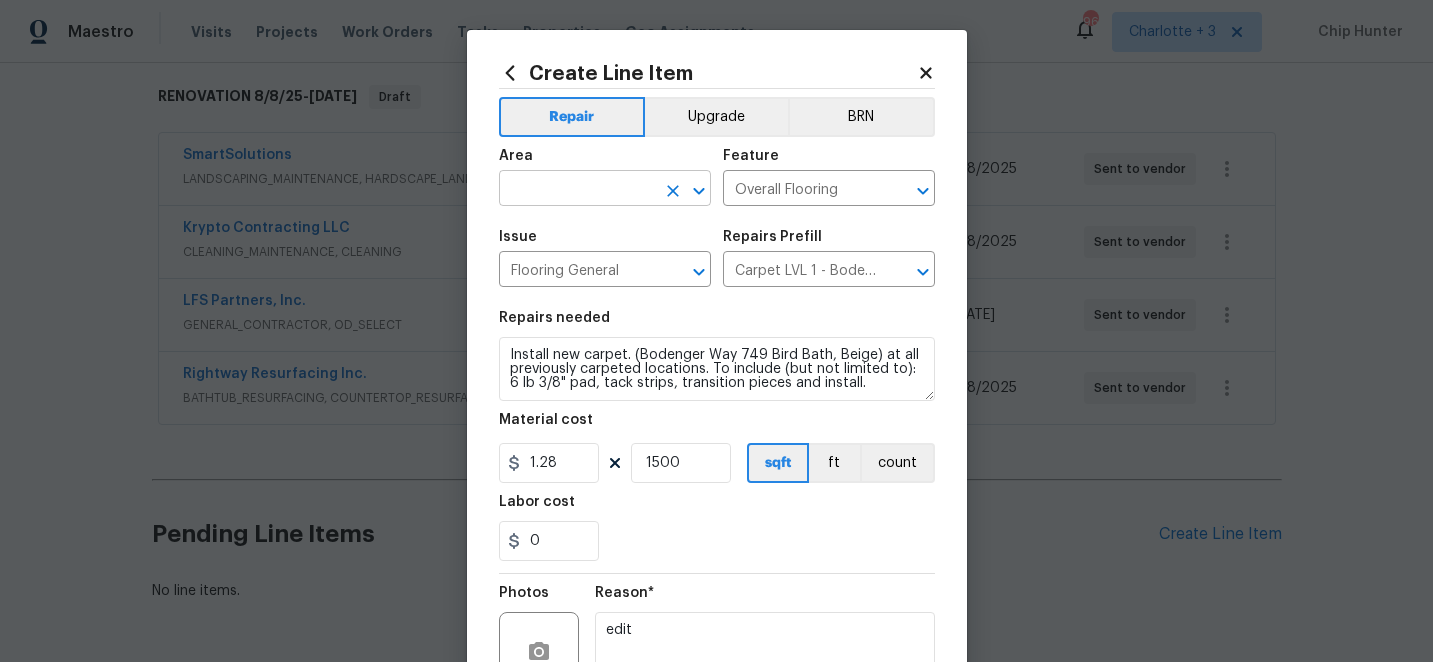 click at bounding box center (577, 190) 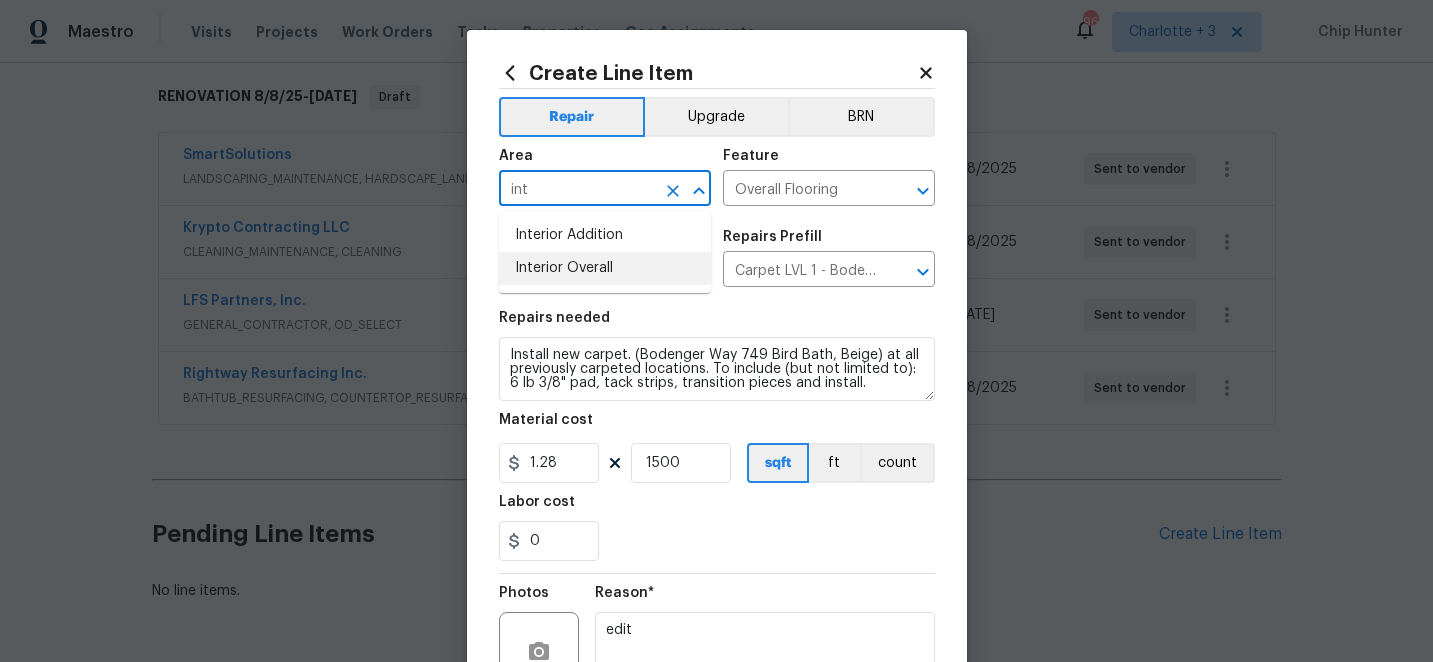 click on "Interior Overall" at bounding box center (605, 268) 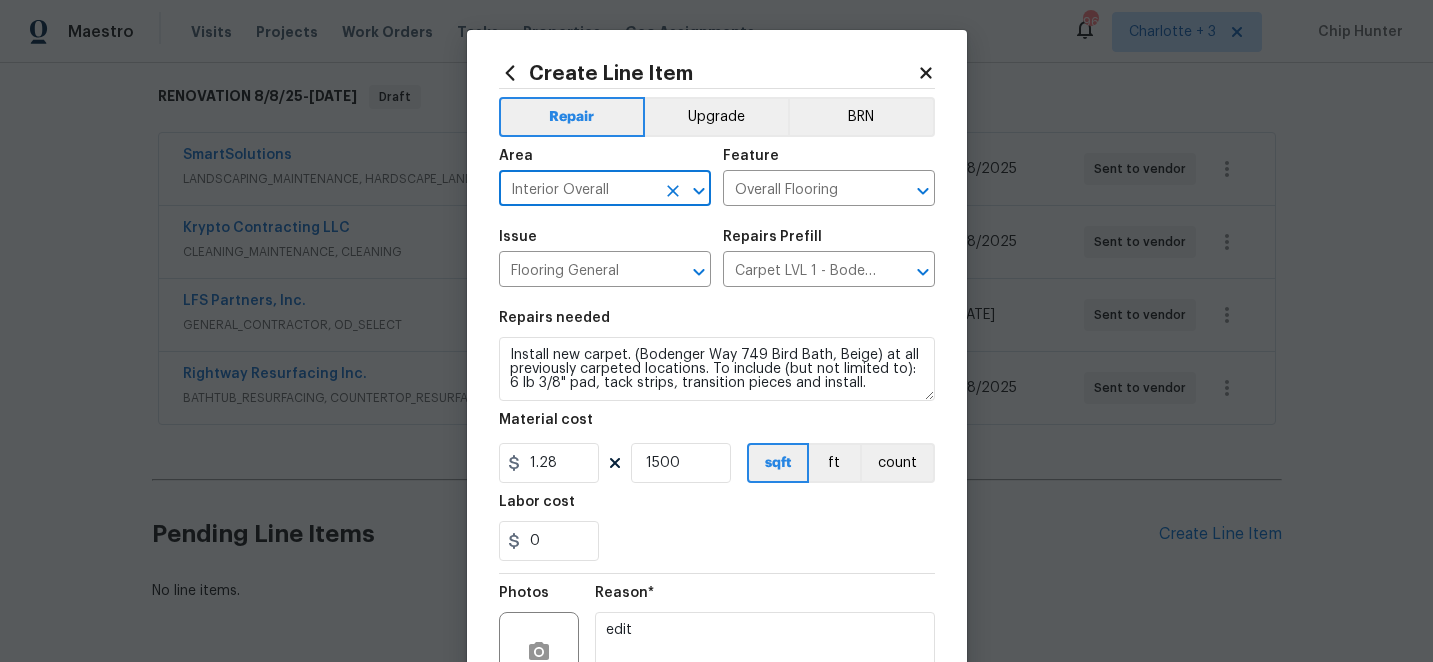 scroll, scrollTop: 200, scrollLeft: 0, axis: vertical 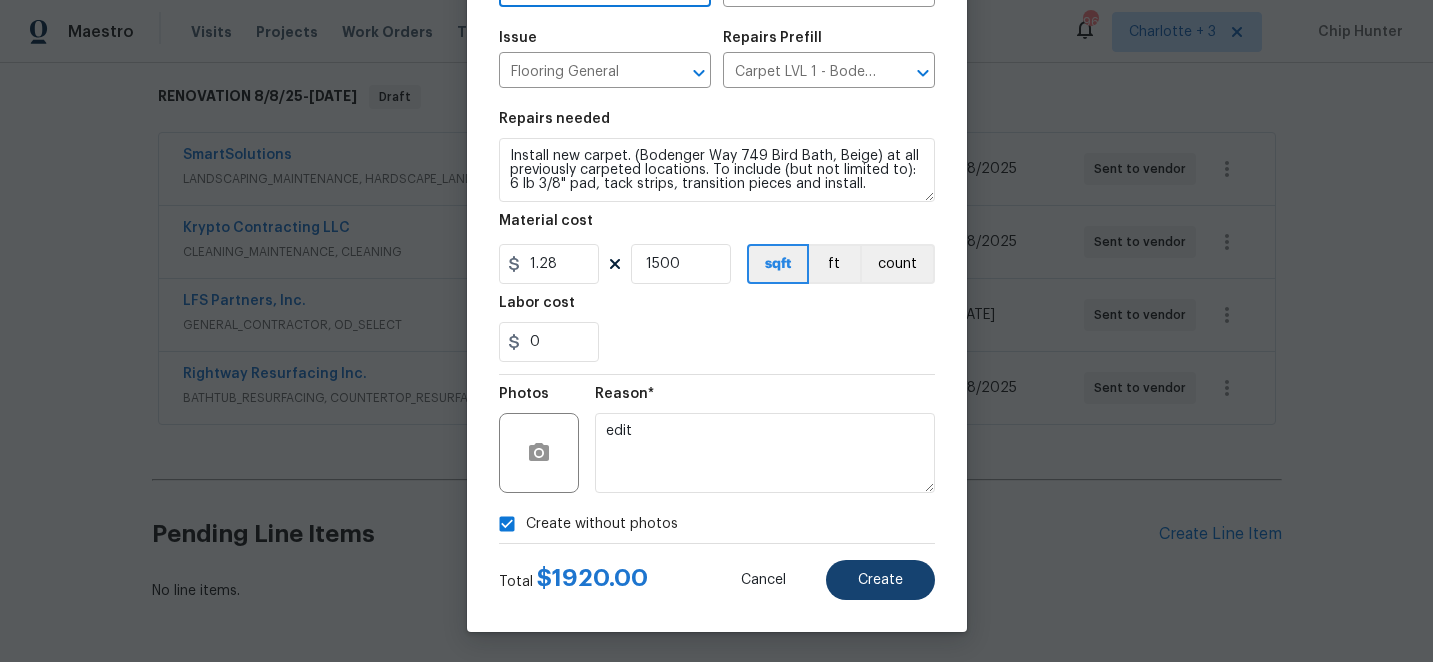 type on "Interior Overall" 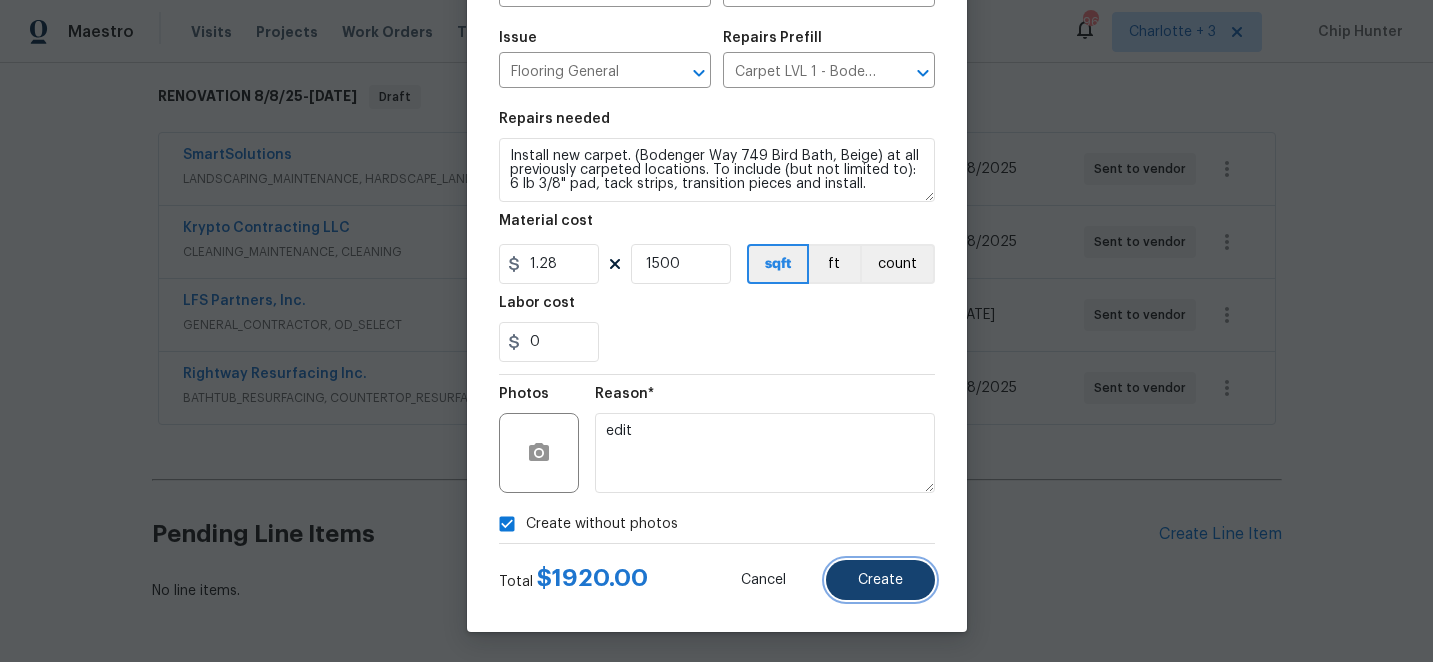 click on "Create" at bounding box center (880, 580) 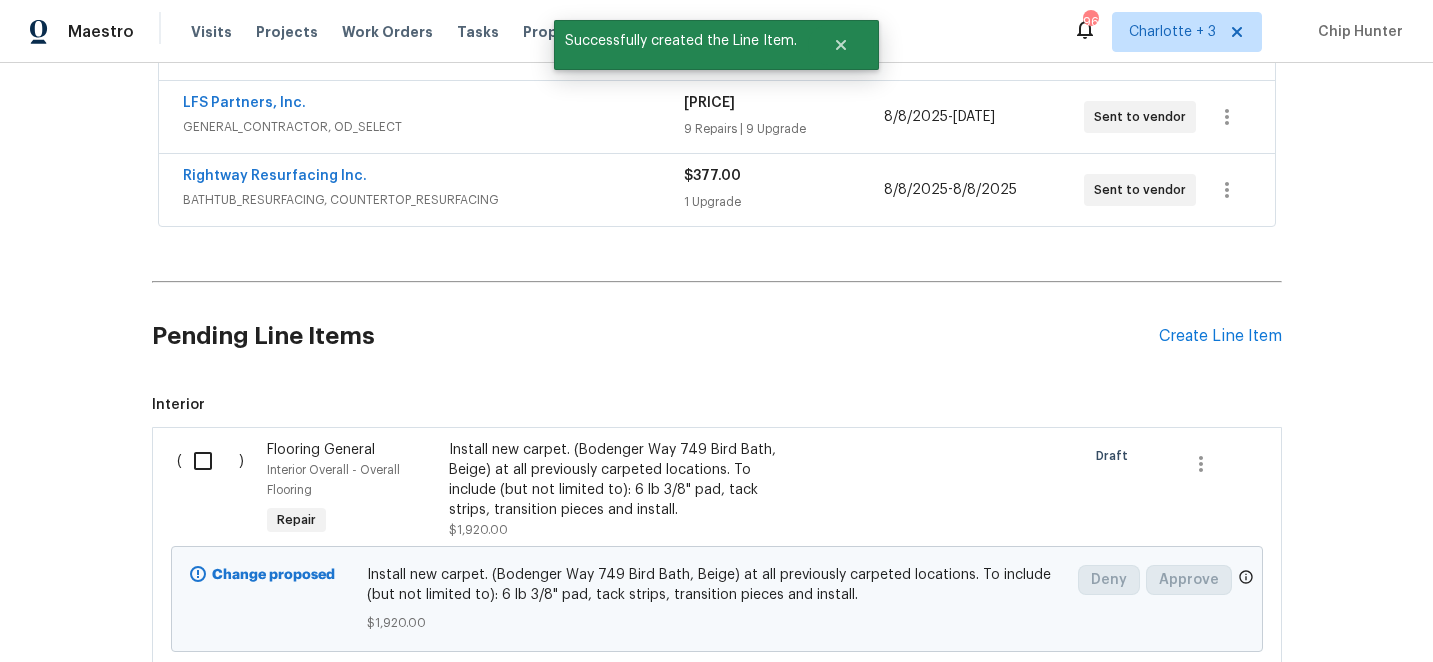 scroll, scrollTop: 552, scrollLeft: 0, axis: vertical 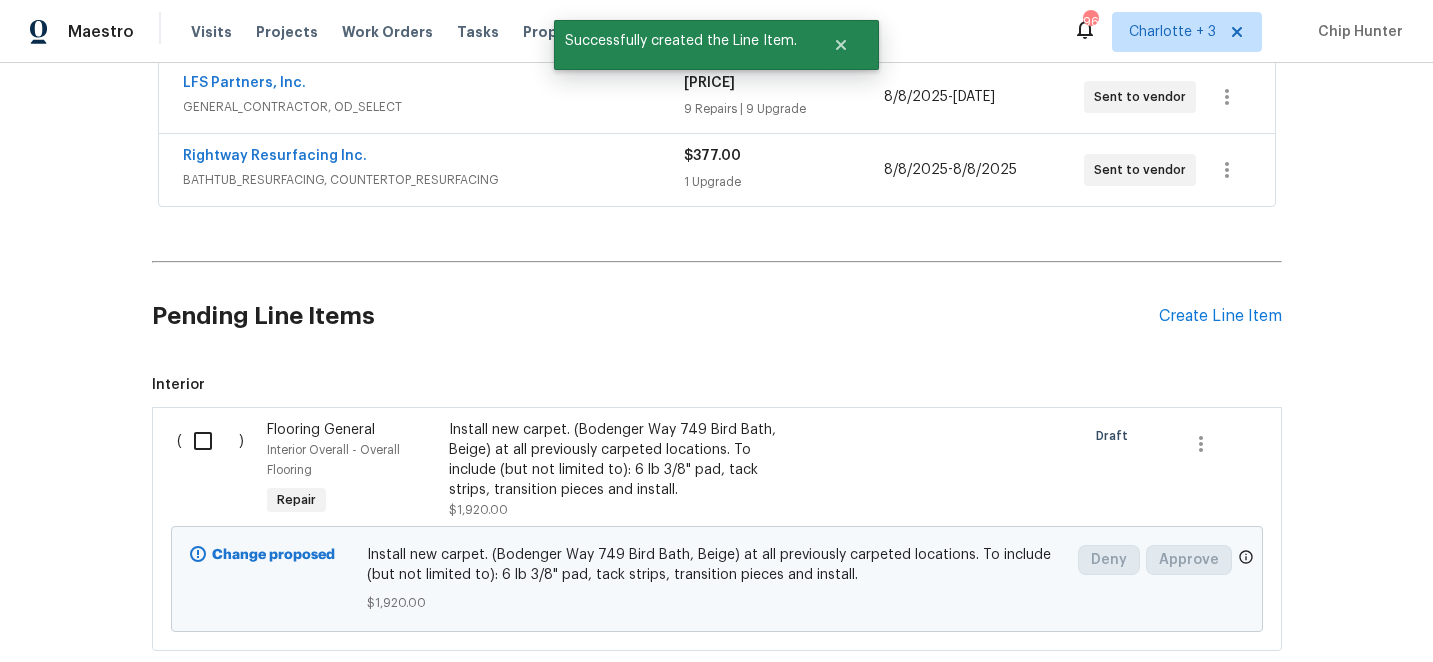 click at bounding box center [210, 441] 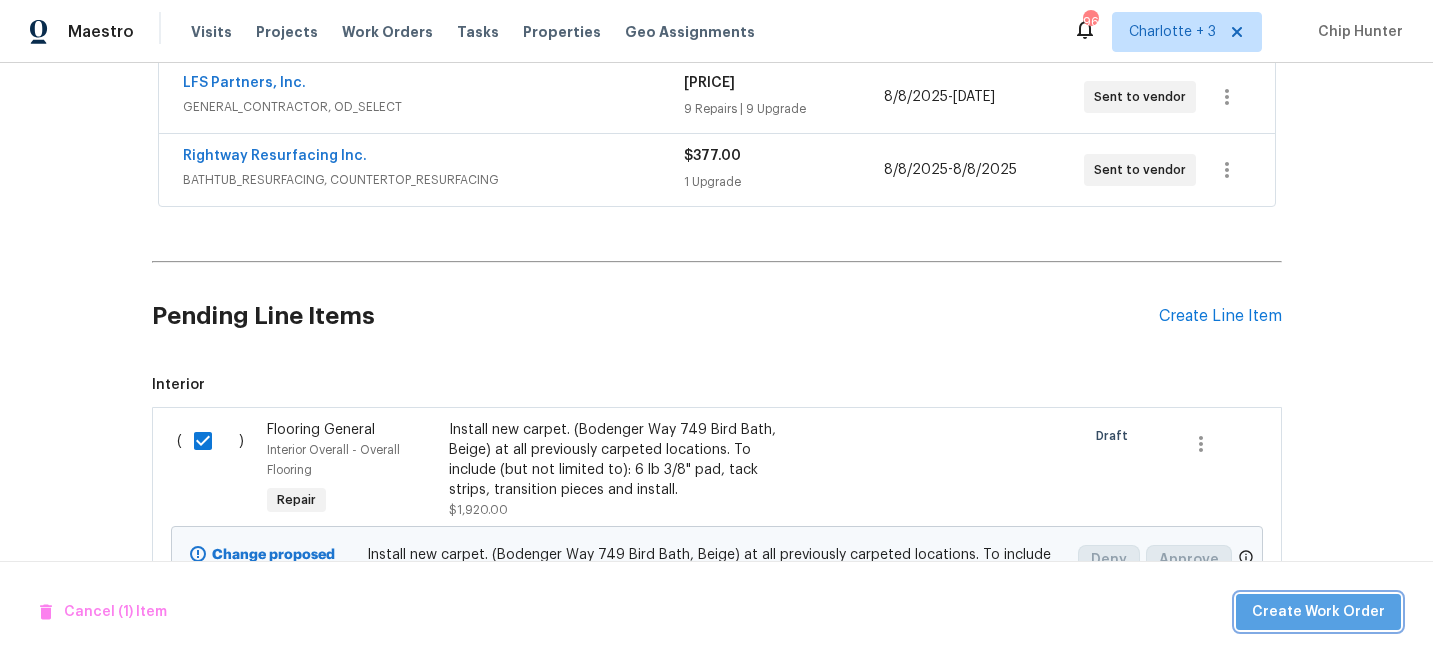 click on "Create Work Order" at bounding box center [1318, 612] 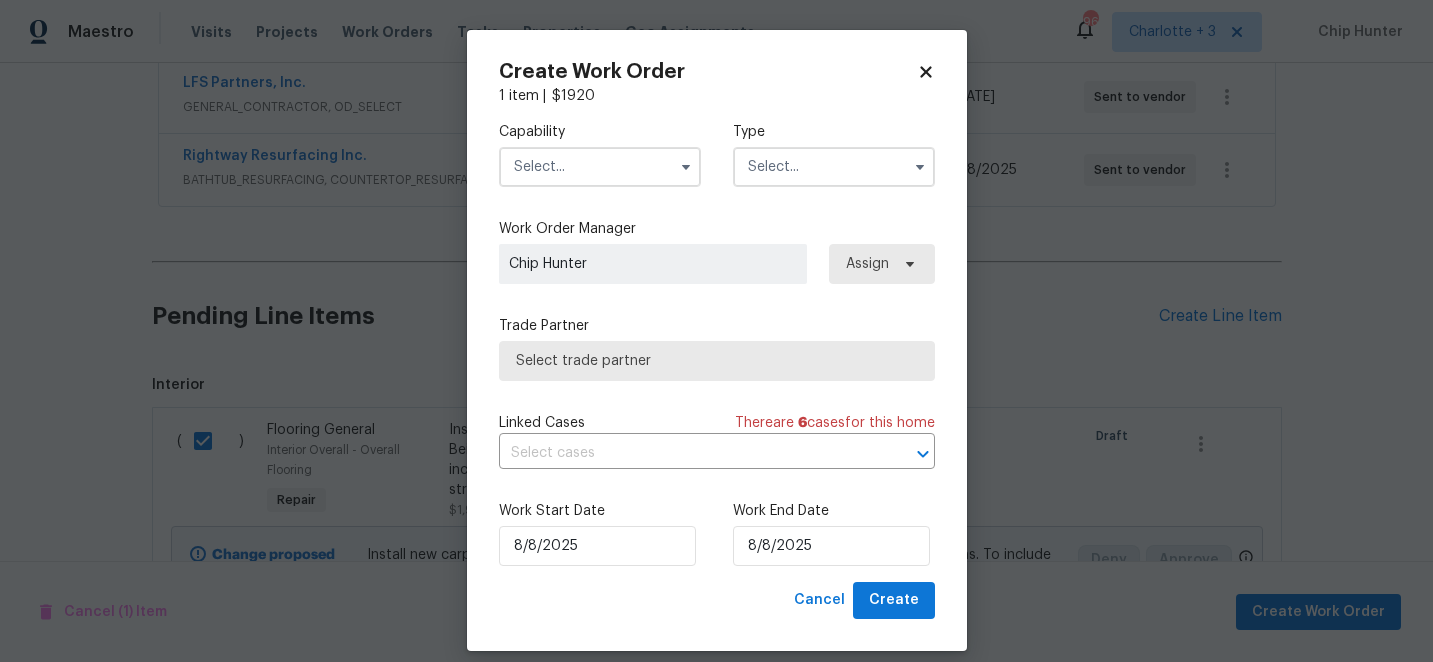 click at bounding box center (600, 167) 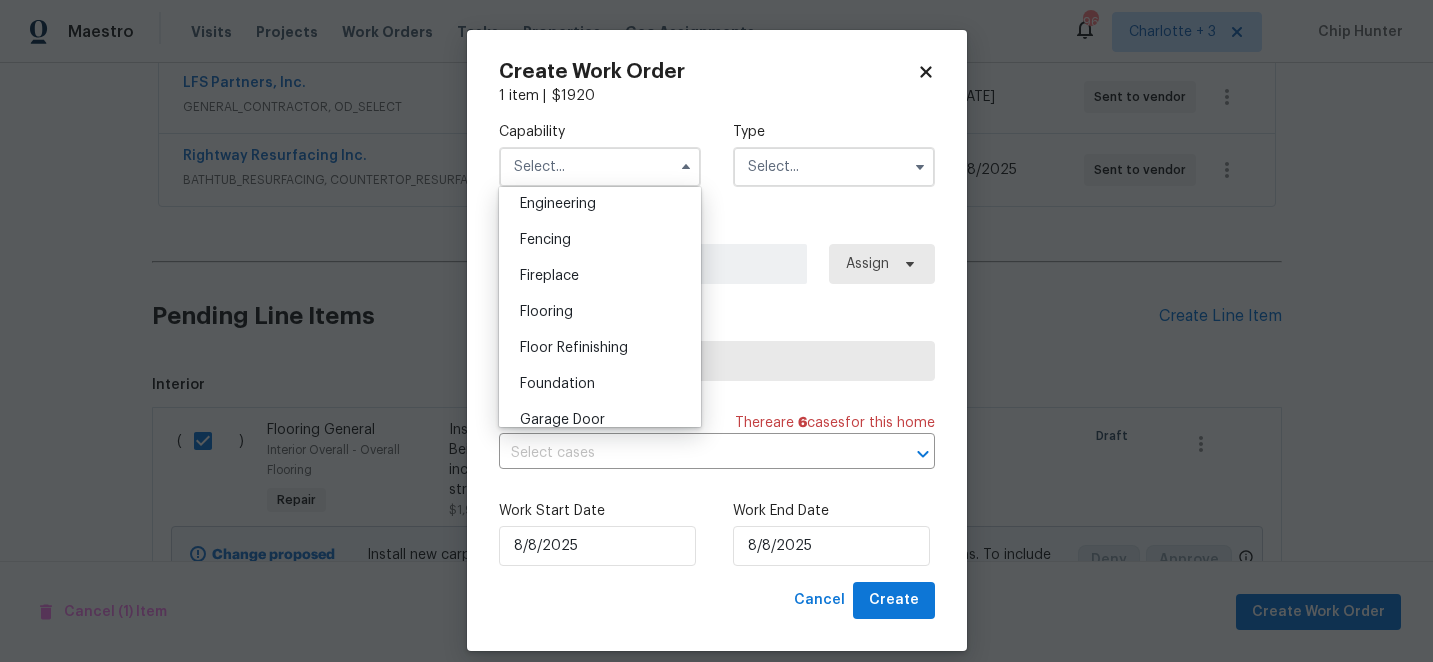 scroll, scrollTop: 678, scrollLeft: 0, axis: vertical 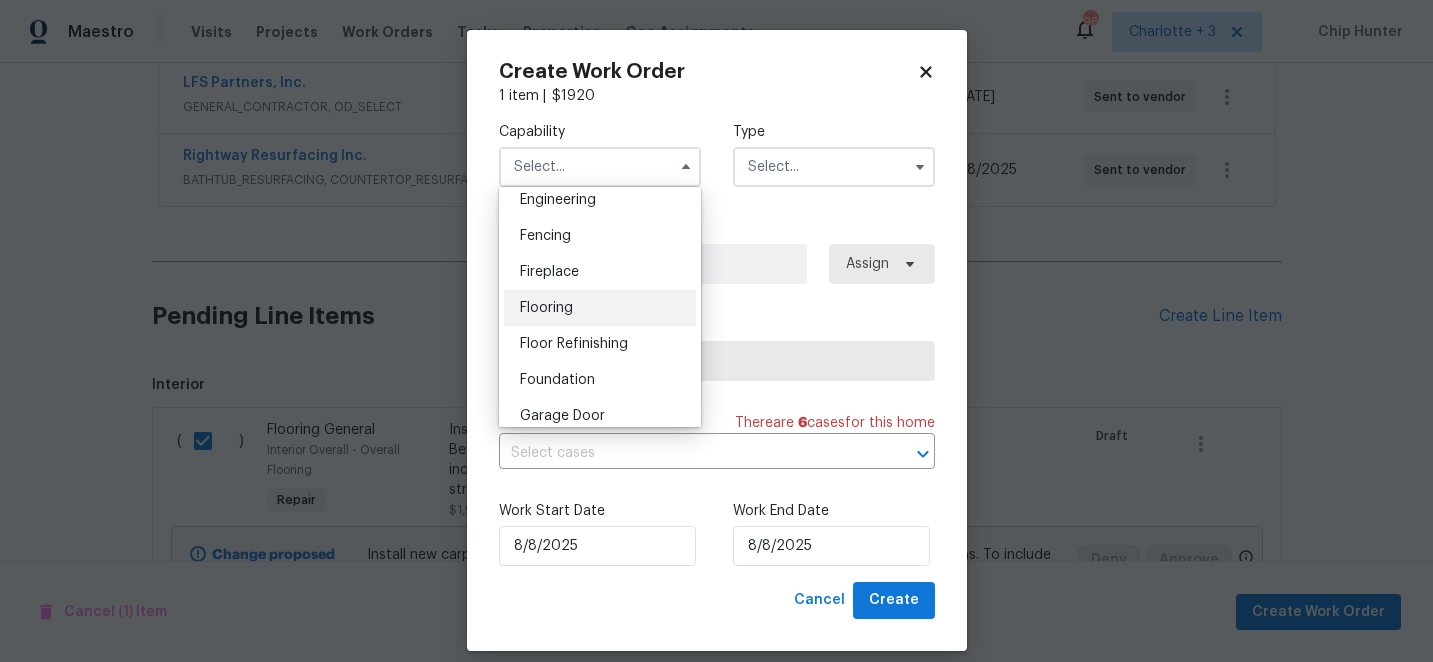 click on "Flooring" at bounding box center [546, 308] 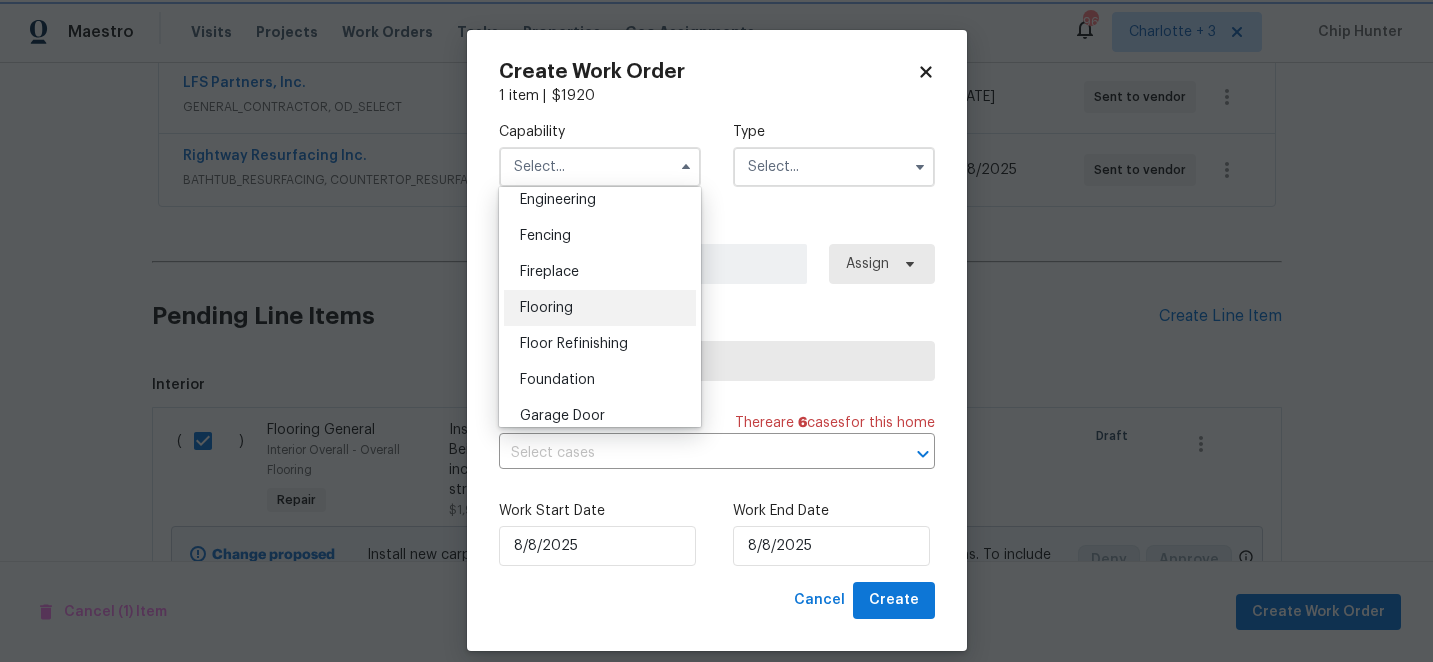 type on "Flooring" 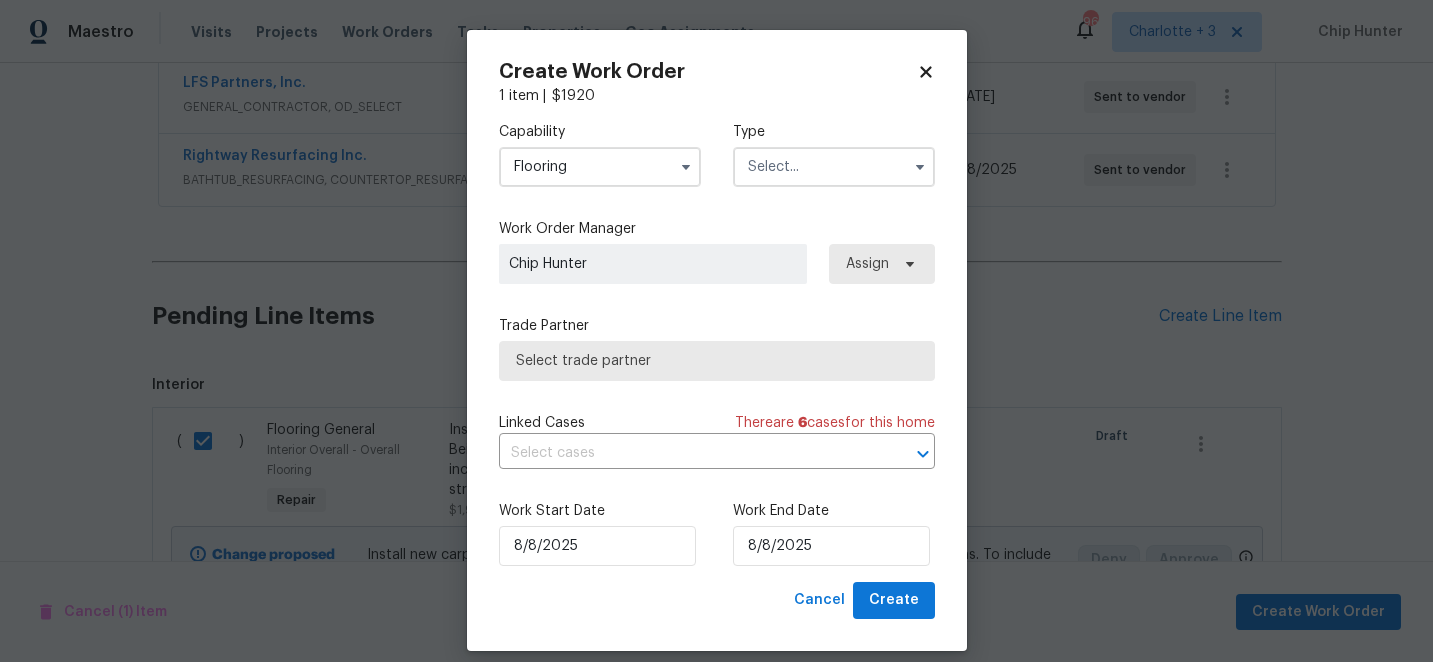 click at bounding box center (834, 167) 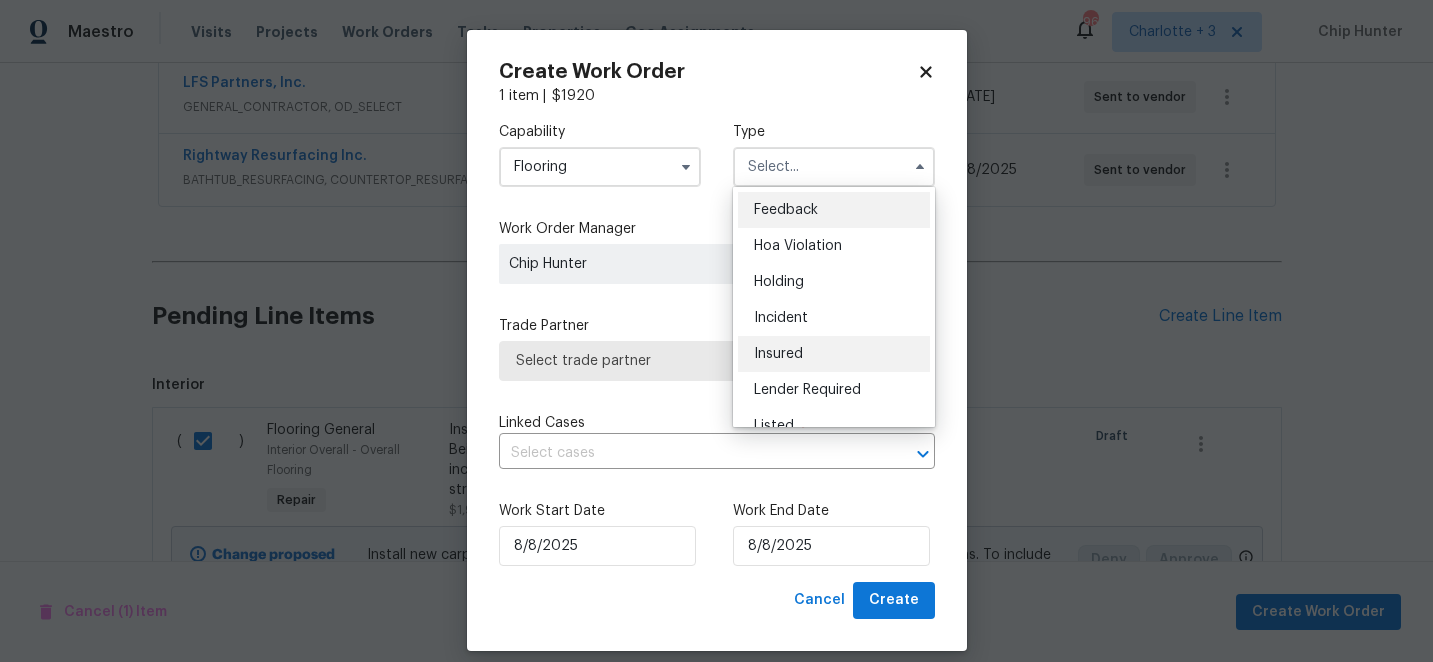 scroll, scrollTop: 454, scrollLeft: 0, axis: vertical 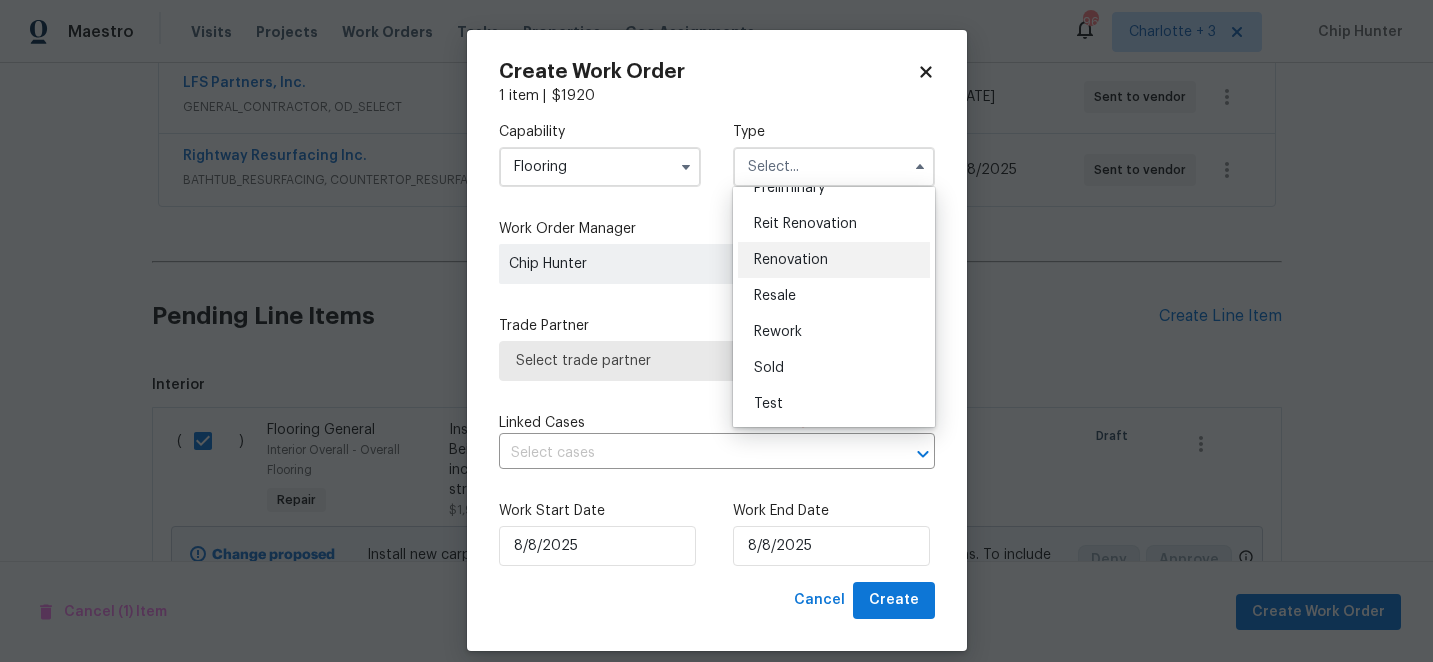 click on "Renovation" at bounding box center (791, 260) 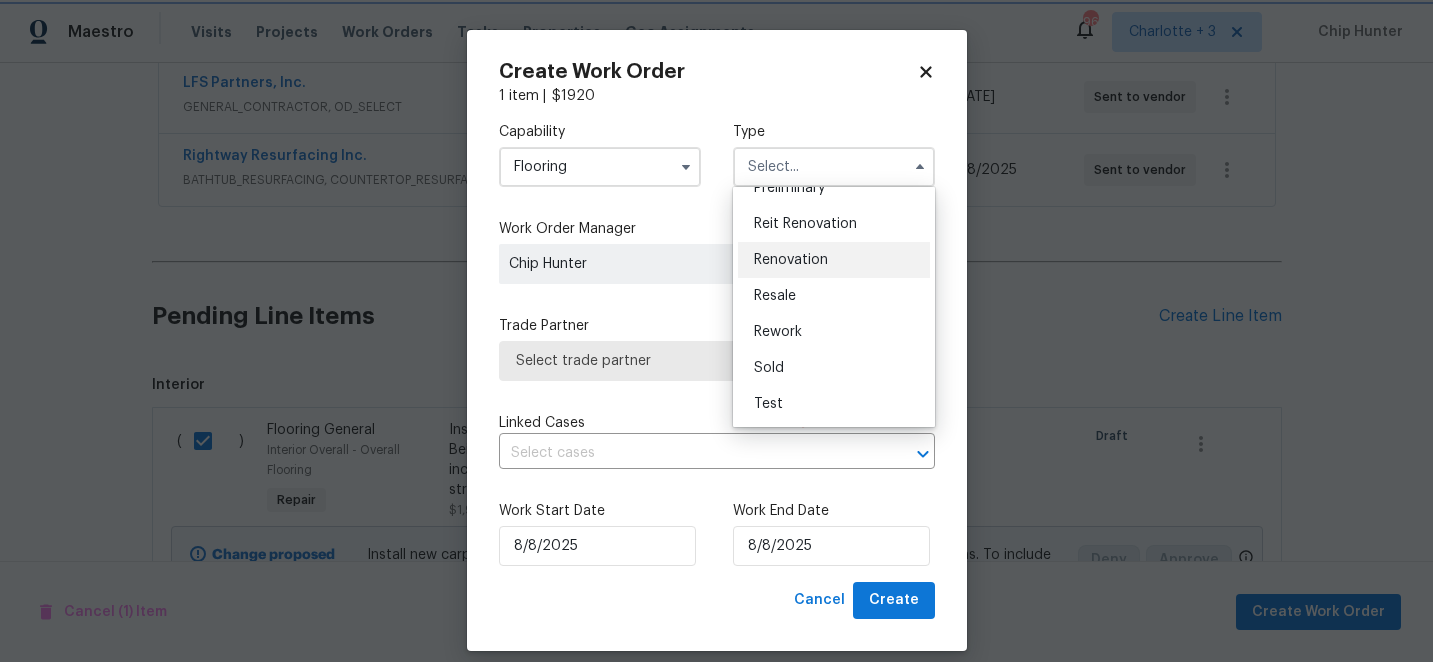 type on "Renovation" 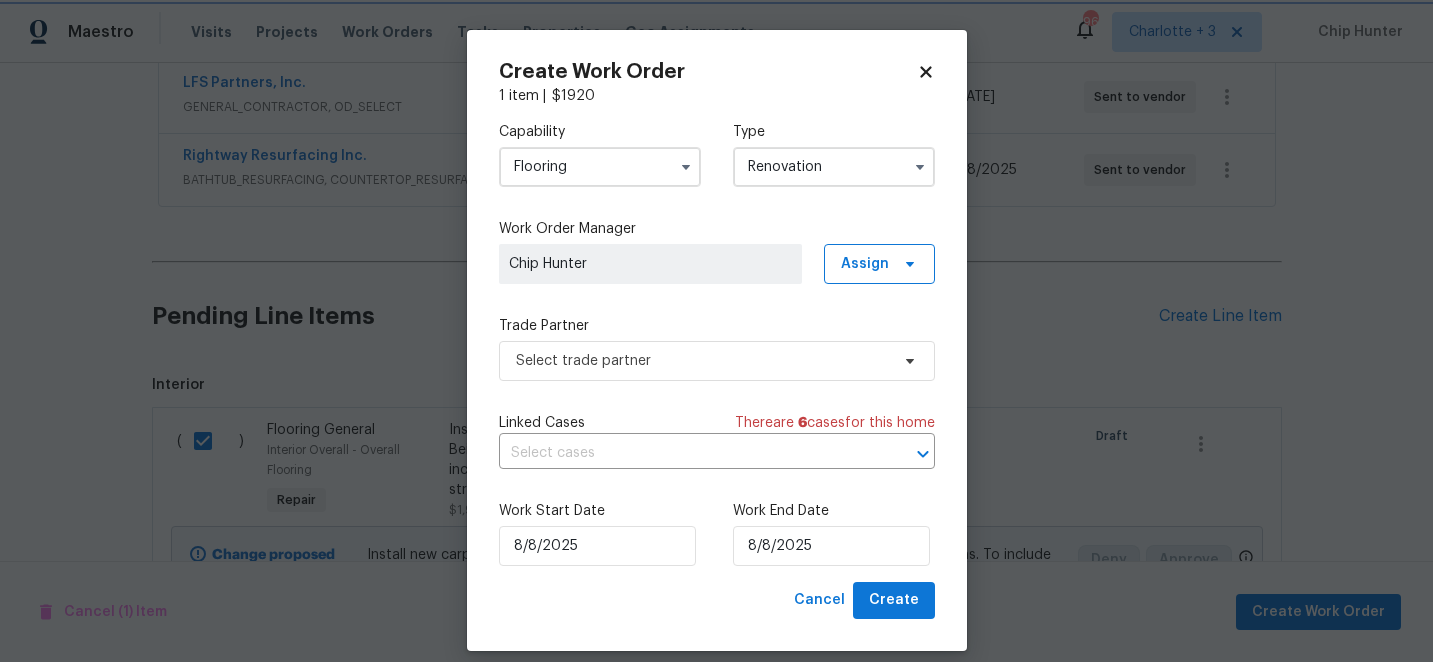 scroll, scrollTop: 0, scrollLeft: 0, axis: both 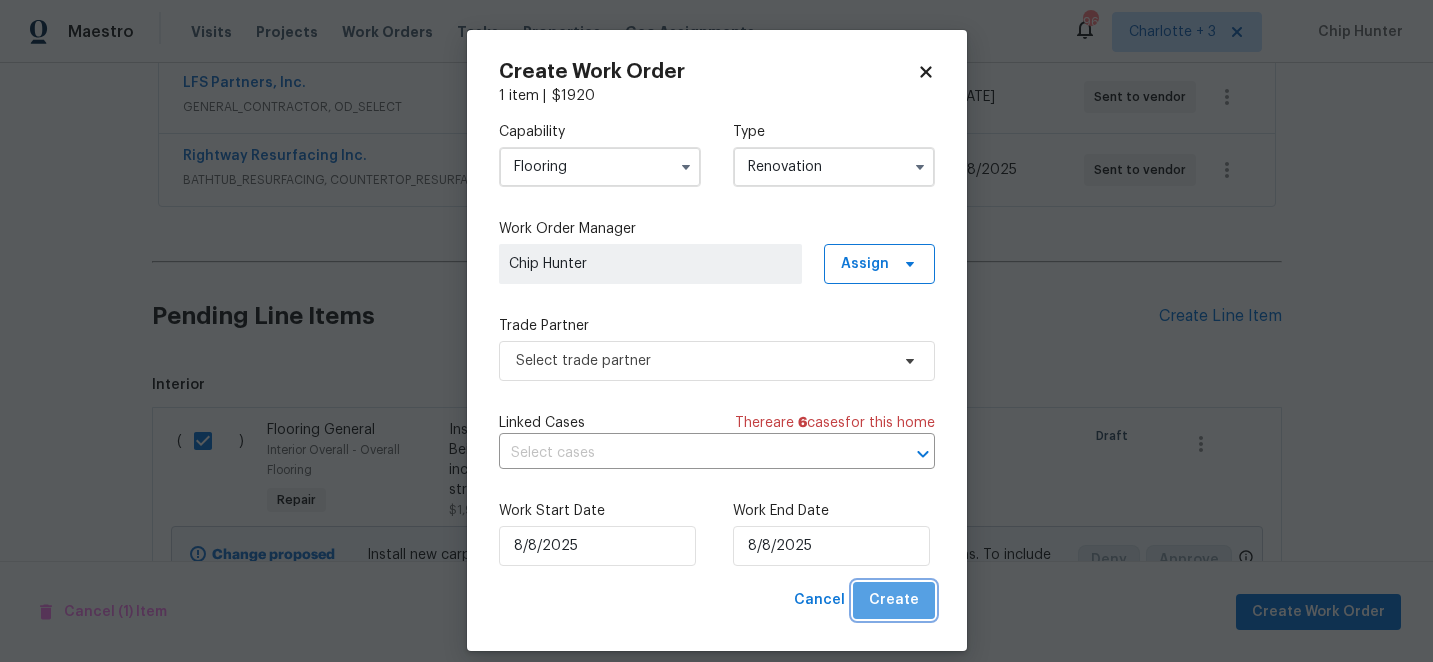click on "Create" at bounding box center [894, 600] 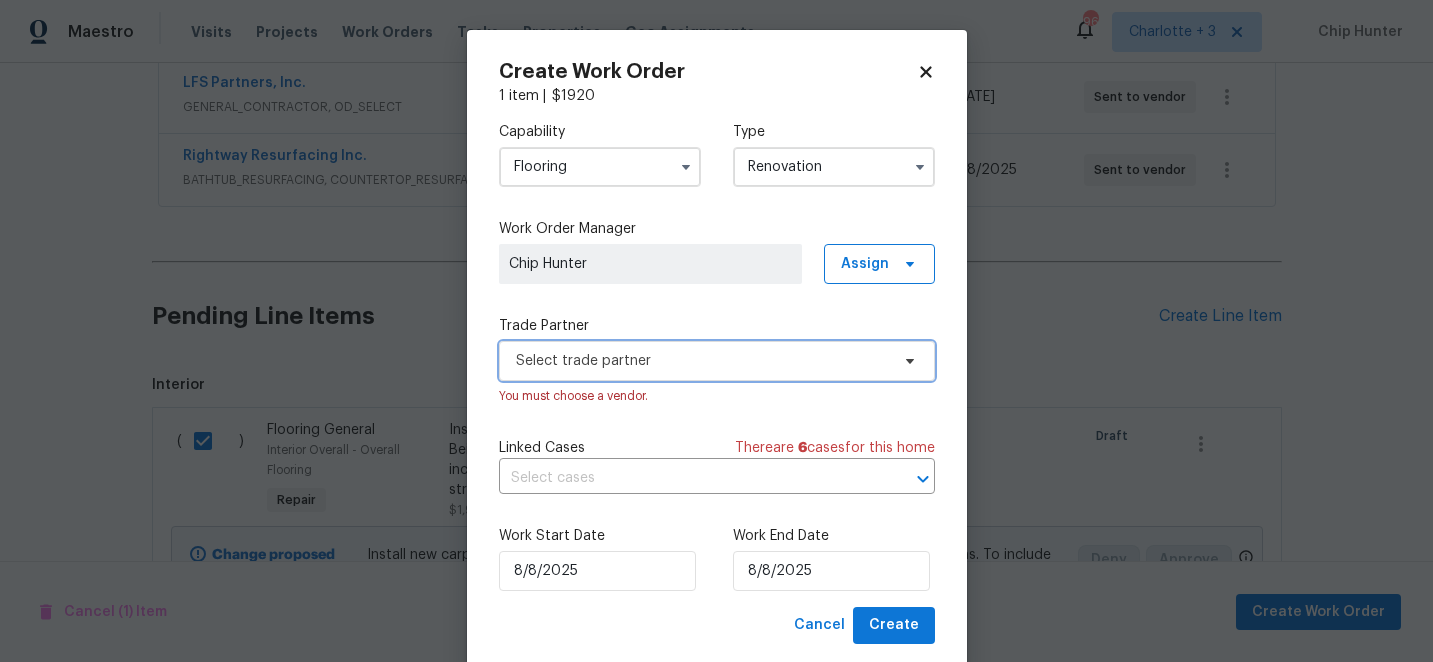 click on "Select trade partner" at bounding box center (702, 361) 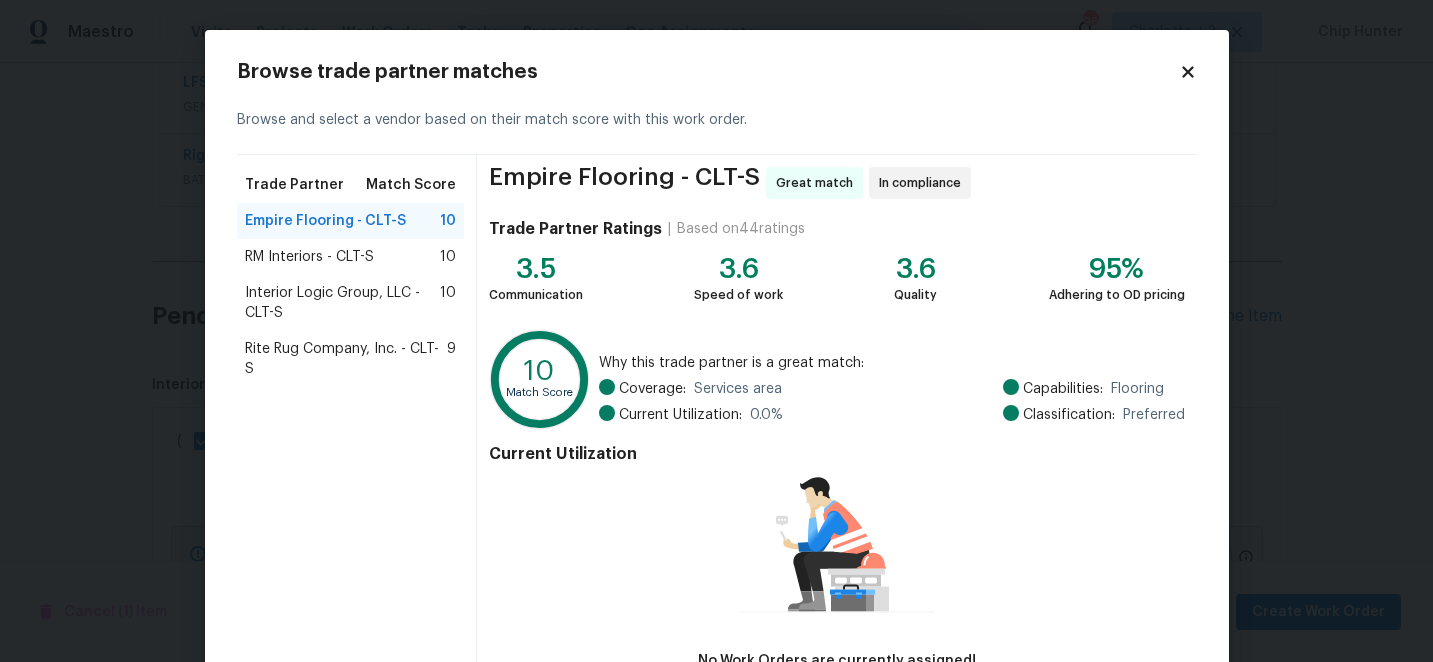 click on "Rite Rug Company, Inc. - CLT-S" at bounding box center (346, 359) 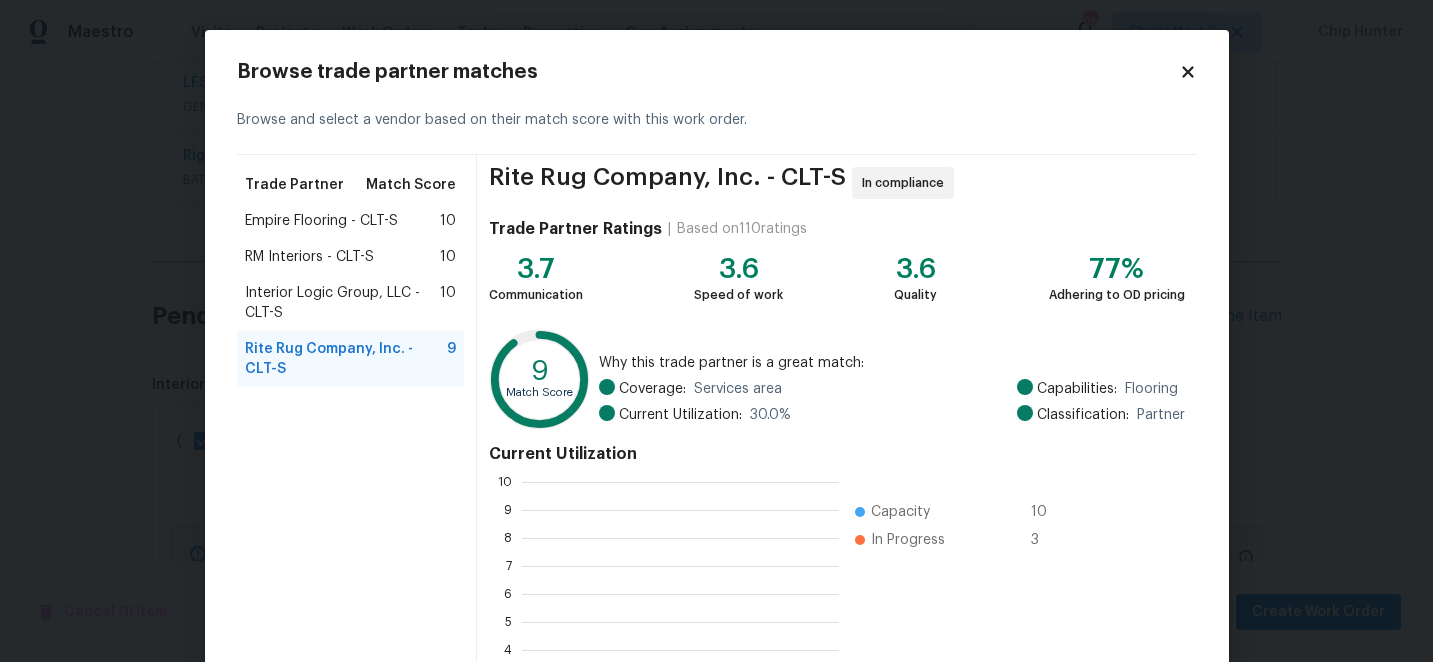 scroll, scrollTop: 2, scrollLeft: 2, axis: both 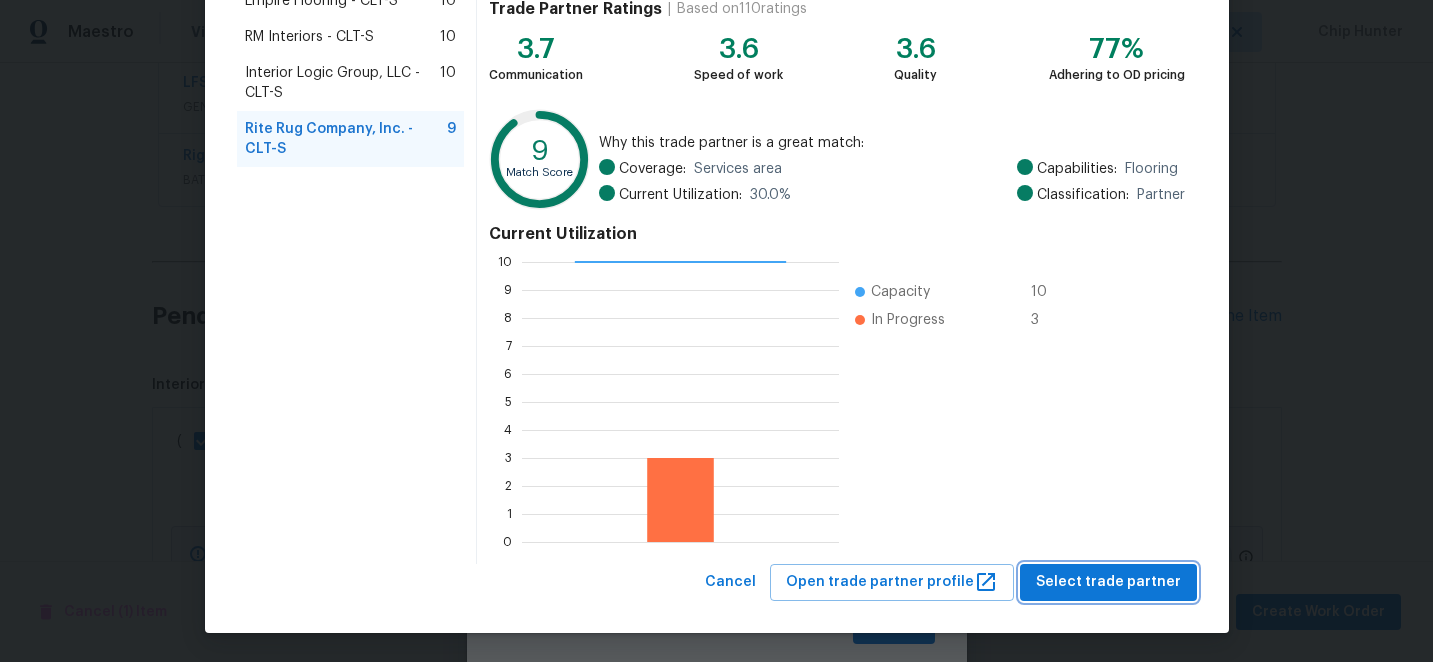 click on "Select trade partner" at bounding box center (1108, 582) 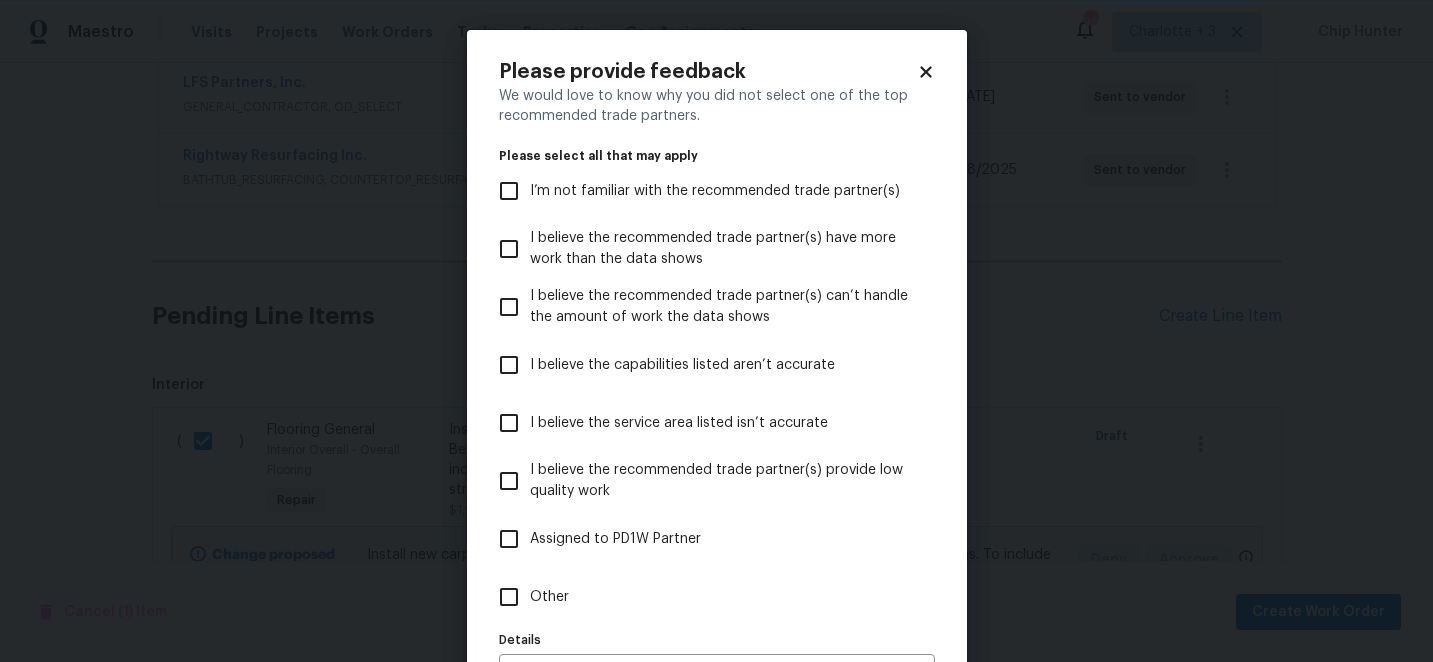 scroll, scrollTop: 0, scrollLeft: 0, axis: both 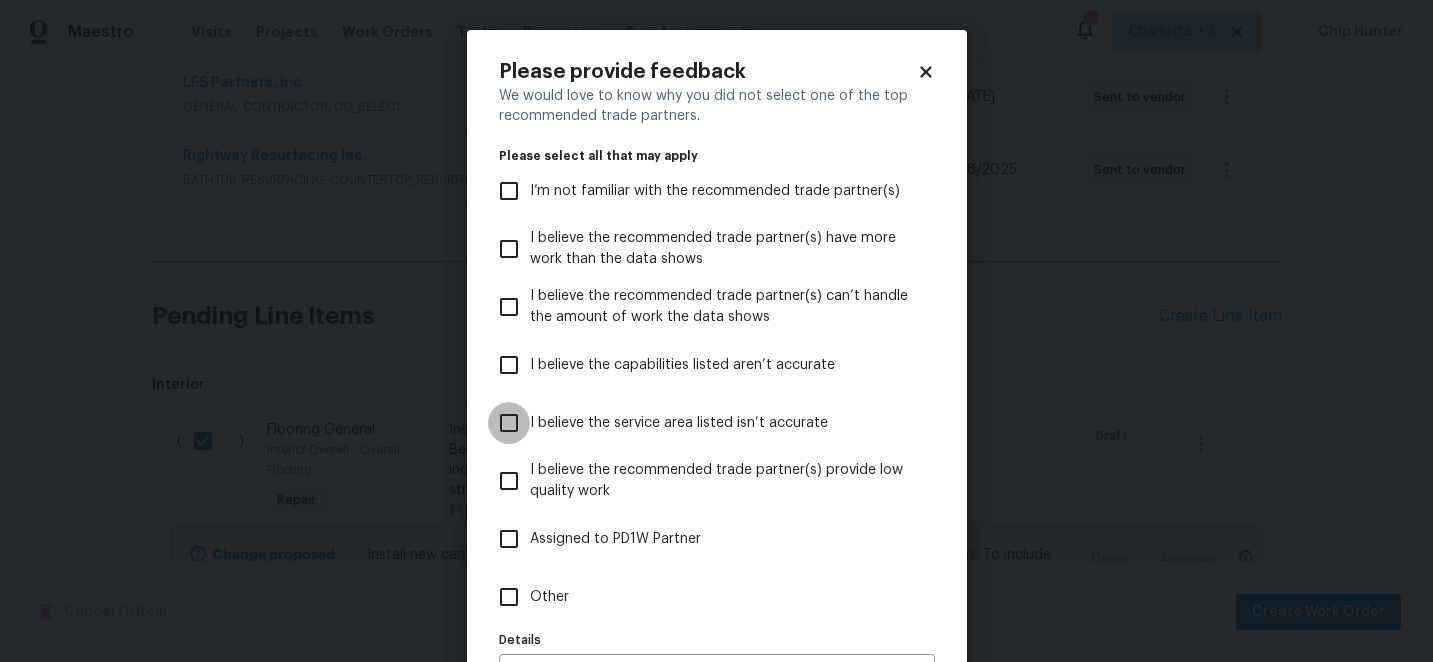 click on "I believe the service area listed isn’t accurate" at bounding box center [509, 423] 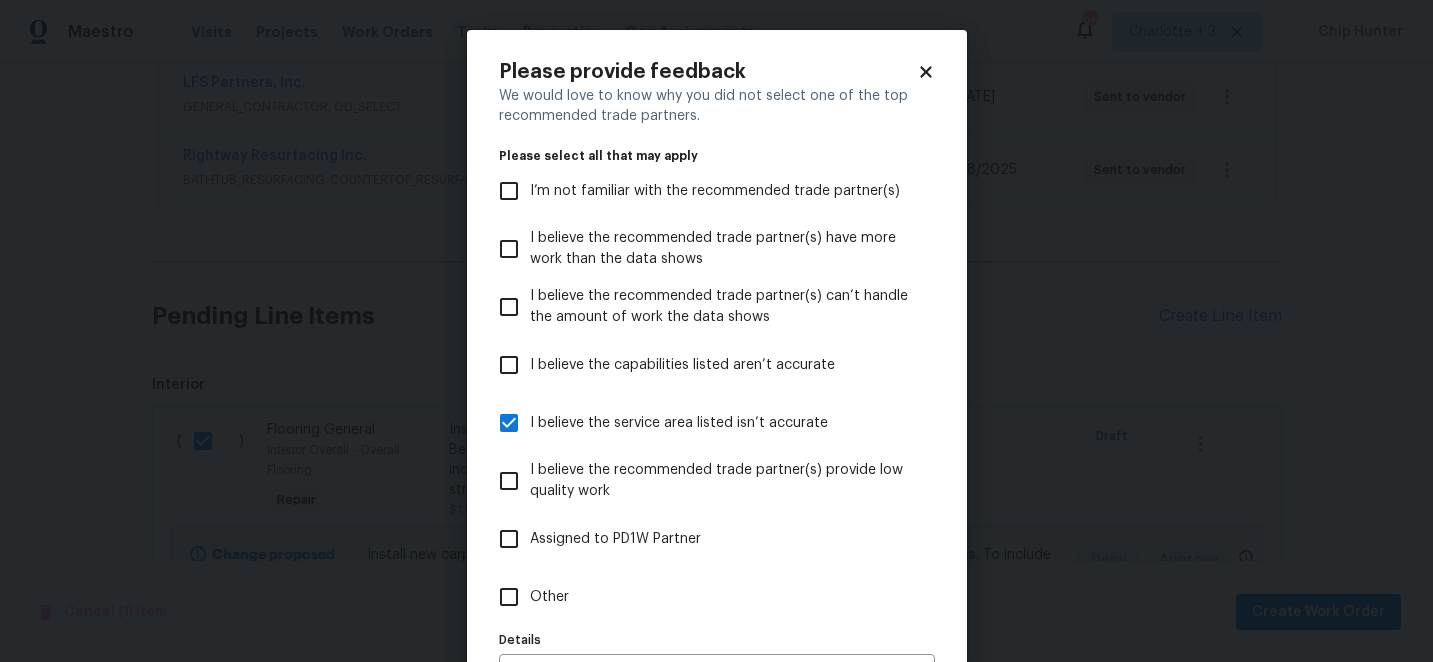scroll, scrollTop: 130, scrollLeft: 0, axis: vertical 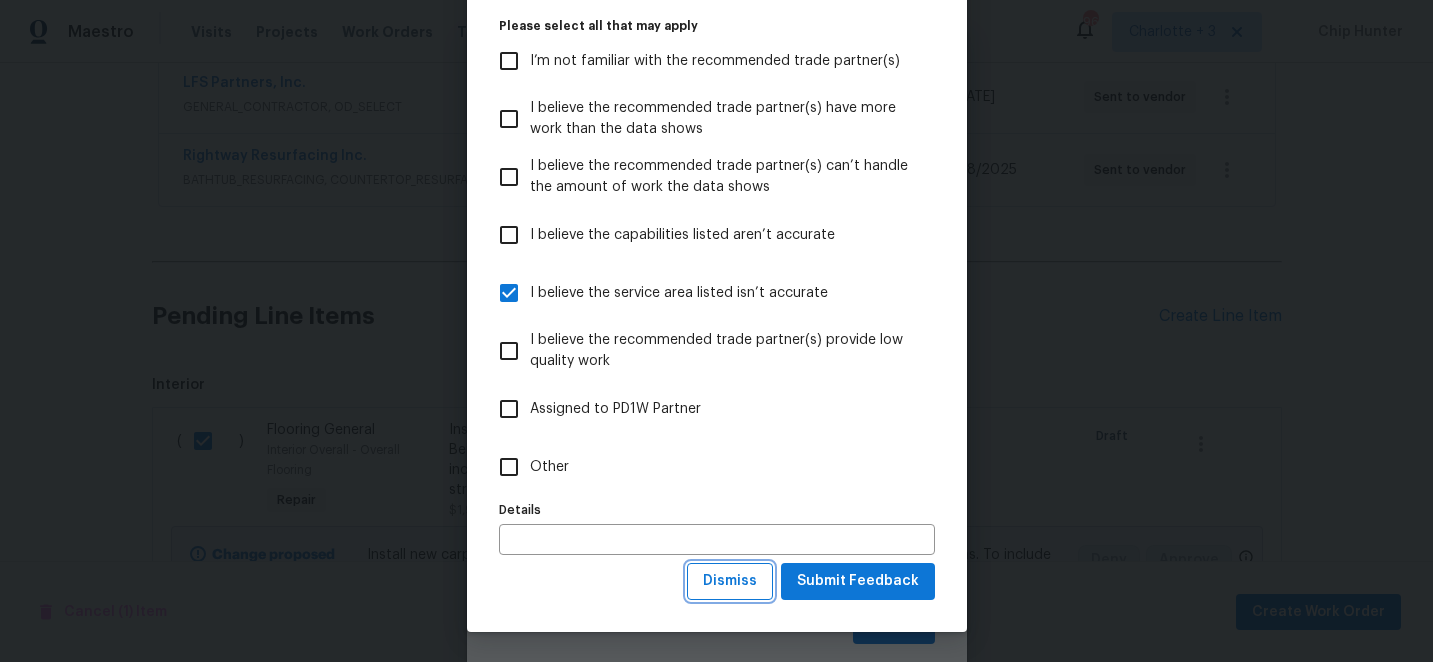 click on "Dismiss" at bounding box center (730, 581) 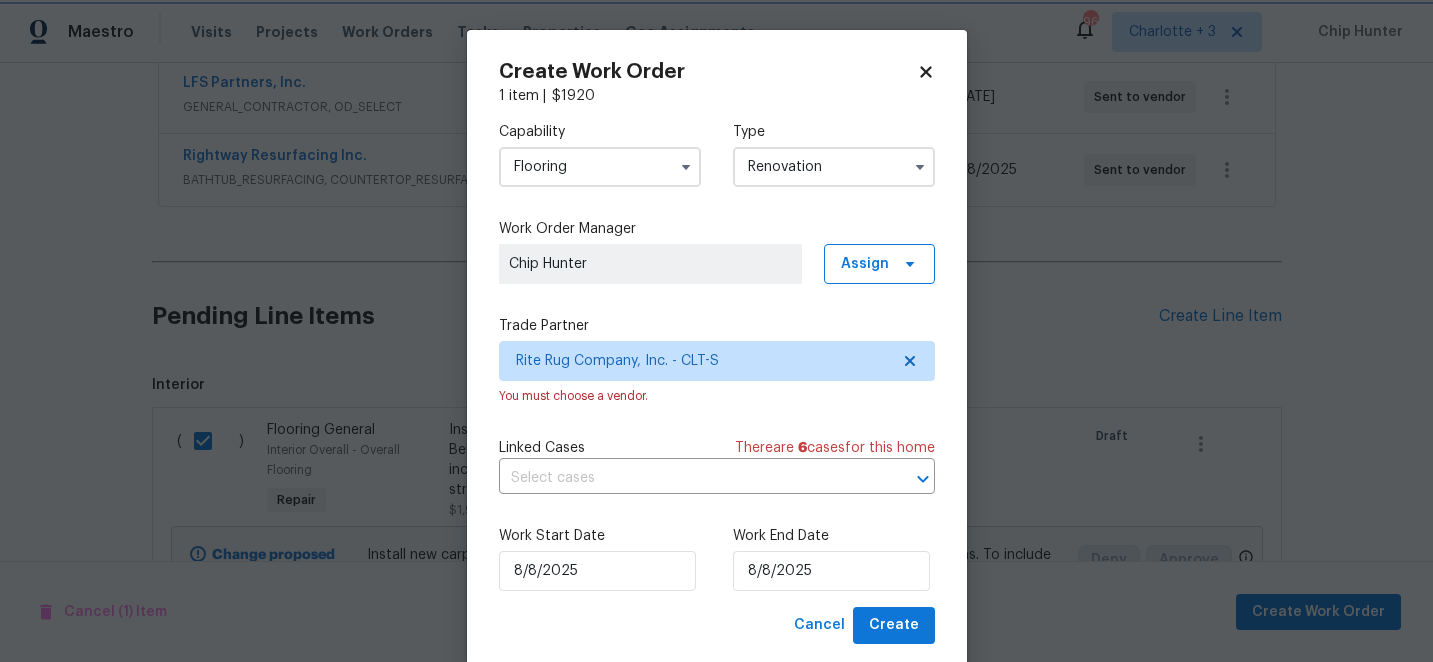 scroll, scrollTop: 0, scrollLeft: 0, axis: both 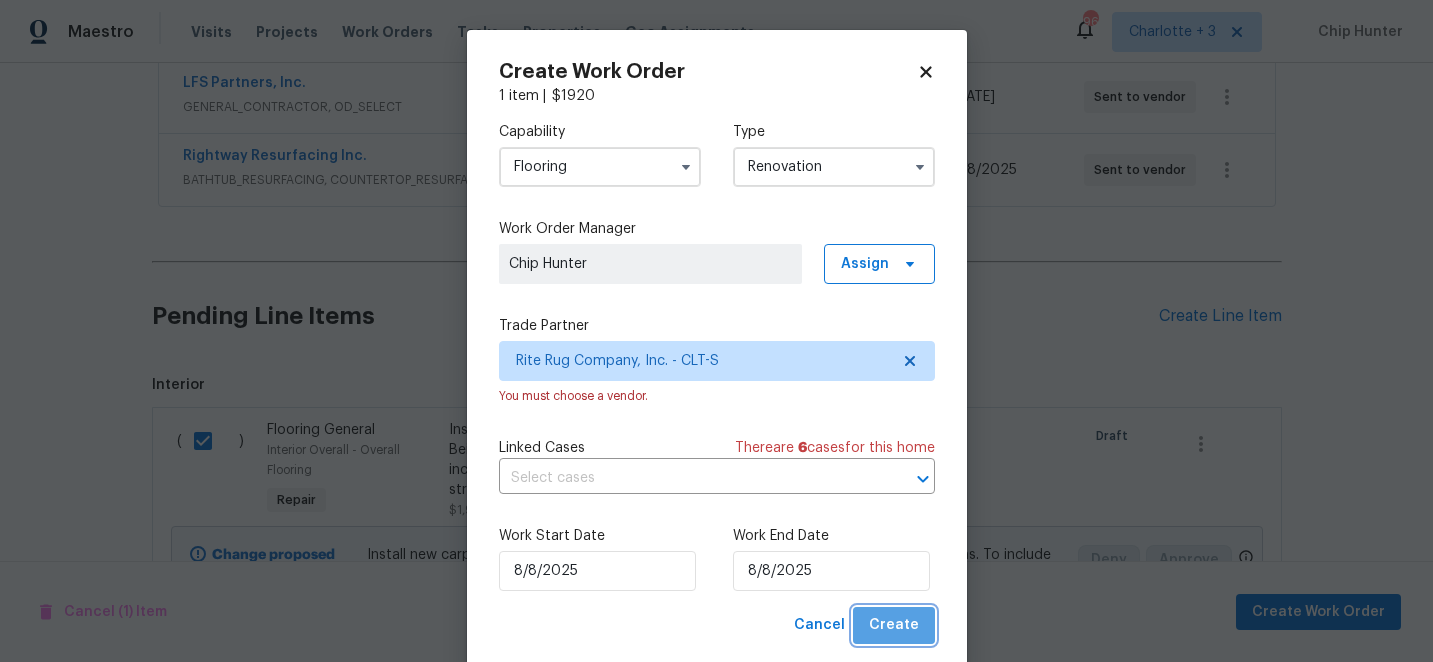 click on "Create" at bounding box center [894, 625] 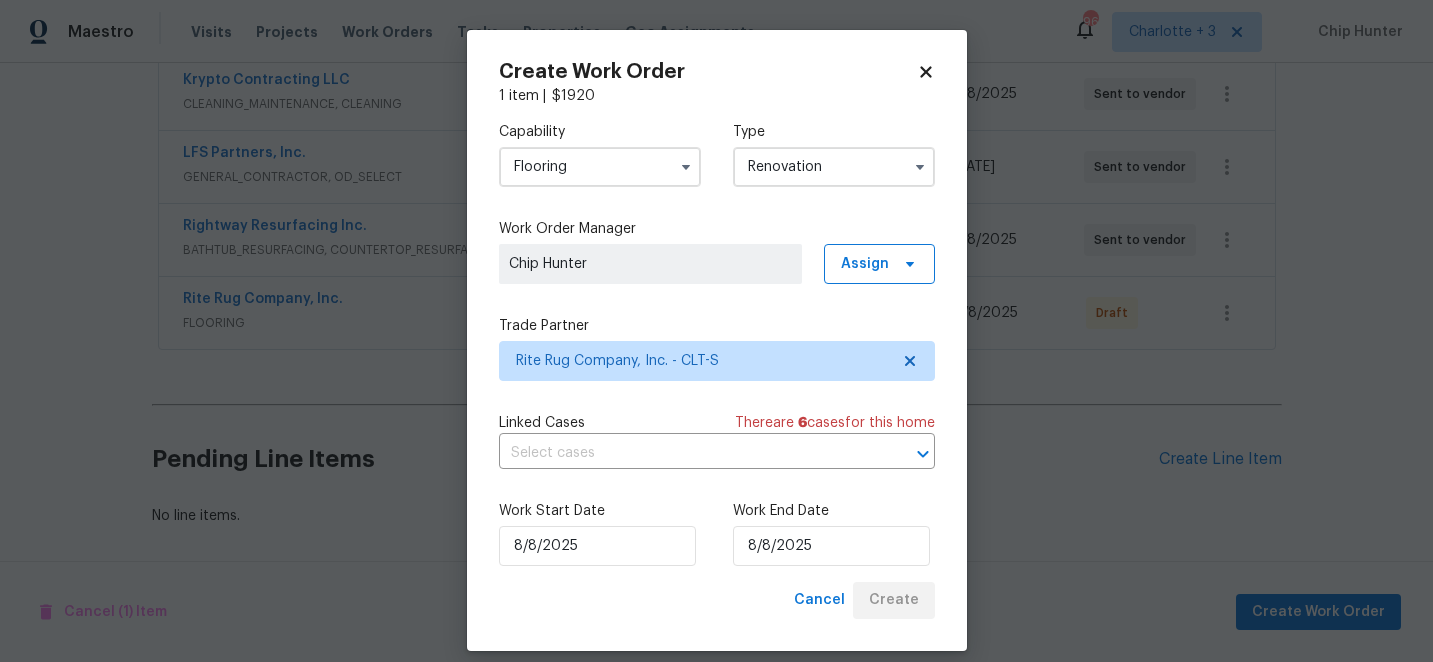 scroll, scrollTop: 462, scrollLeft: 0, axis: vertical 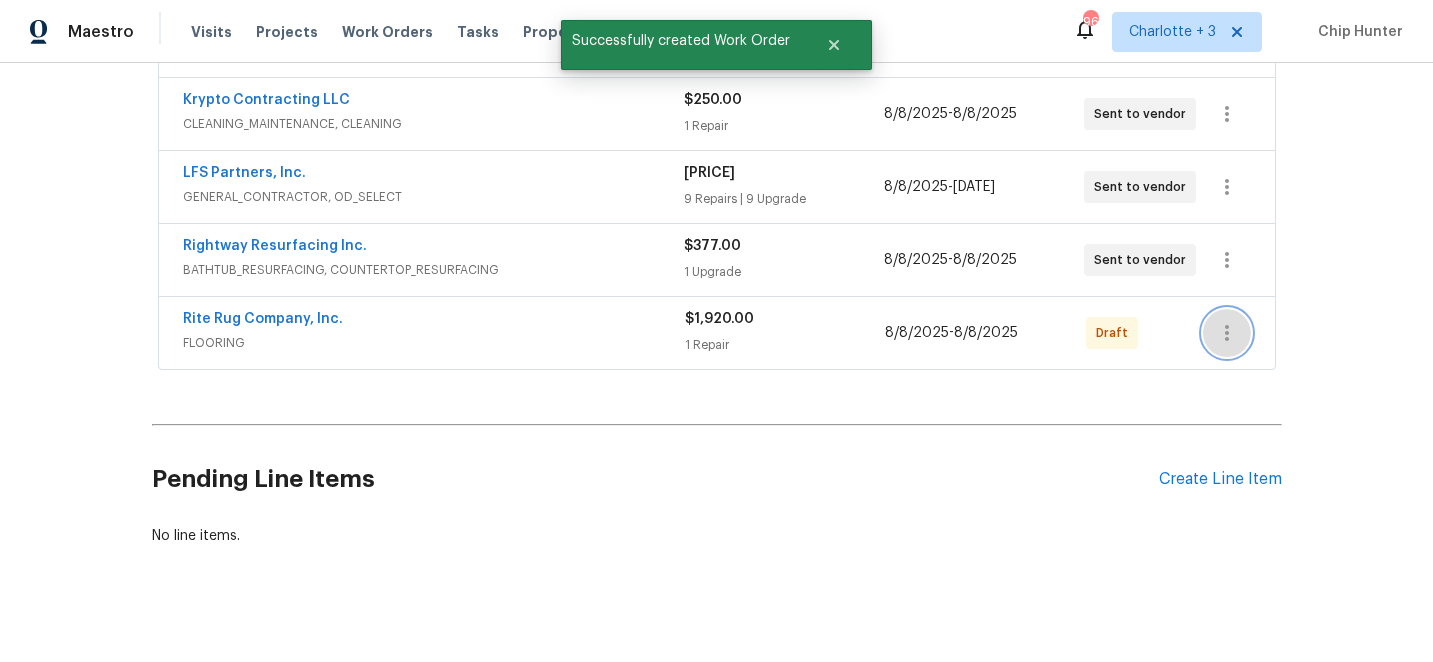 click 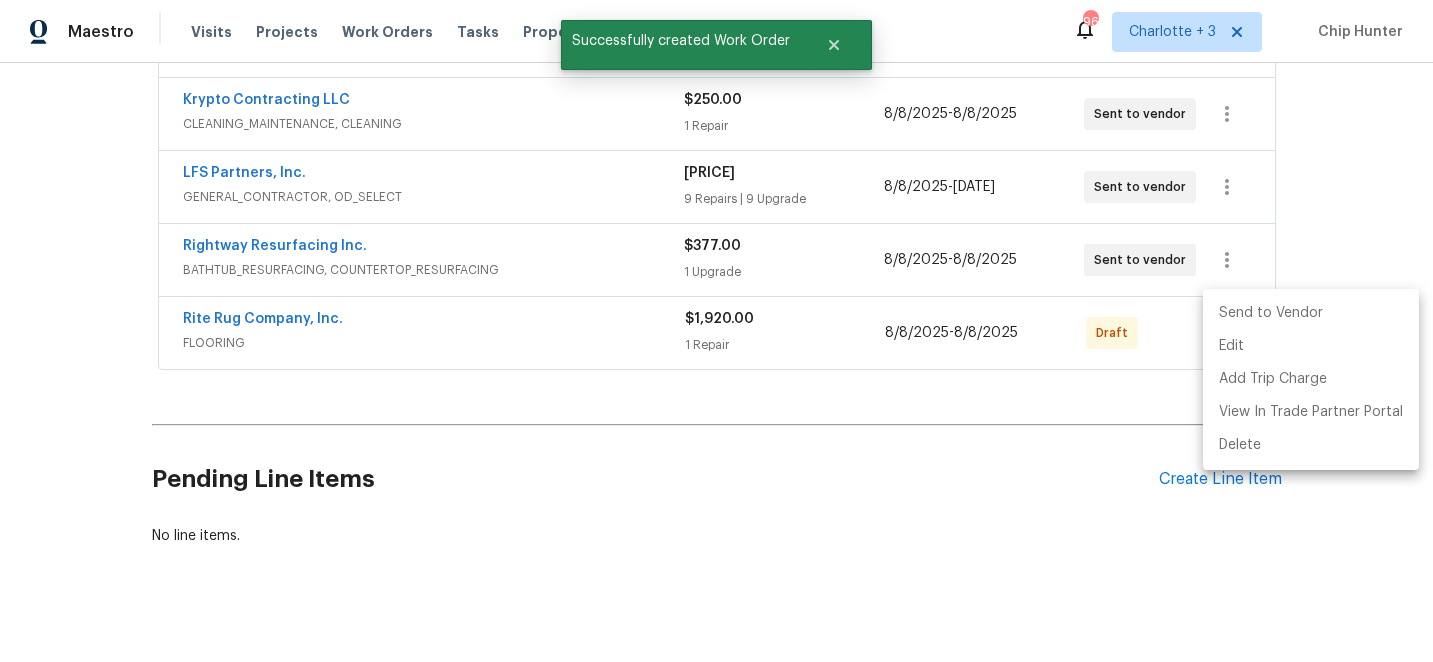 click on "Send to Vendor" at bounding box center [1311, 313] 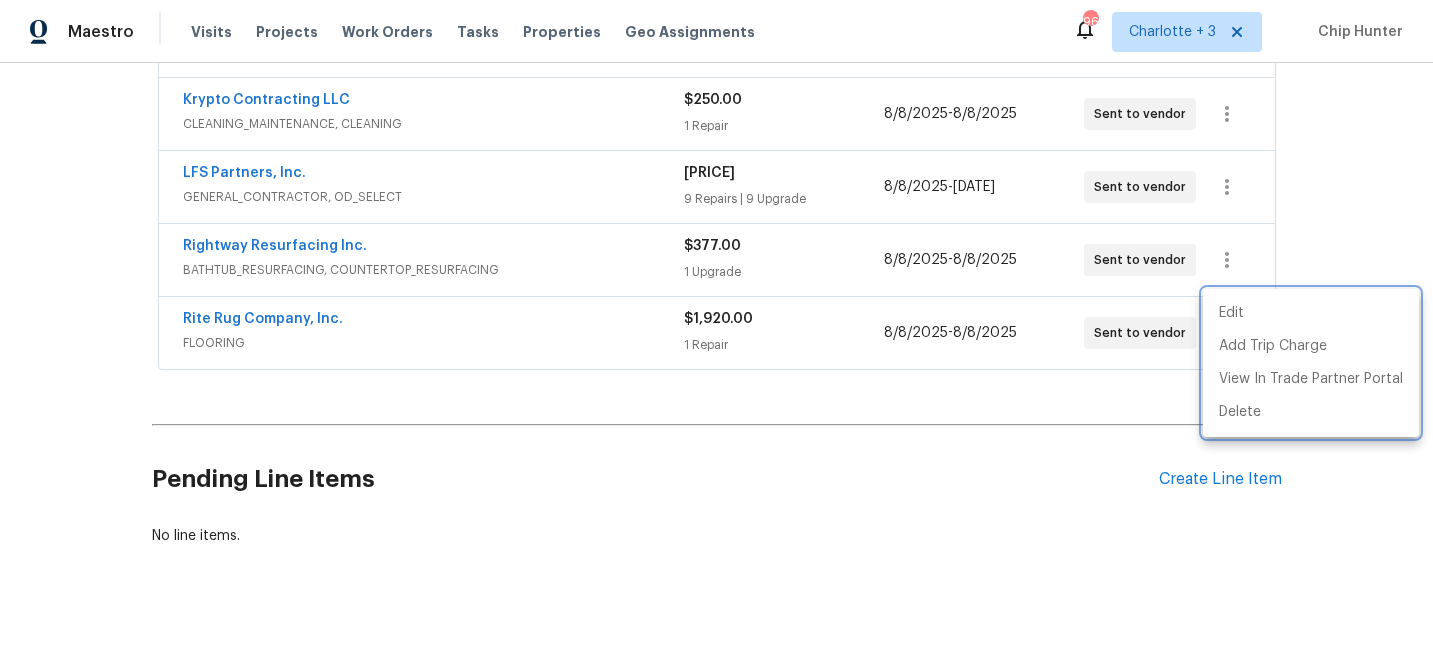 click at bounding box center [716, 331] 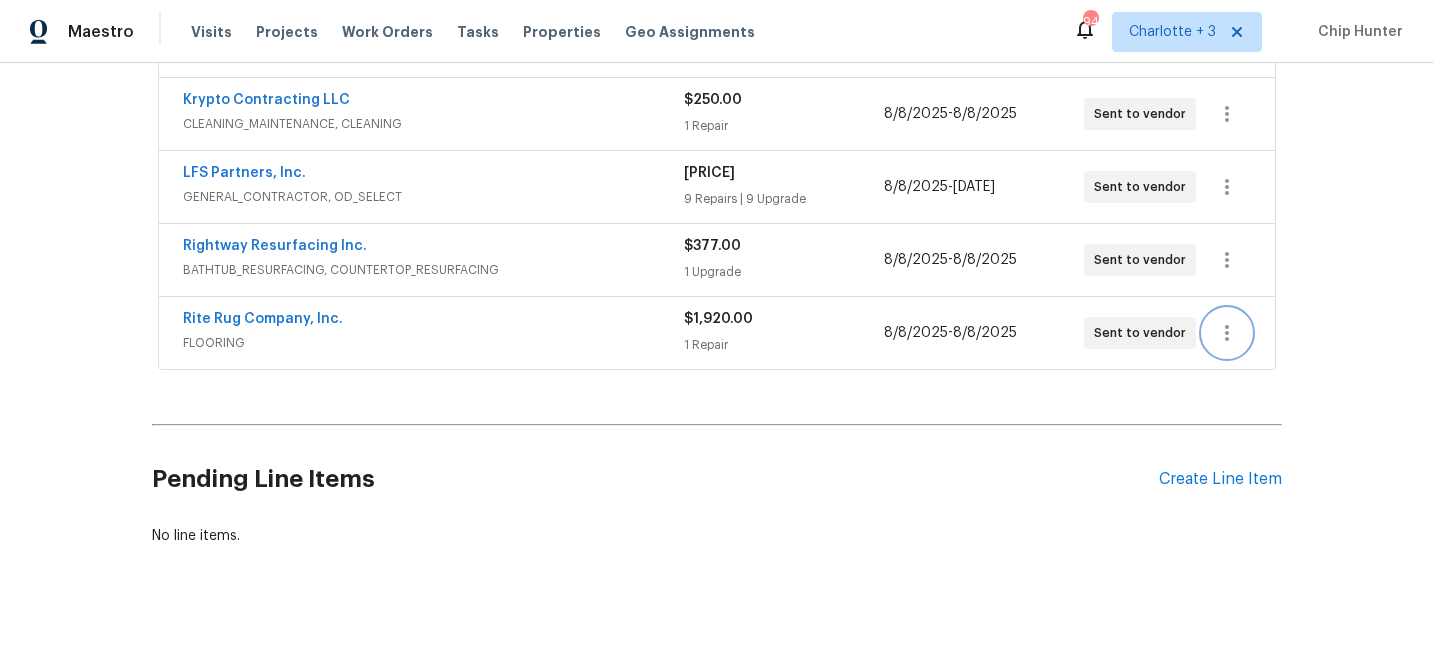 type 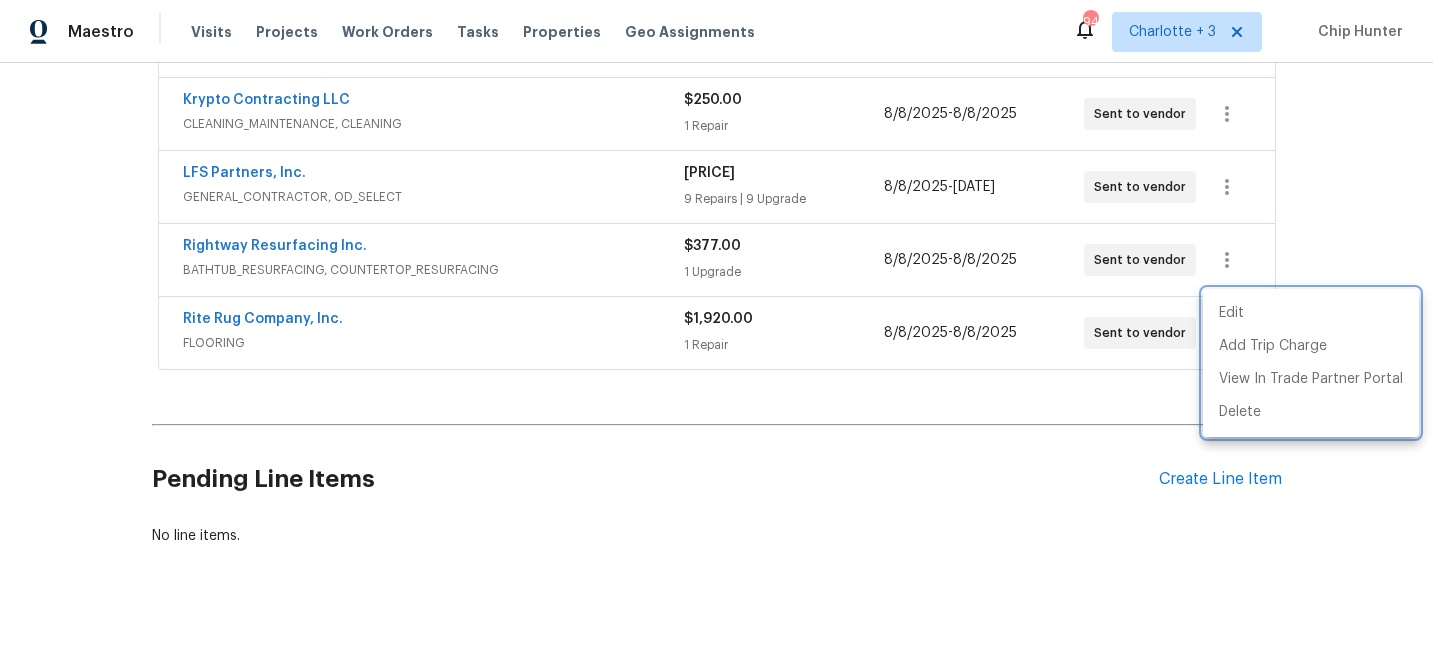 click at bounding box center (716, 331) 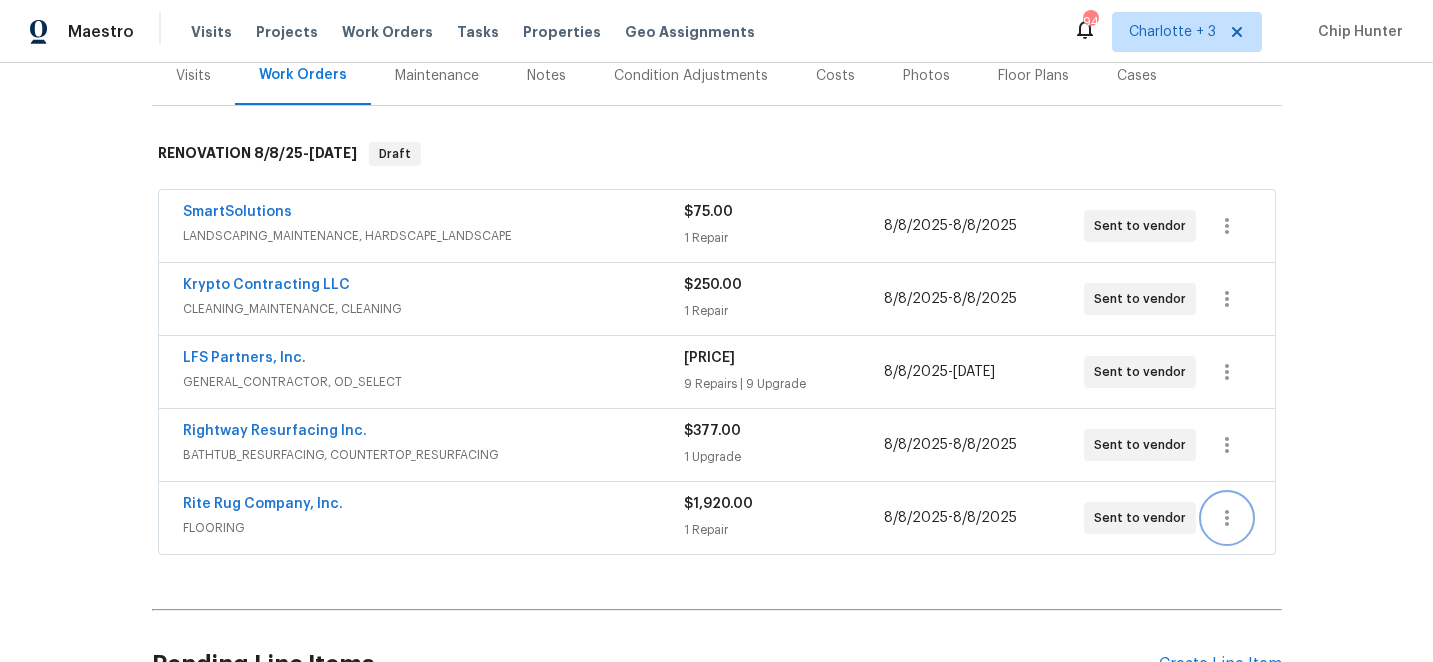 scroll, scrollTop: 271, scrollLeft: 0, axis: vertical 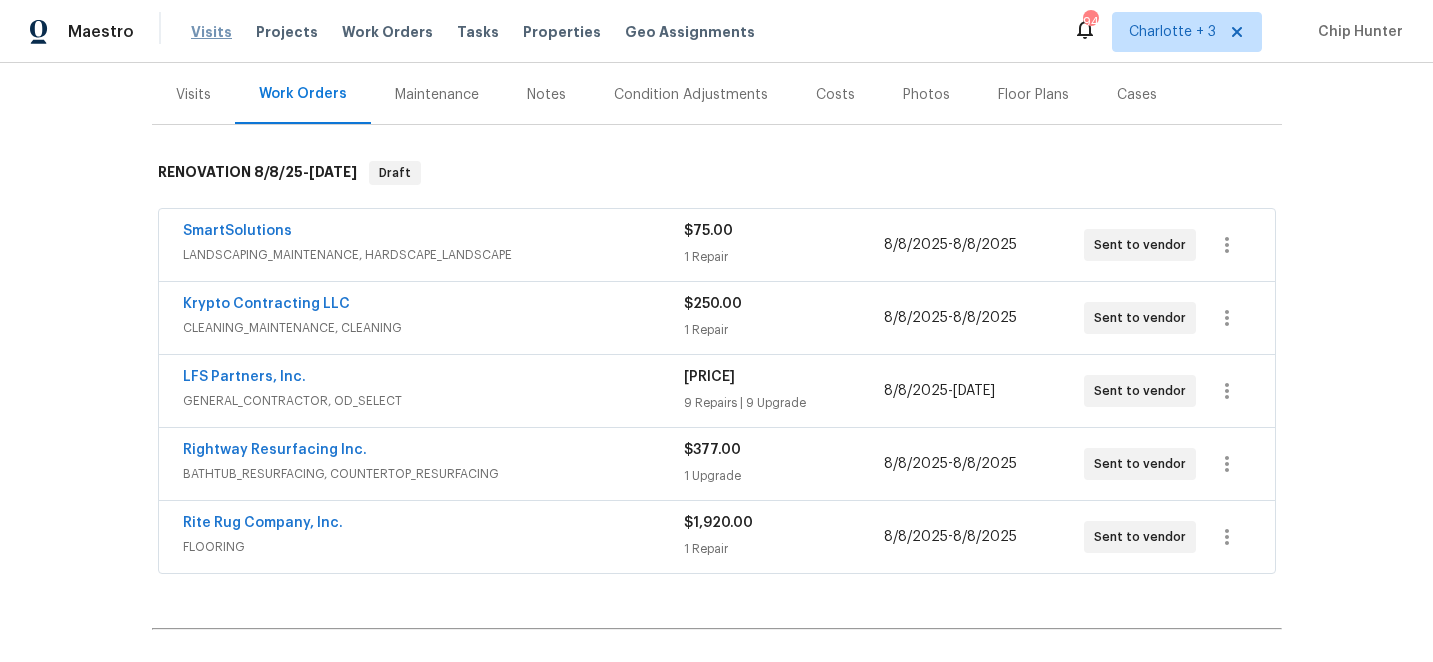 click on "Visits" at bounding box center [211, 32] 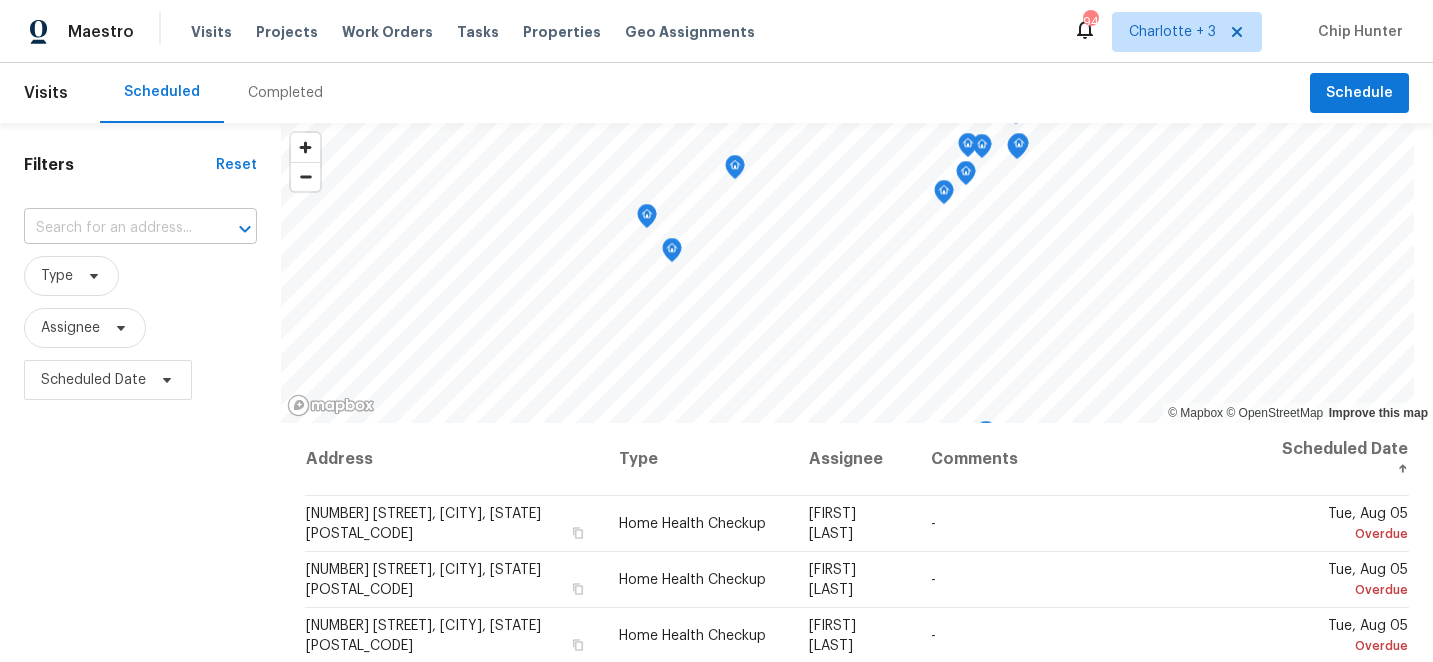 click at bounding box center [112, 228] 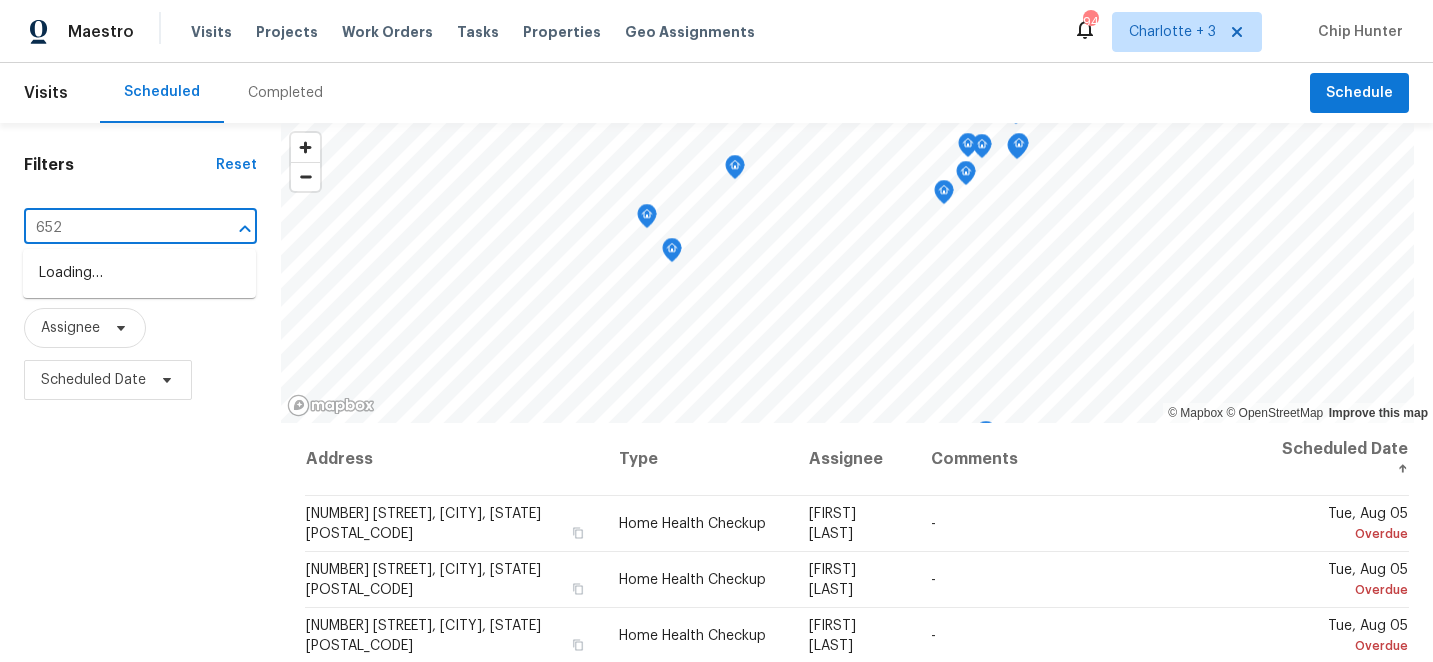 type on "652 w" 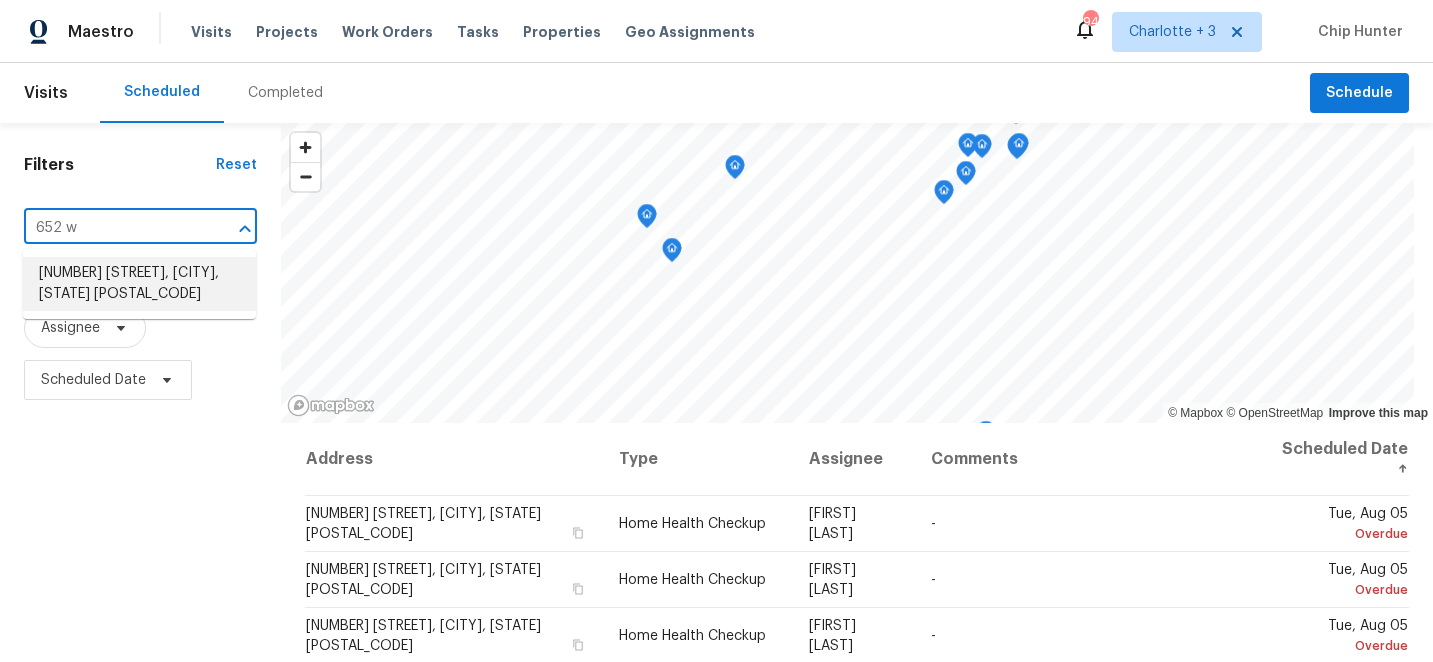 click on "[NUMBER] [STREET], [CITY], [STATE] [POSTAL_CODE]" at bounding box center (139, 284) 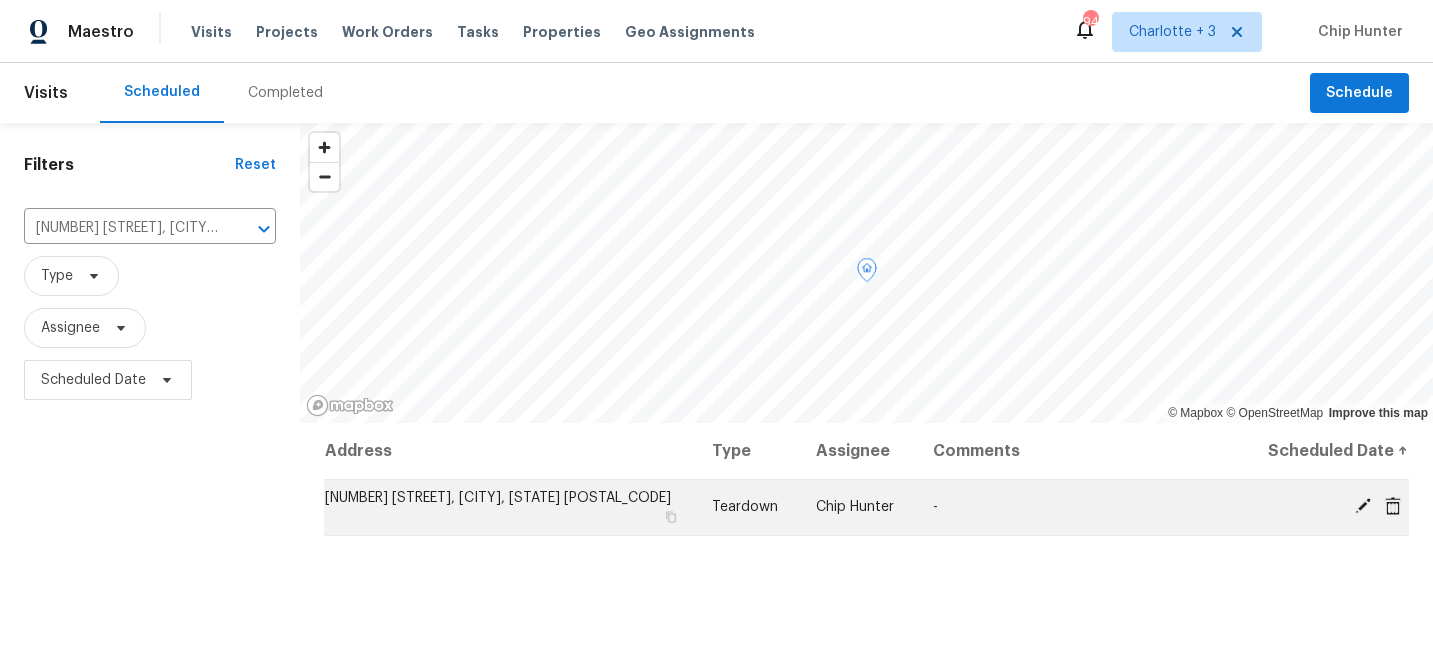 click 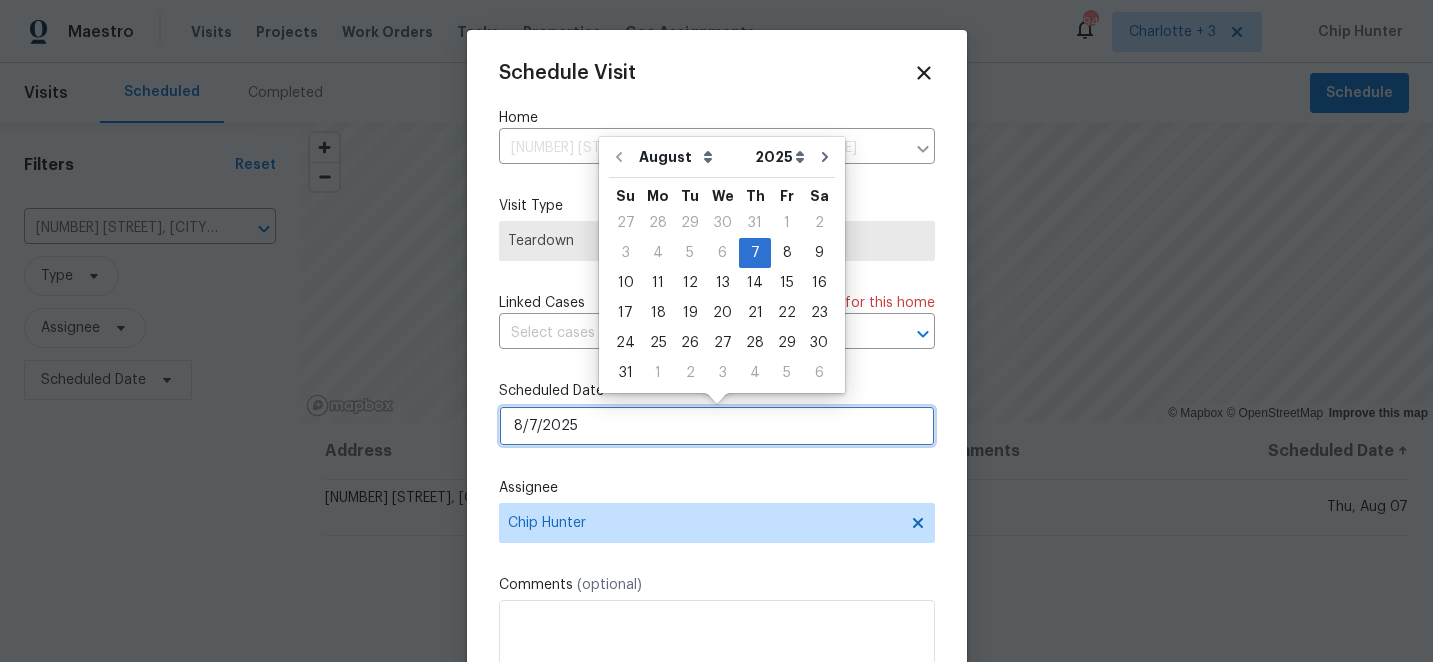 click on "8/7/2025" at bounding box center [717, 426] 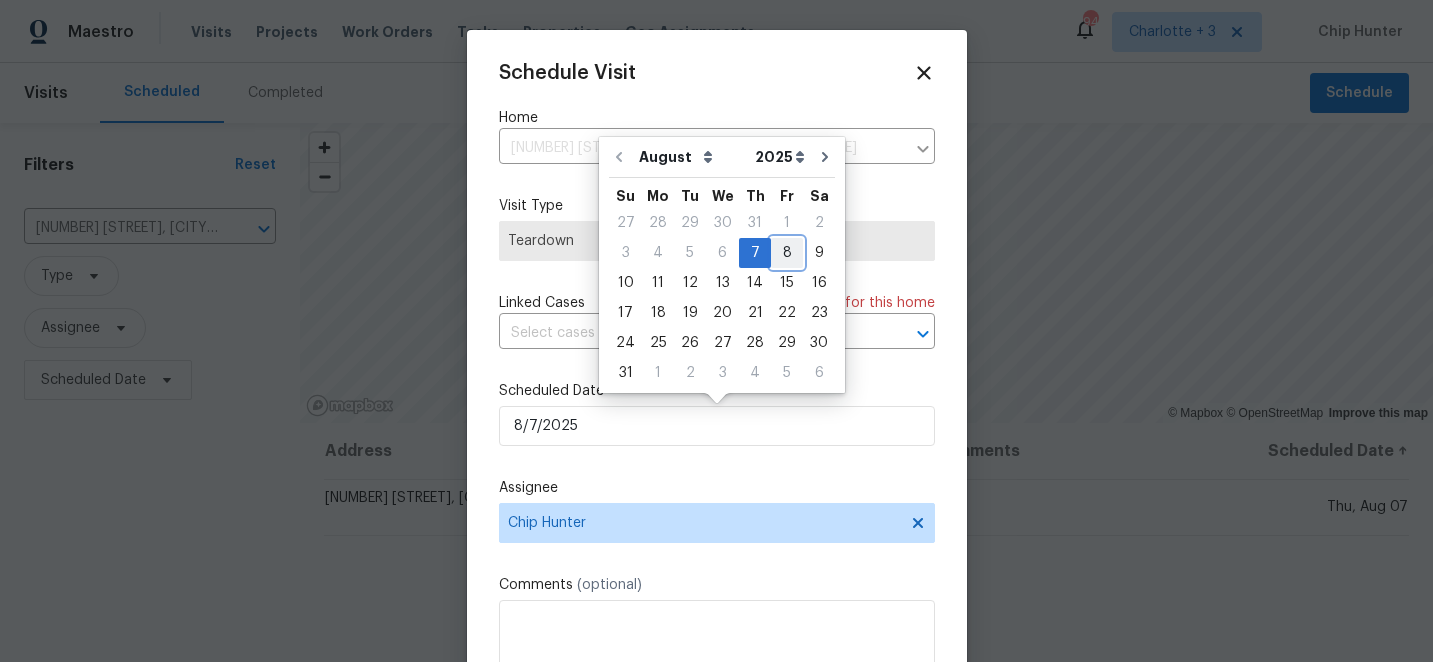 click on "8" at bounding box center [787, 253] 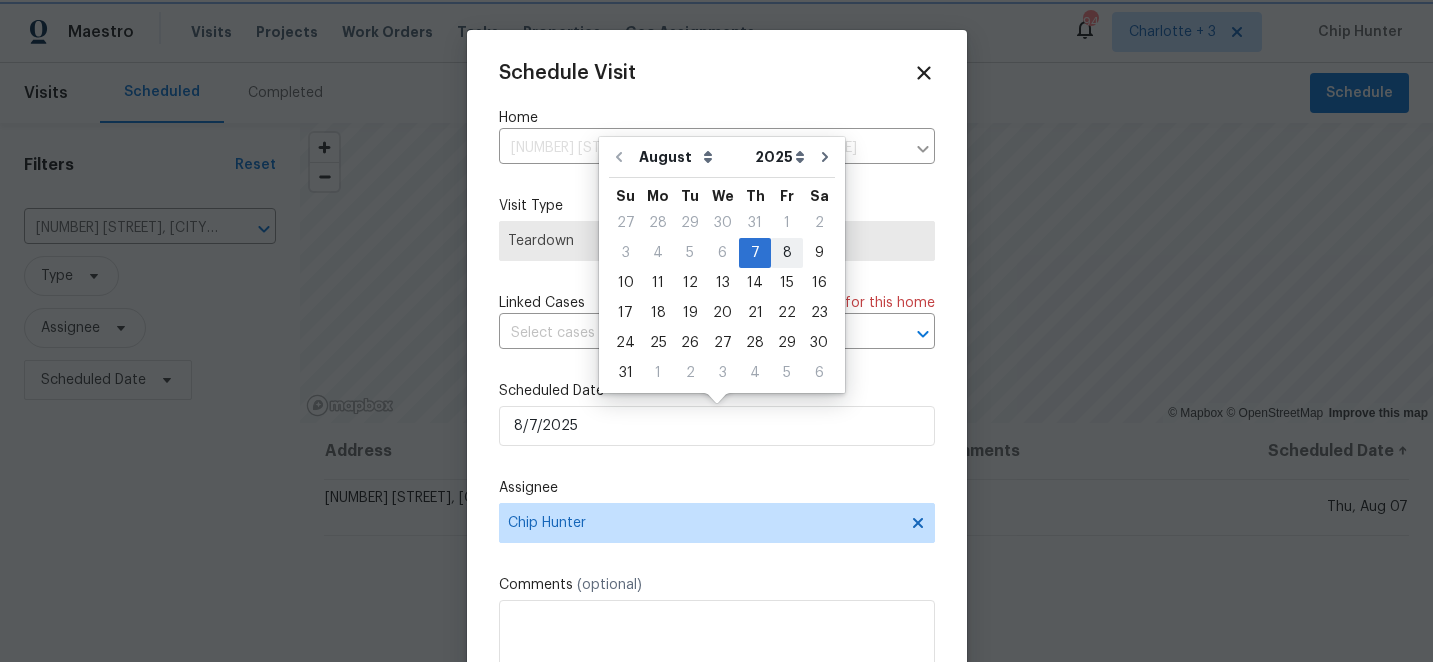 type on "8/8/2025" 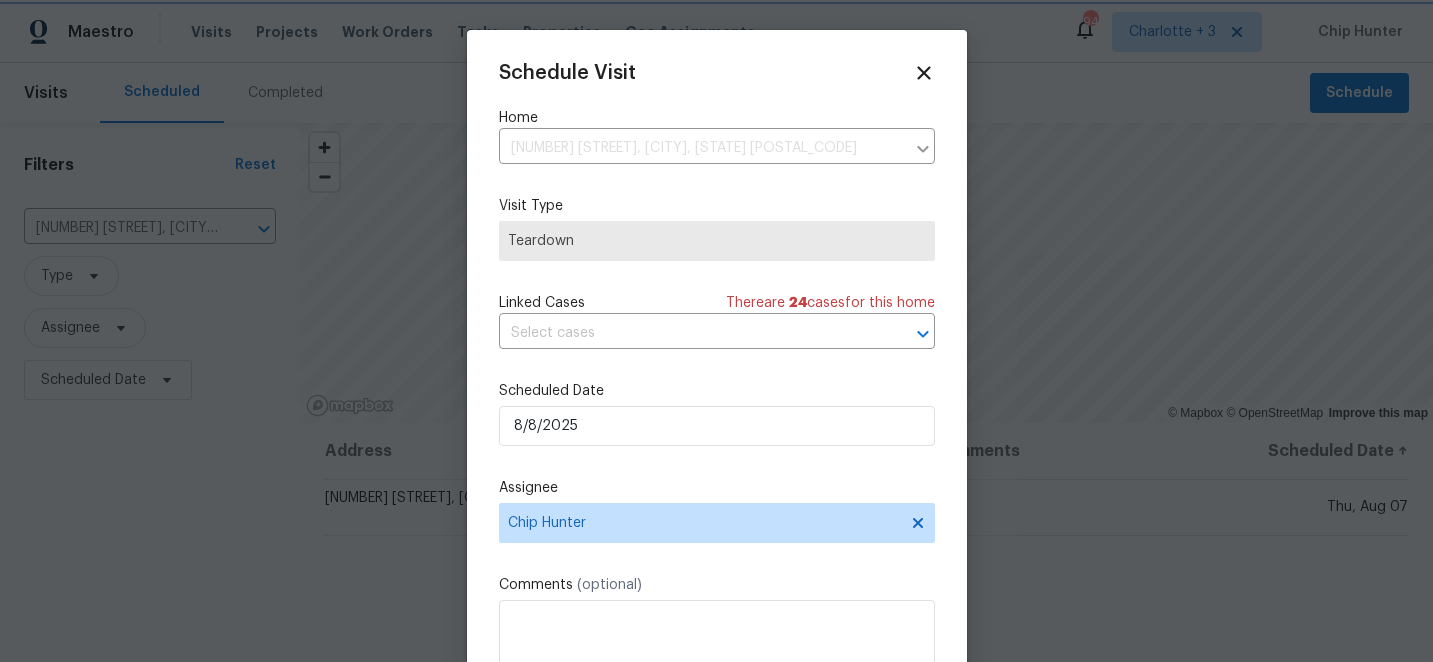 scroll, scrollTop: 36, scrollLeft: 0, axis: vertical 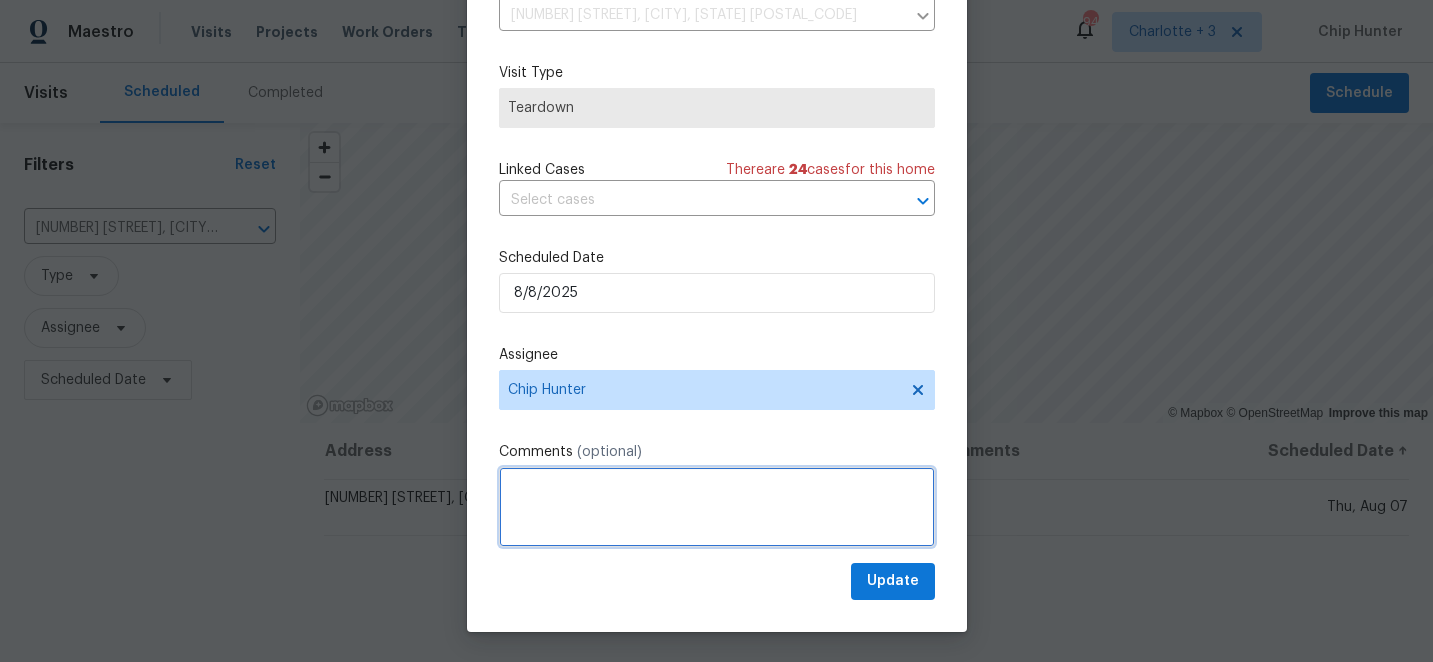 click at bounding box center [717, 507] 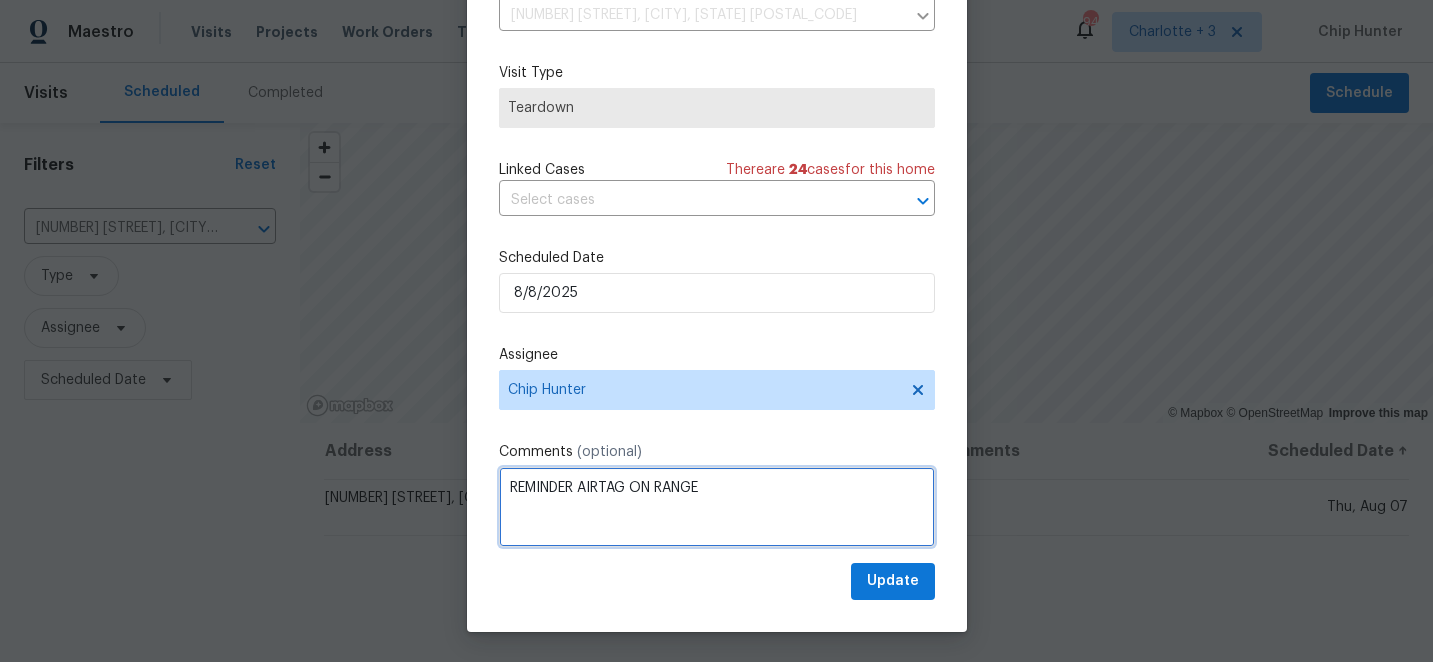 type on "REMINDER AIRTAG ON RANGE" 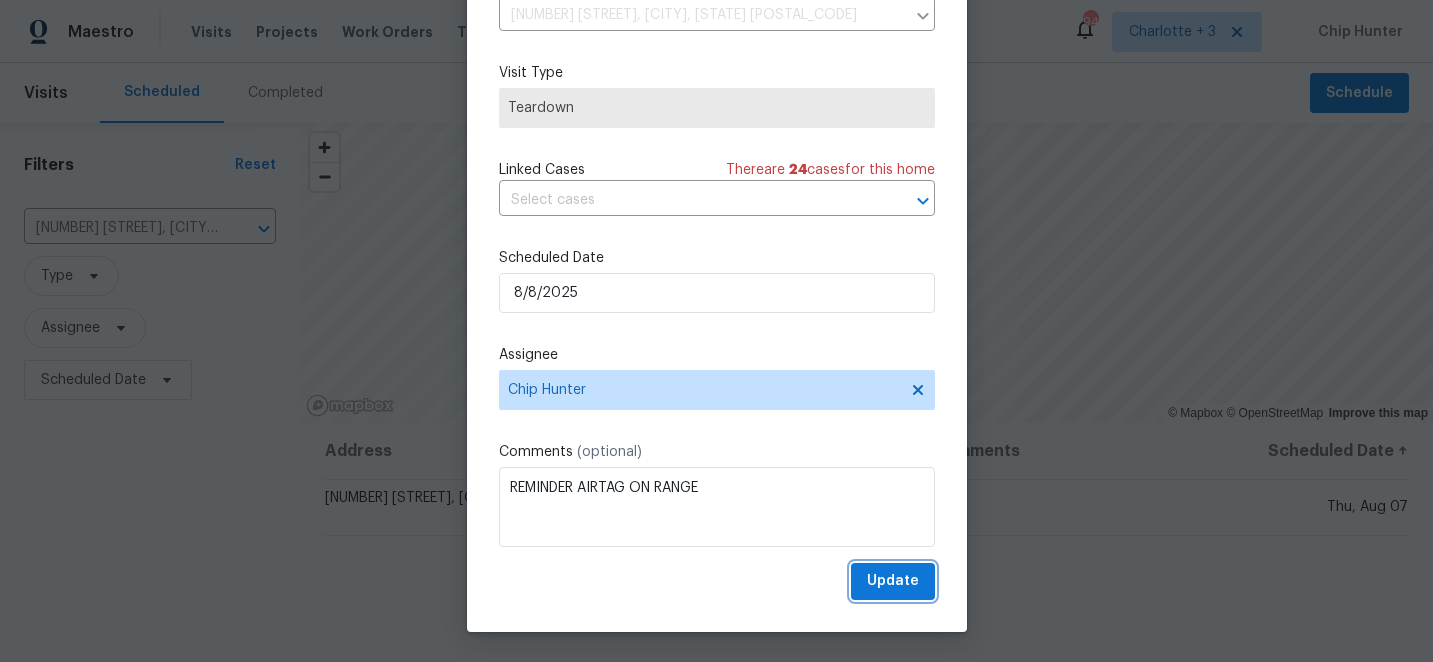 click on "Update" at bounding box center (893, 581) 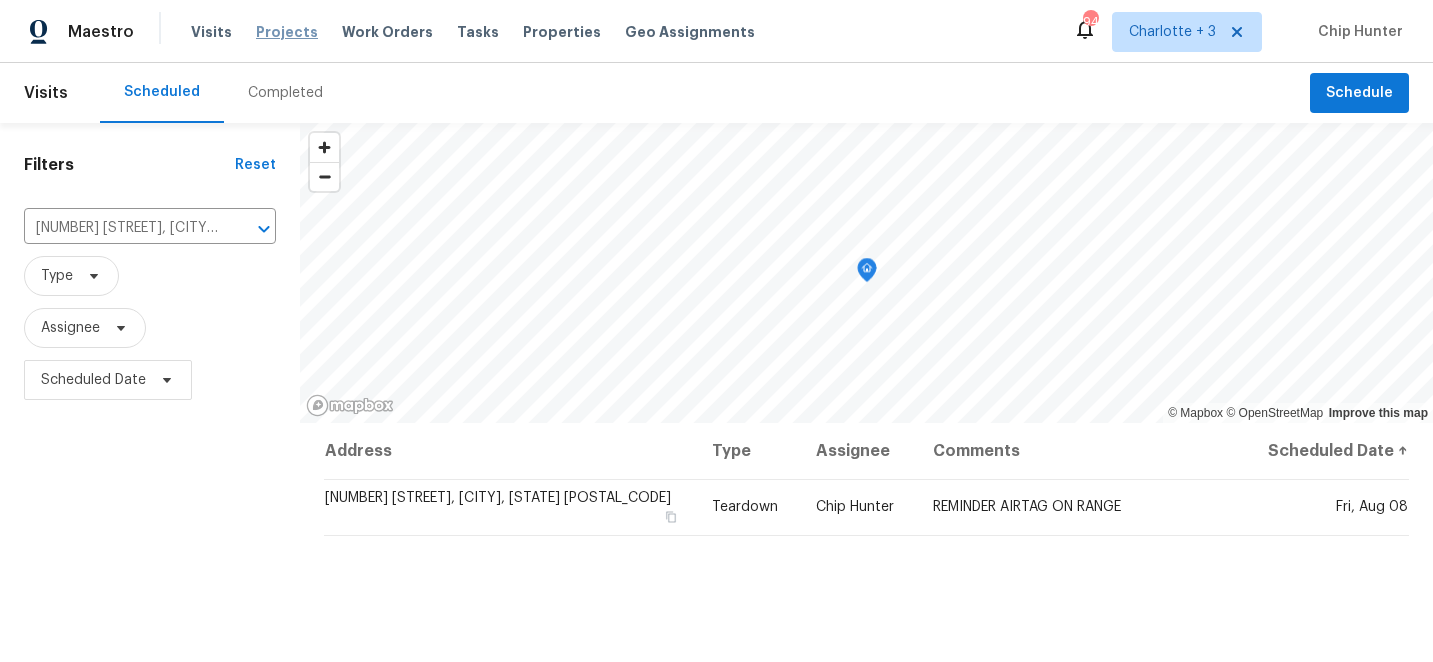 click on "Projects" at bounding box center [287, 32] 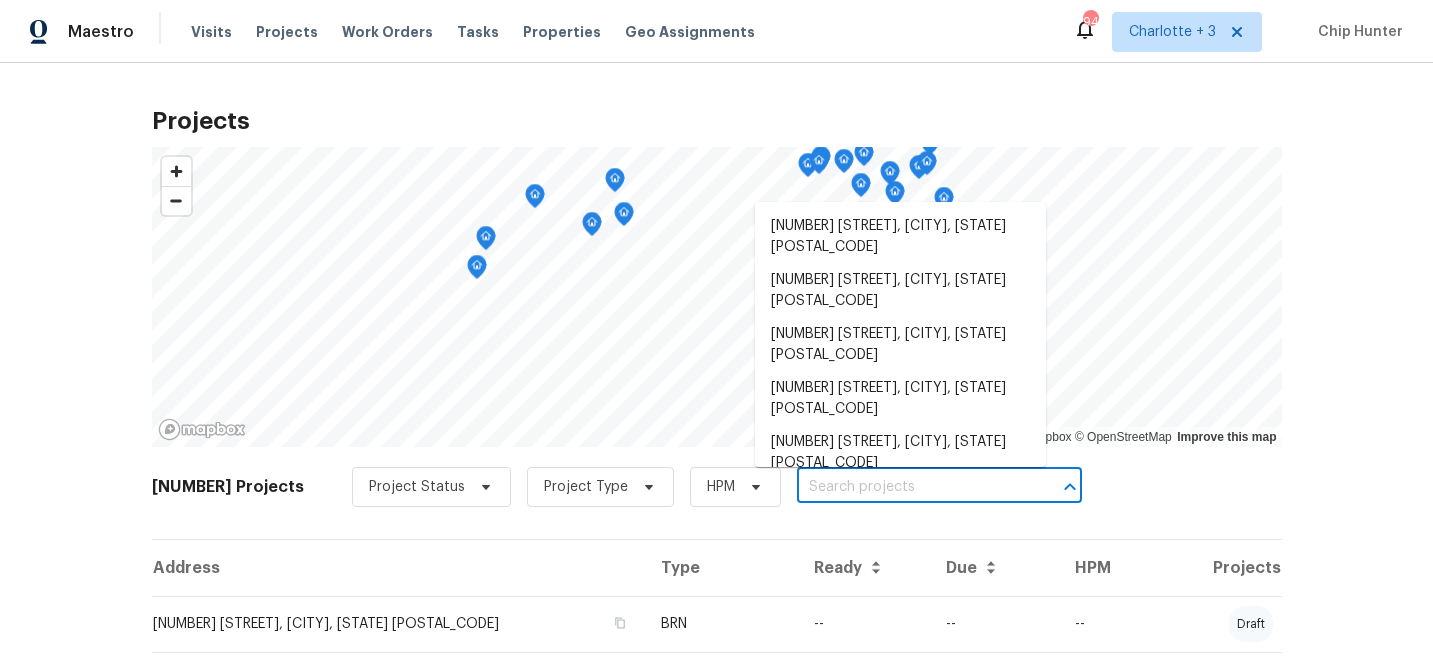 click at bounding box center (911, 487) 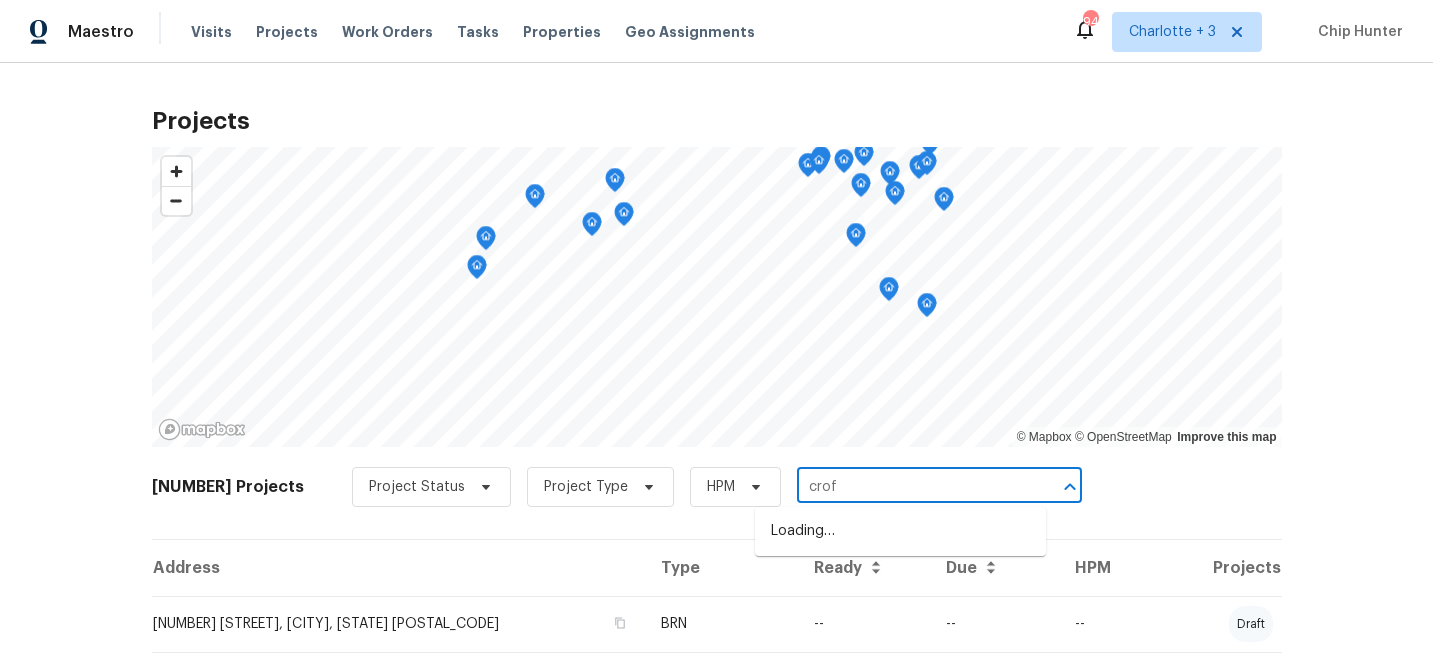 type on "croft" 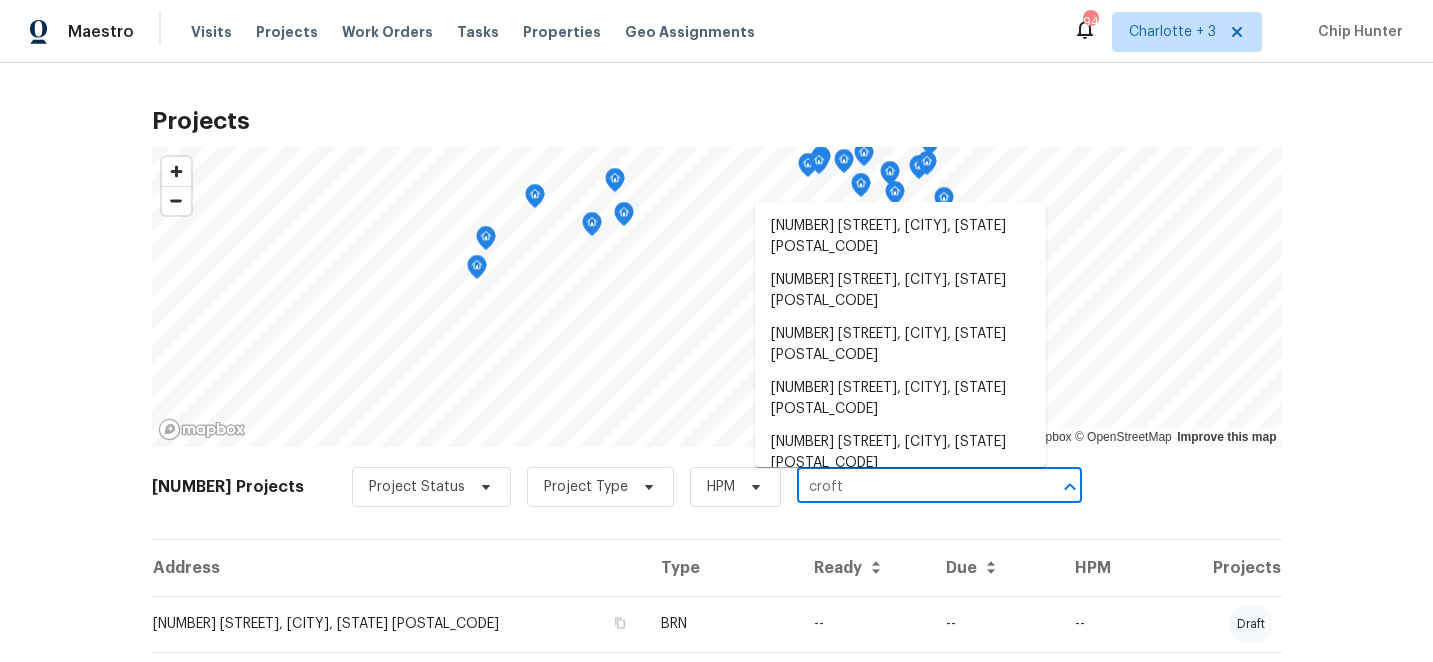 scroll, scrollTop: 1746, scrollLeft: 0, axis: vertical 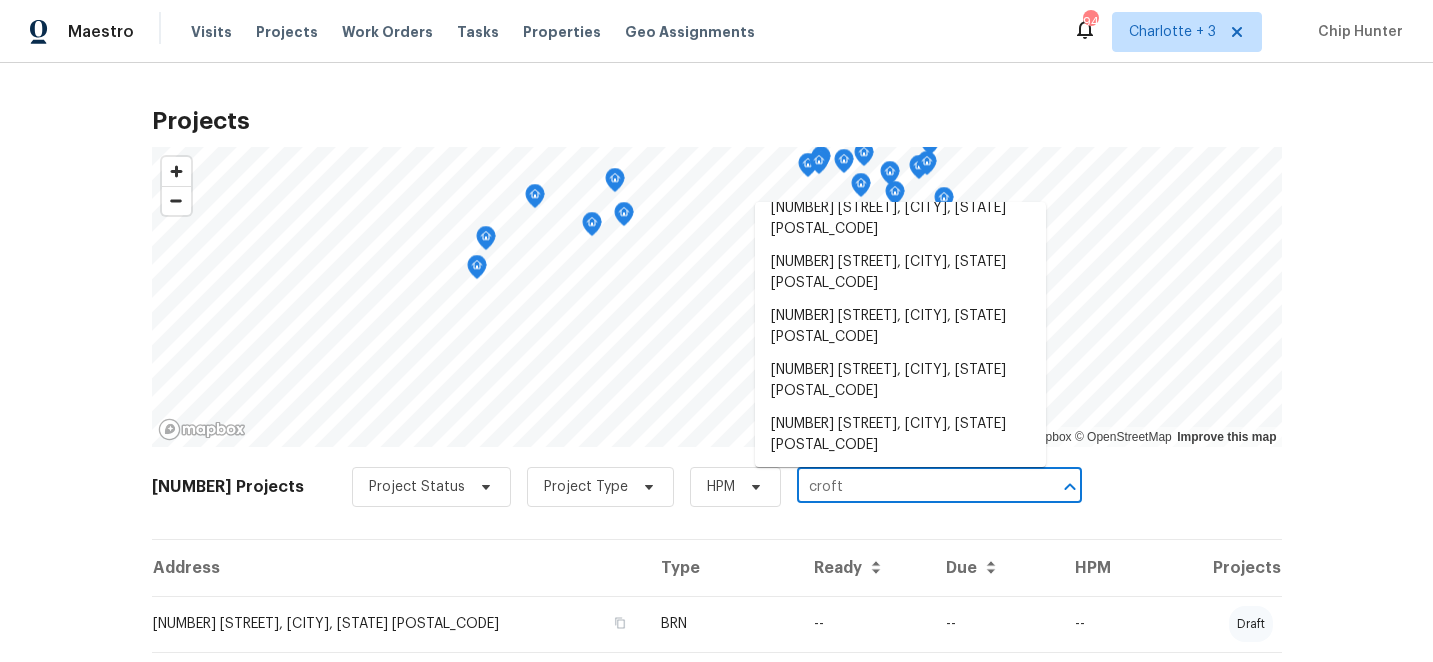 click on "[NUMBER] [STREET], [CITY], [STATE] [POSTAL_CODE]" at bounding box center (900, 975) 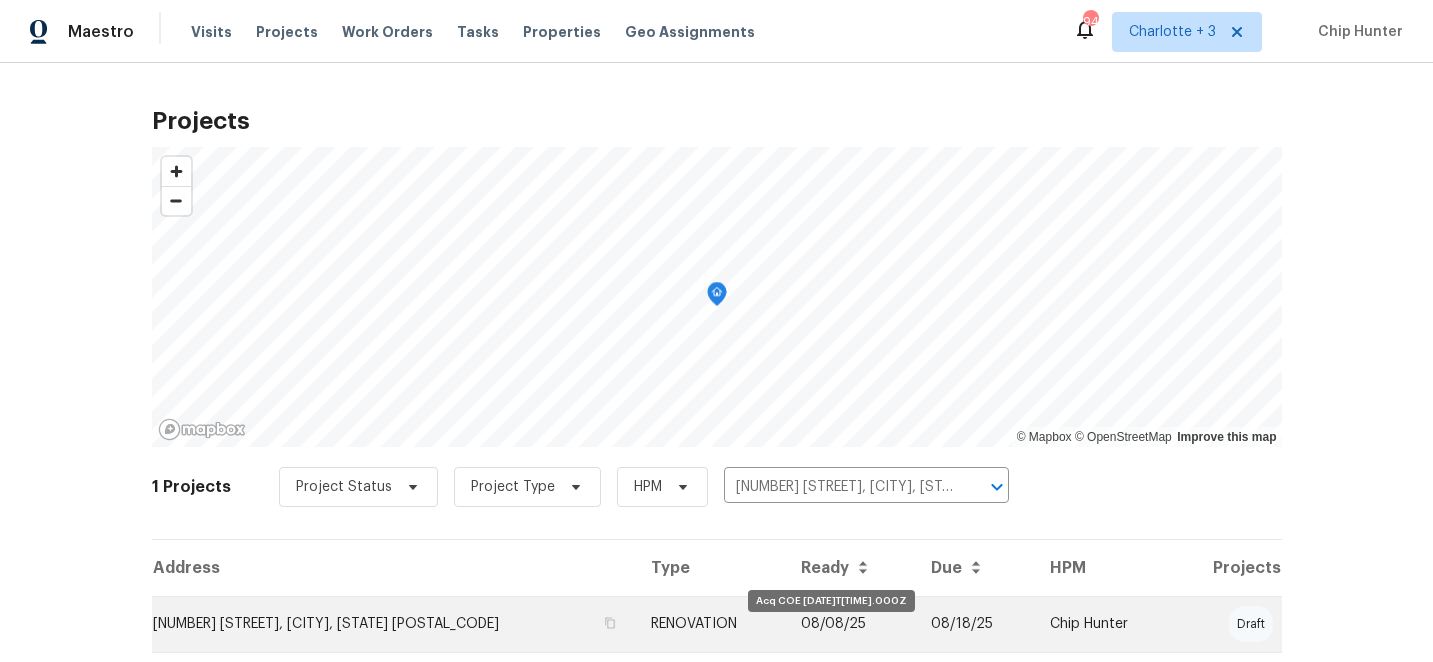 click on "08/08/25" at bounding box center [850, 624] 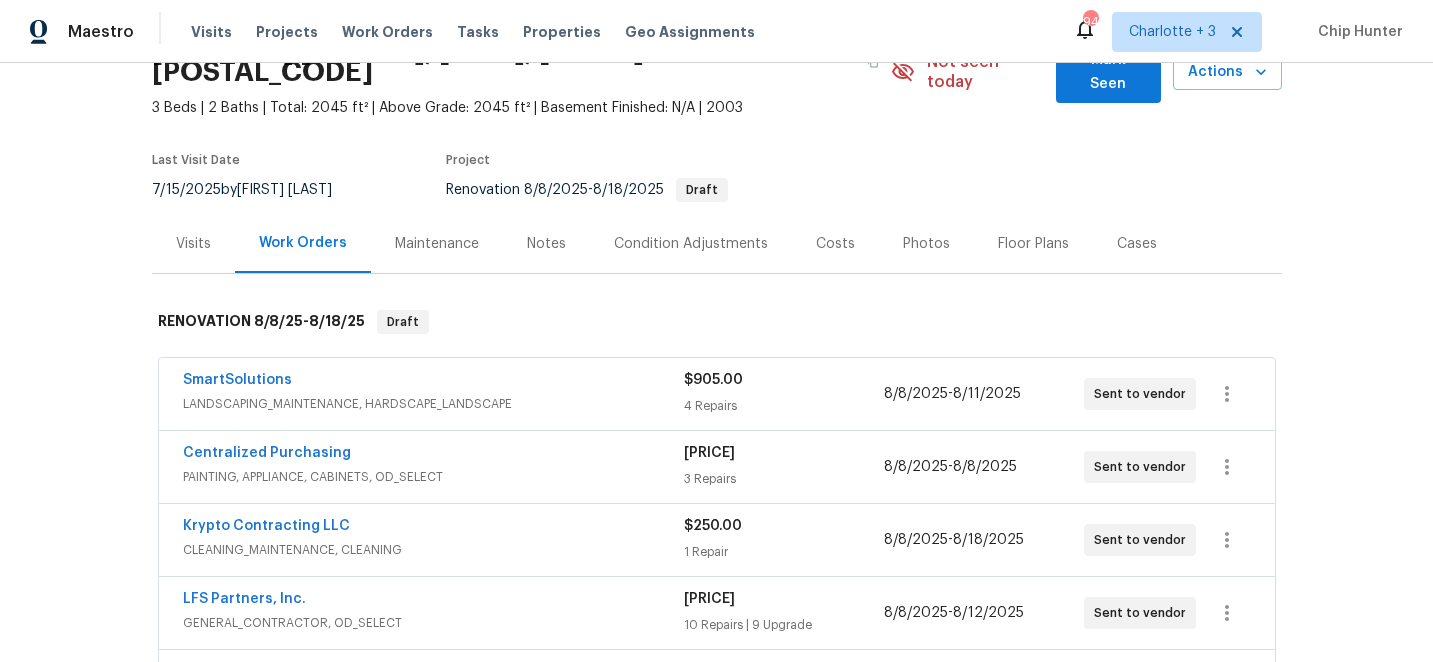 scroll, scrollTop: 121, scrollLeft: 0, axis: vertical 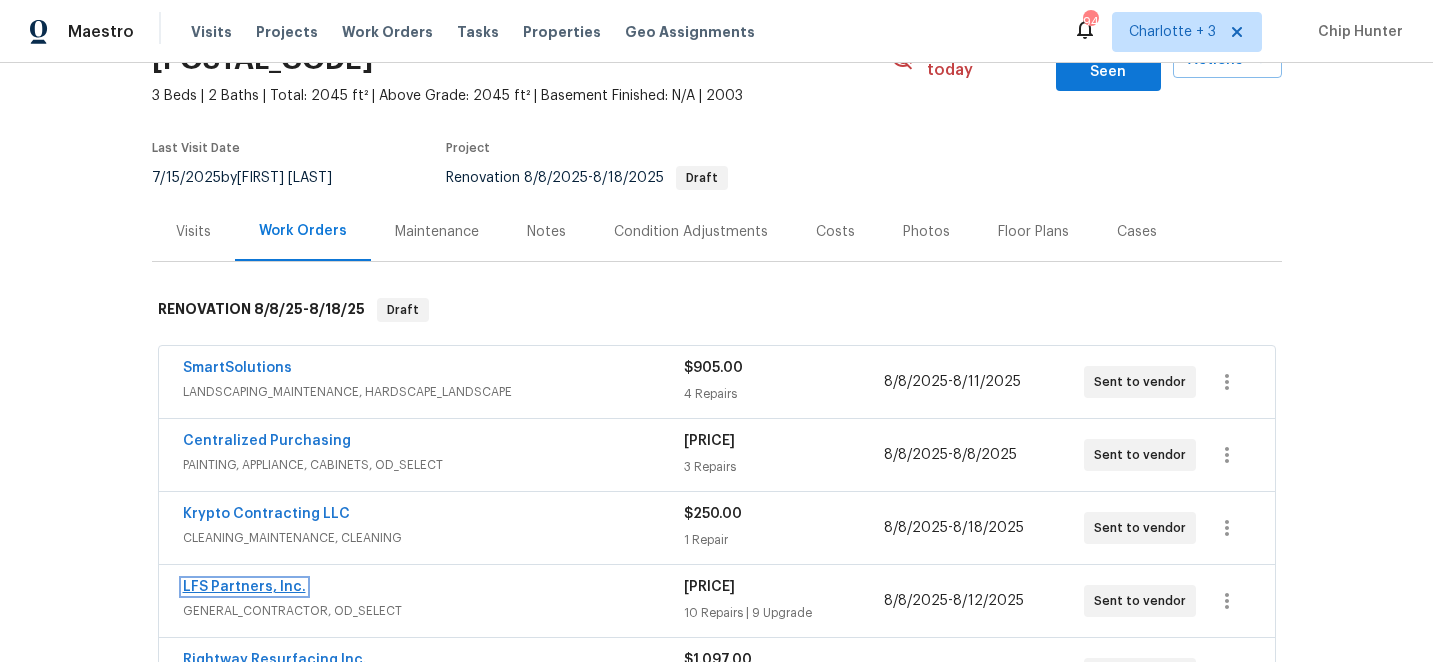 click on "LFS Partners, Inc." at bounding box center [244, 587] 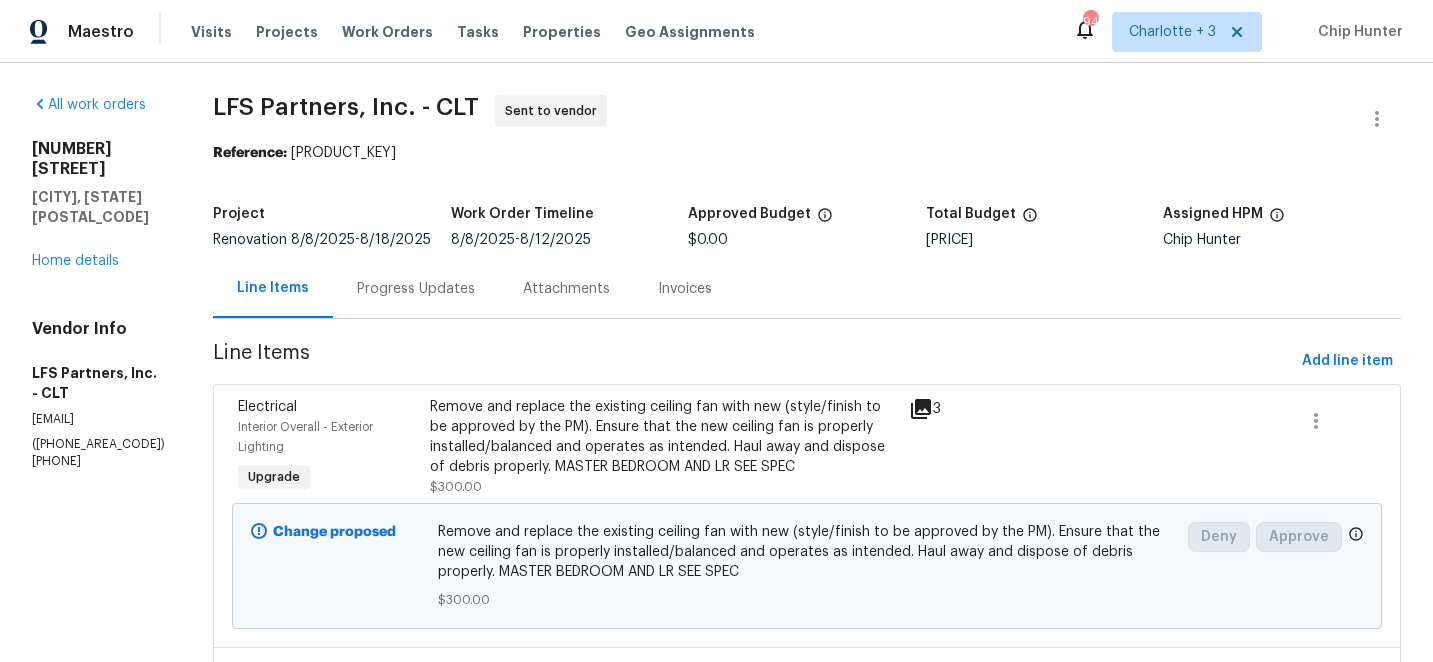 click on "Progress Updates" at bounding box center [416, 289] 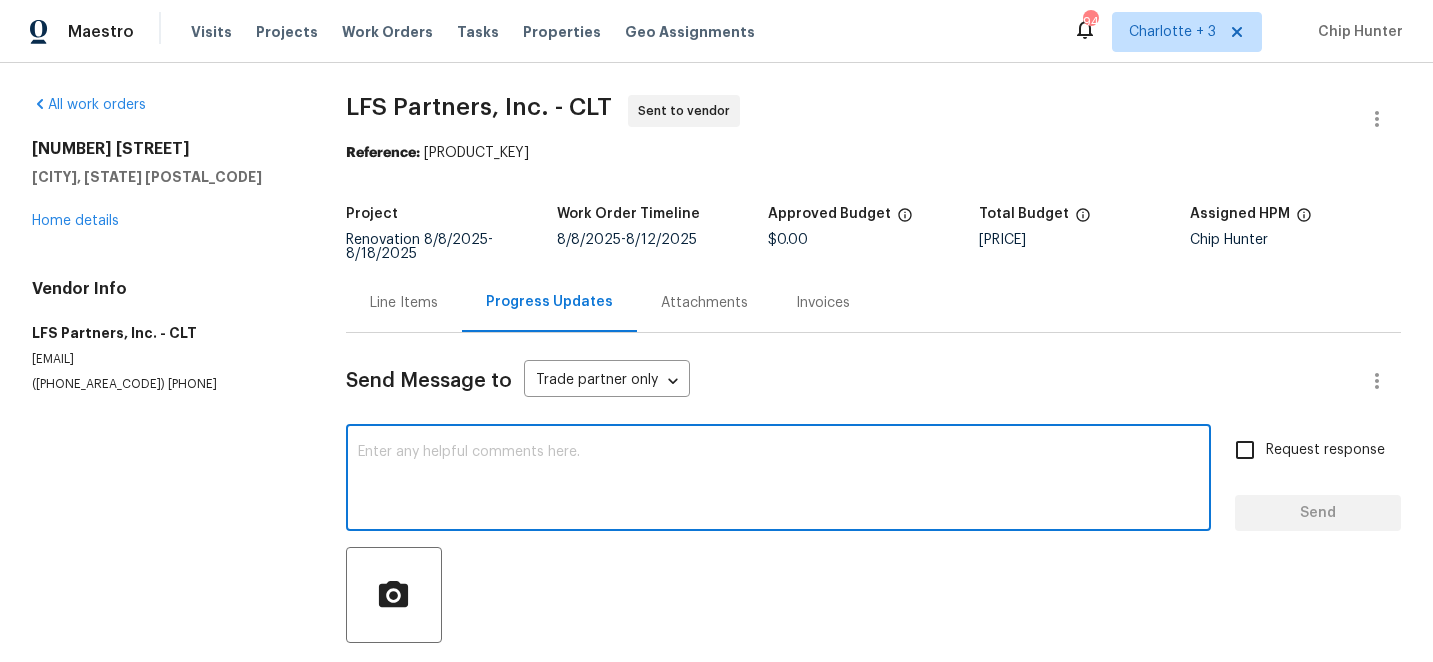 click at bounding box center [778, 480] 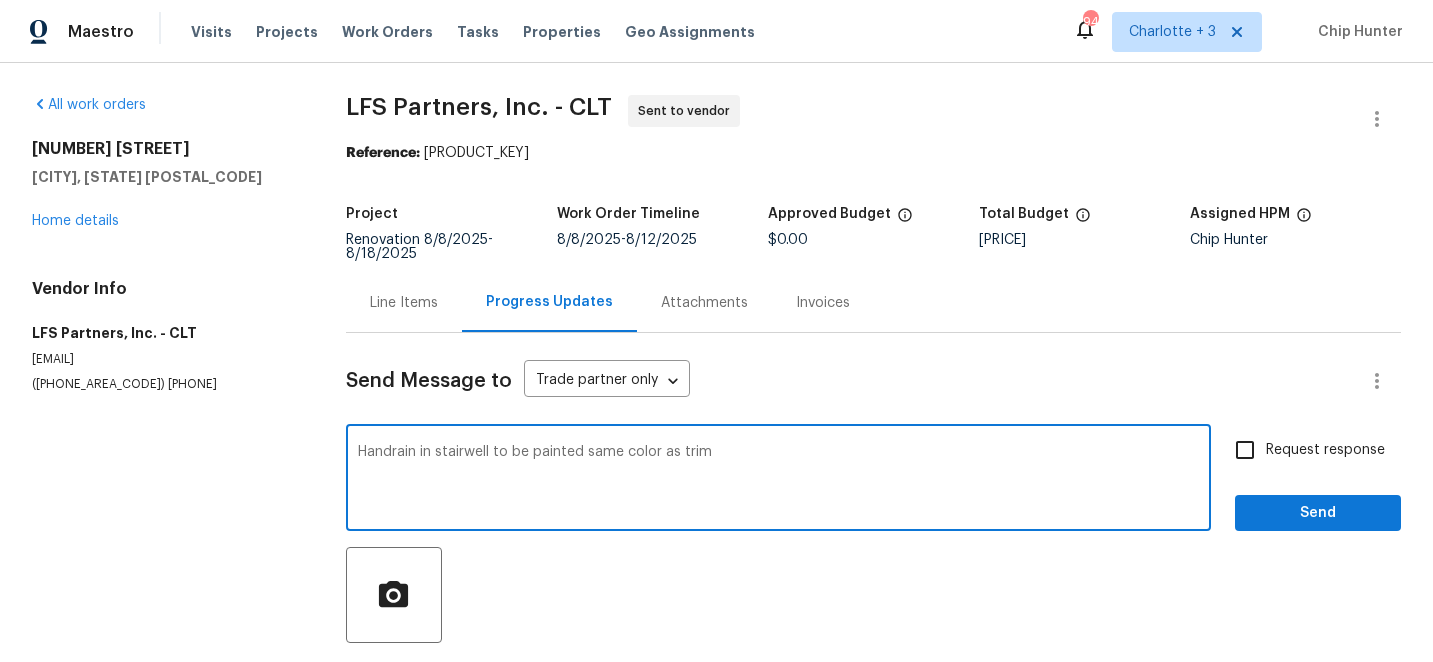 click on "Handrain in stairwell to be painted same color as trim" at bounding box center (778, 480) 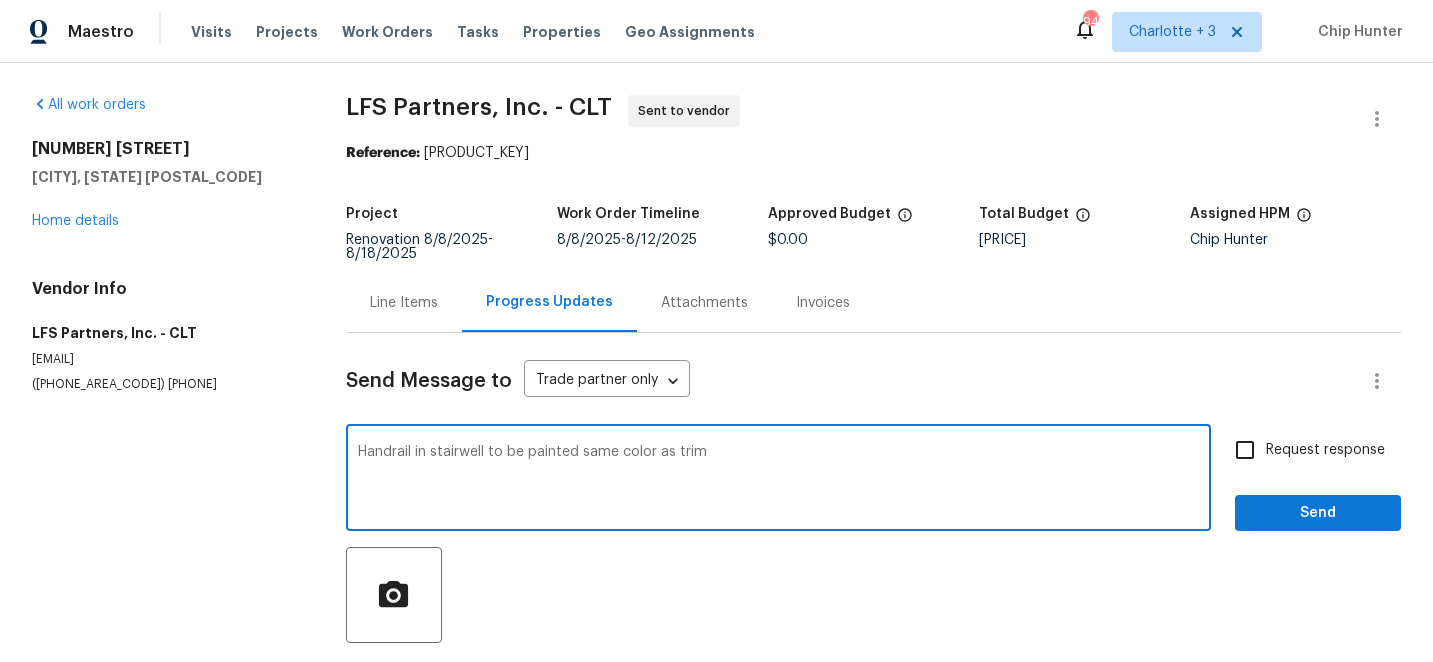 type on "Handrail in stairwell to be painted same color as trim" 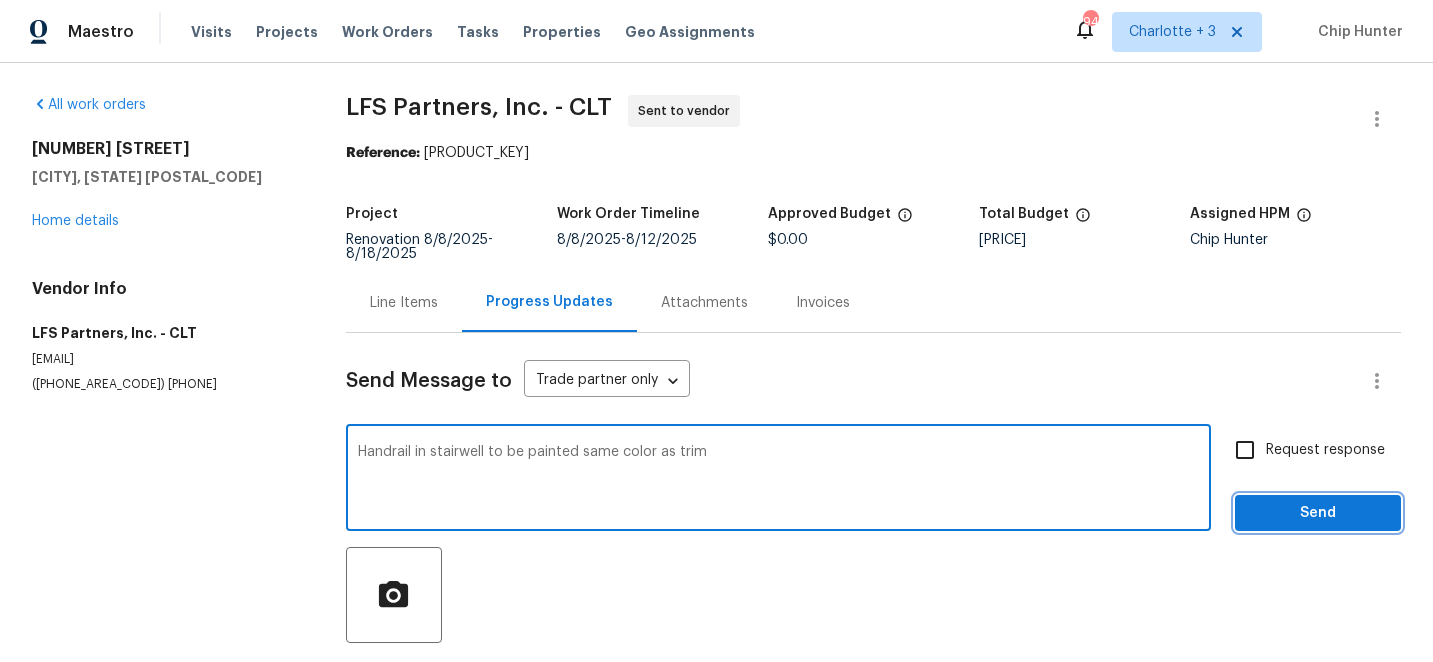 click on "Send" at bounding box center [1318, 513] 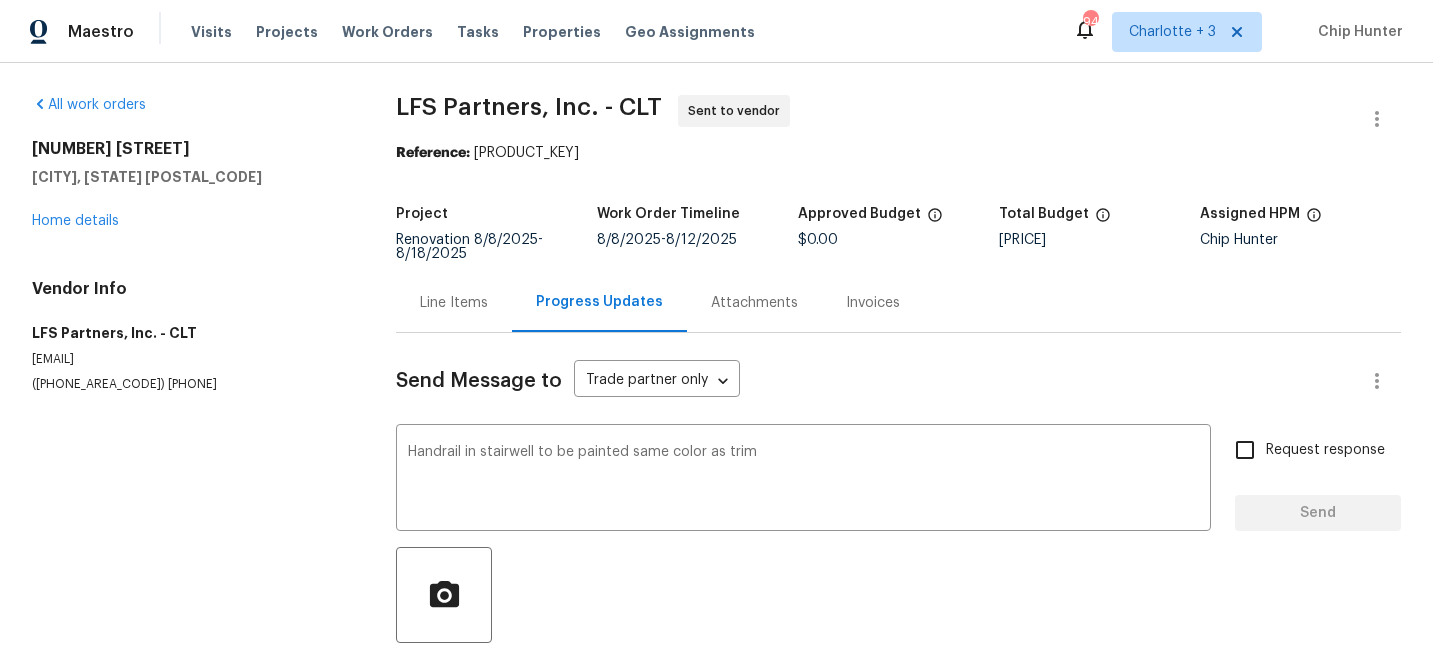 type 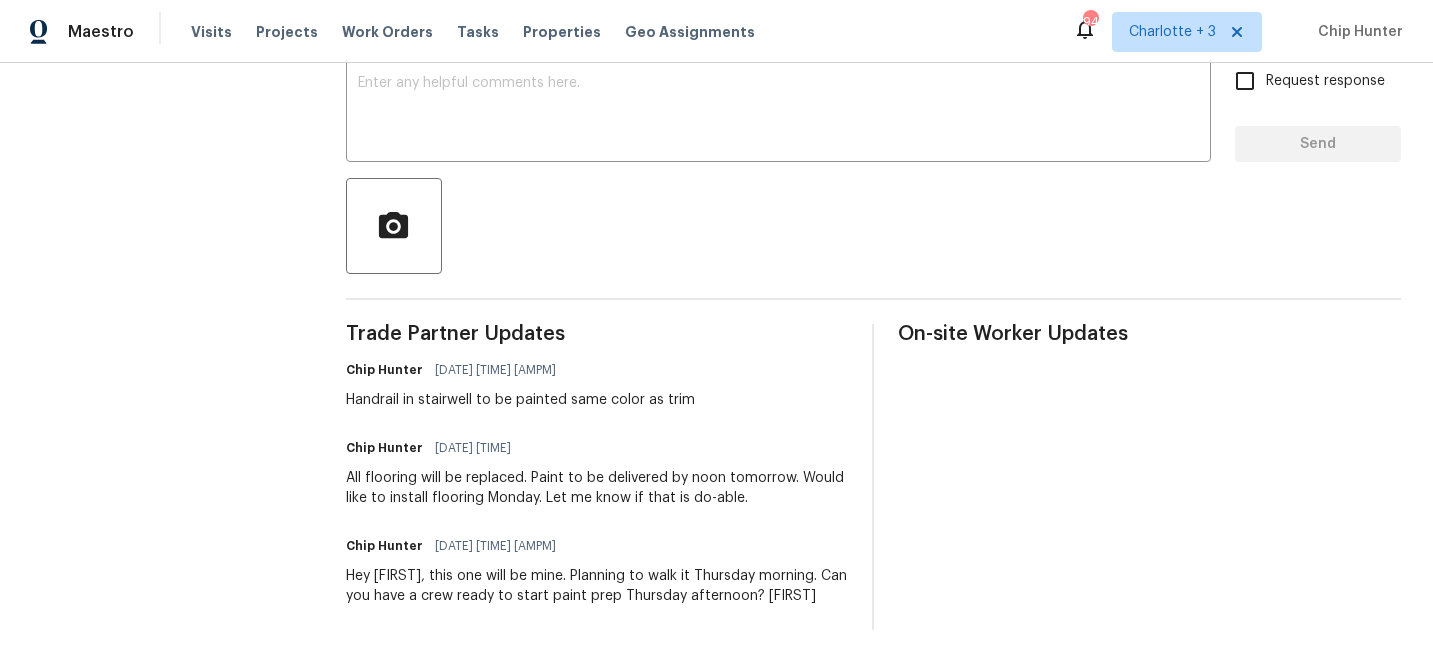 scroll, scrollTop: 0, scrollLeft: 0, axis: both 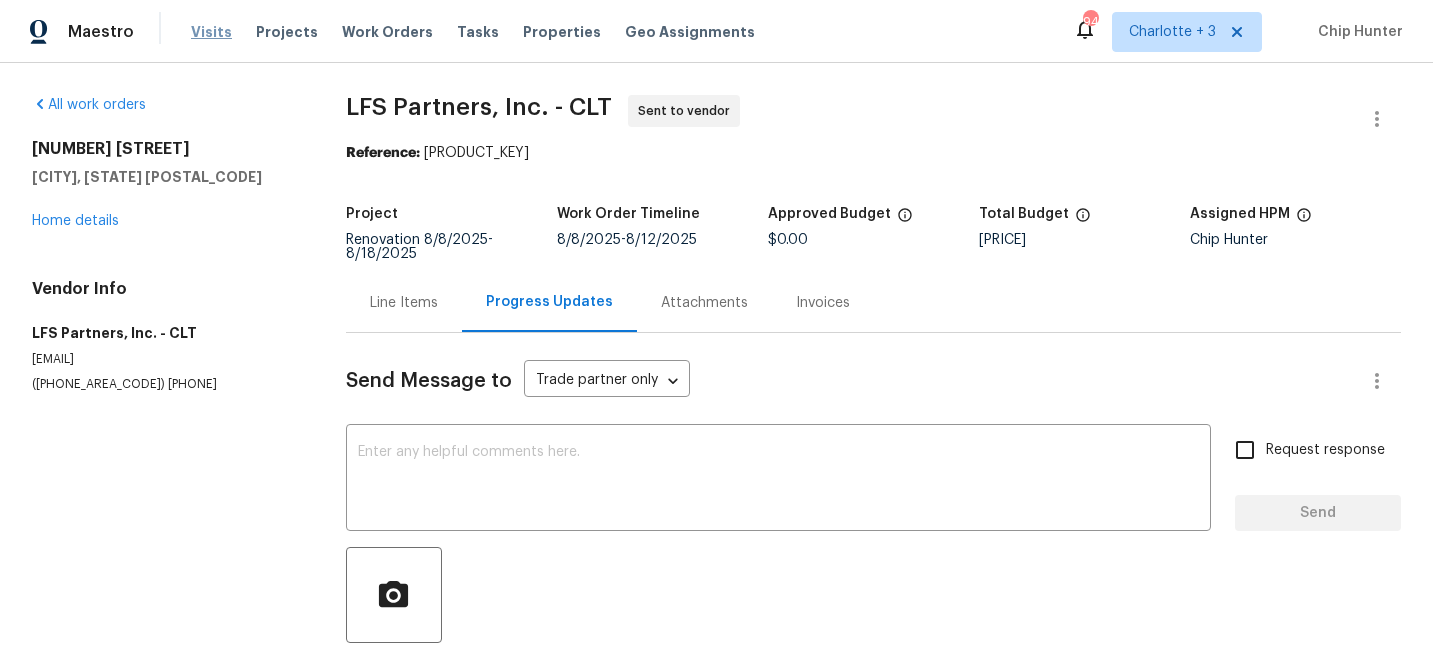 click on "Visits" at bounding box center [211, 32] 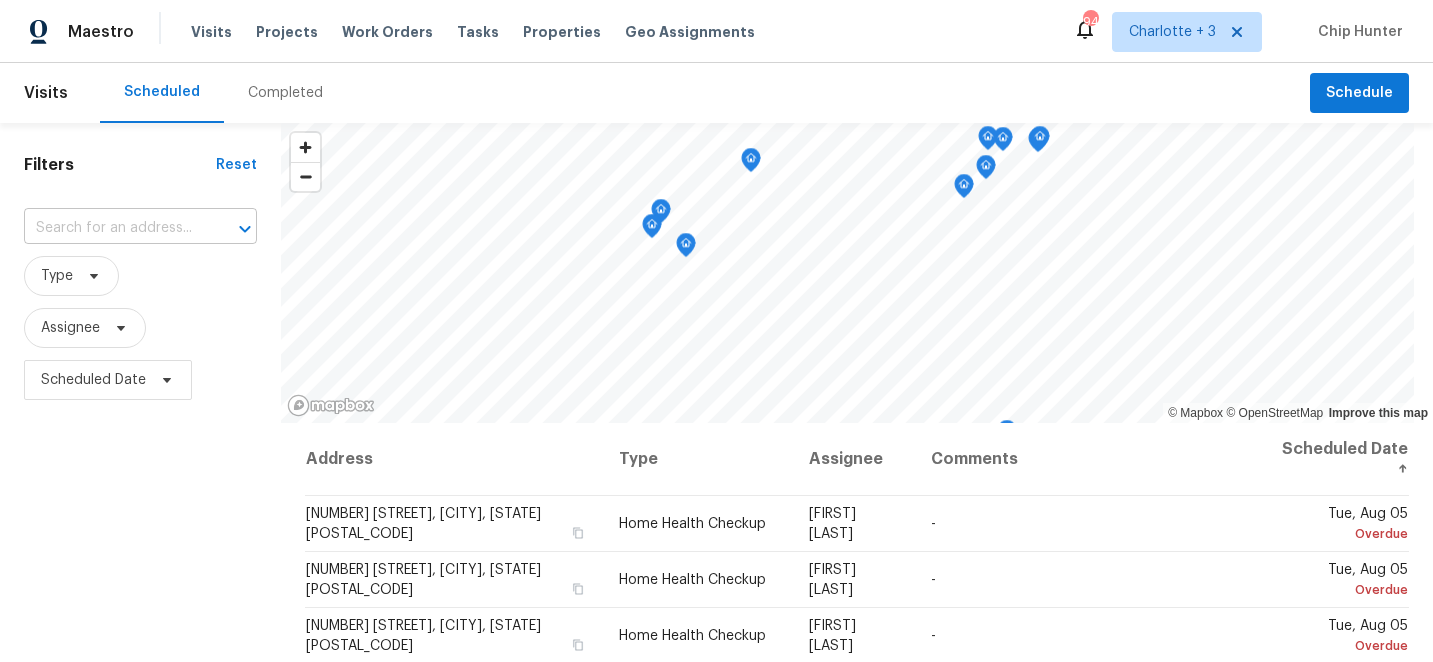 click at bounding box center [112, 228] 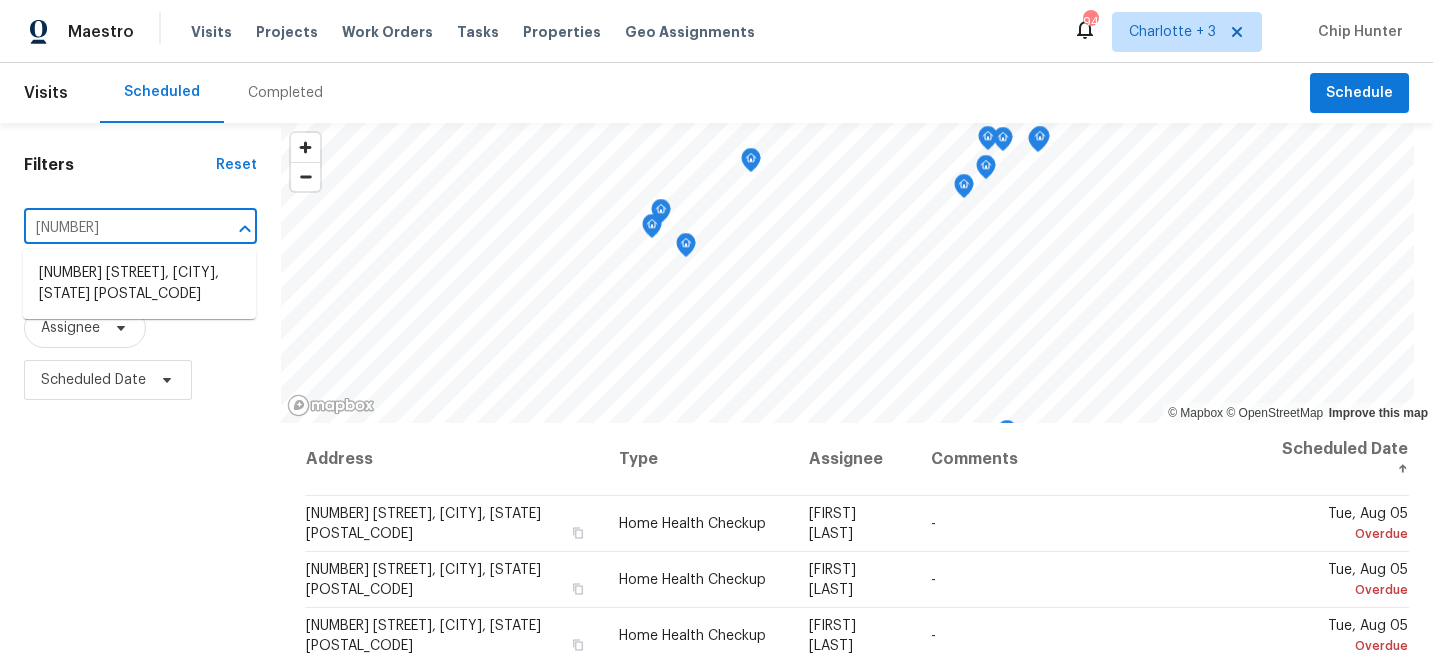 type on "181 mot" 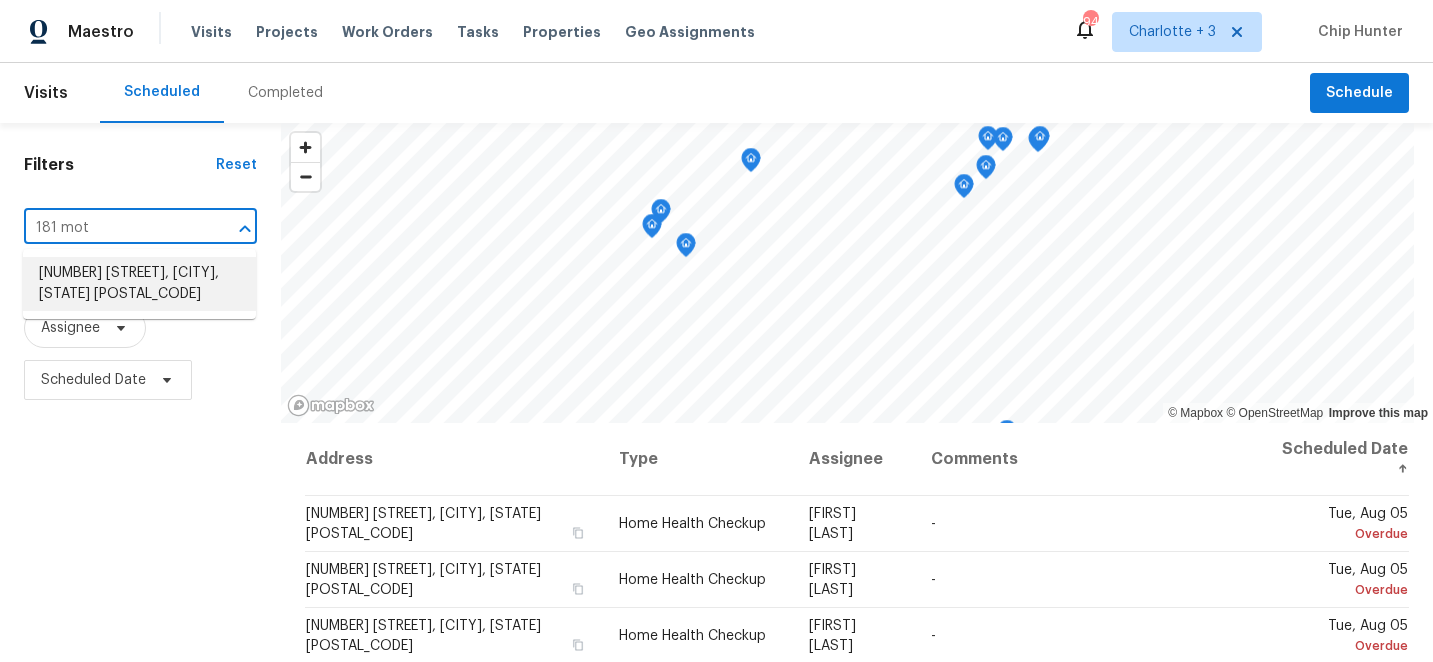 click on "[NUMBER] [STREET], [CITY], [STATE] [POSTAL_CODE]" at bounding box center [139, 284] 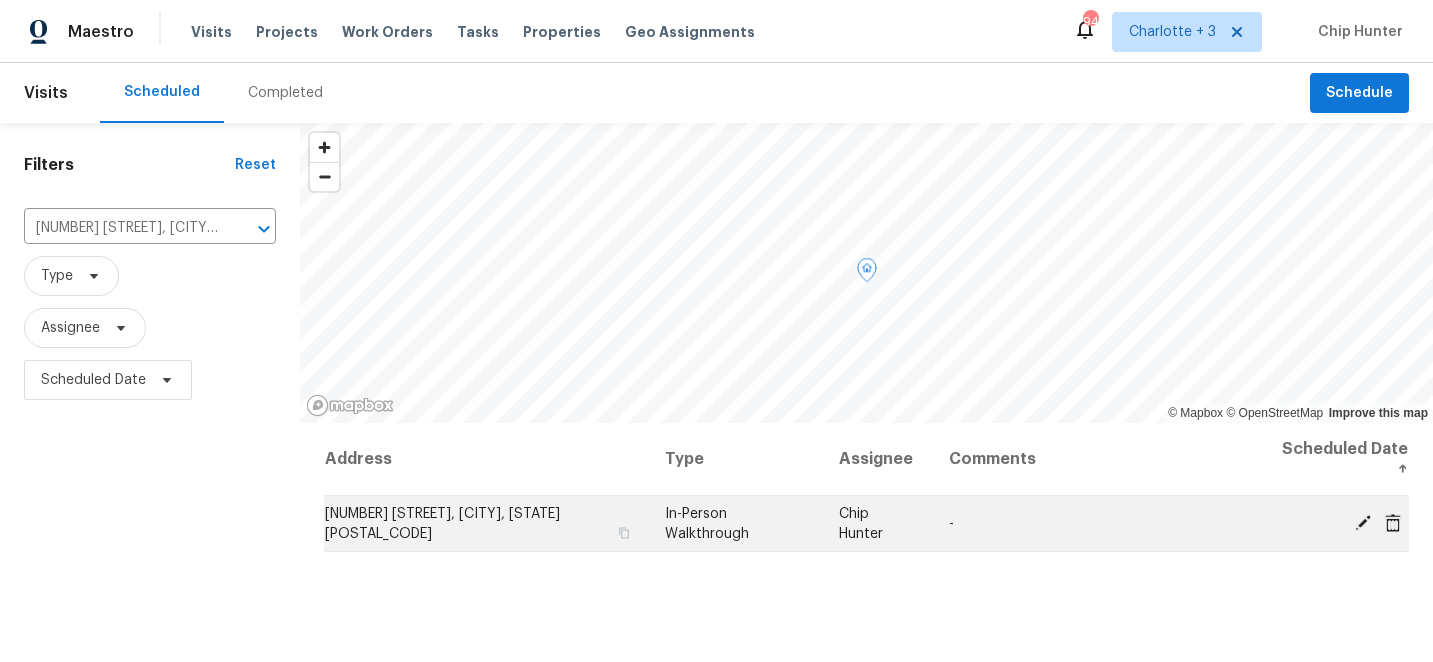 click 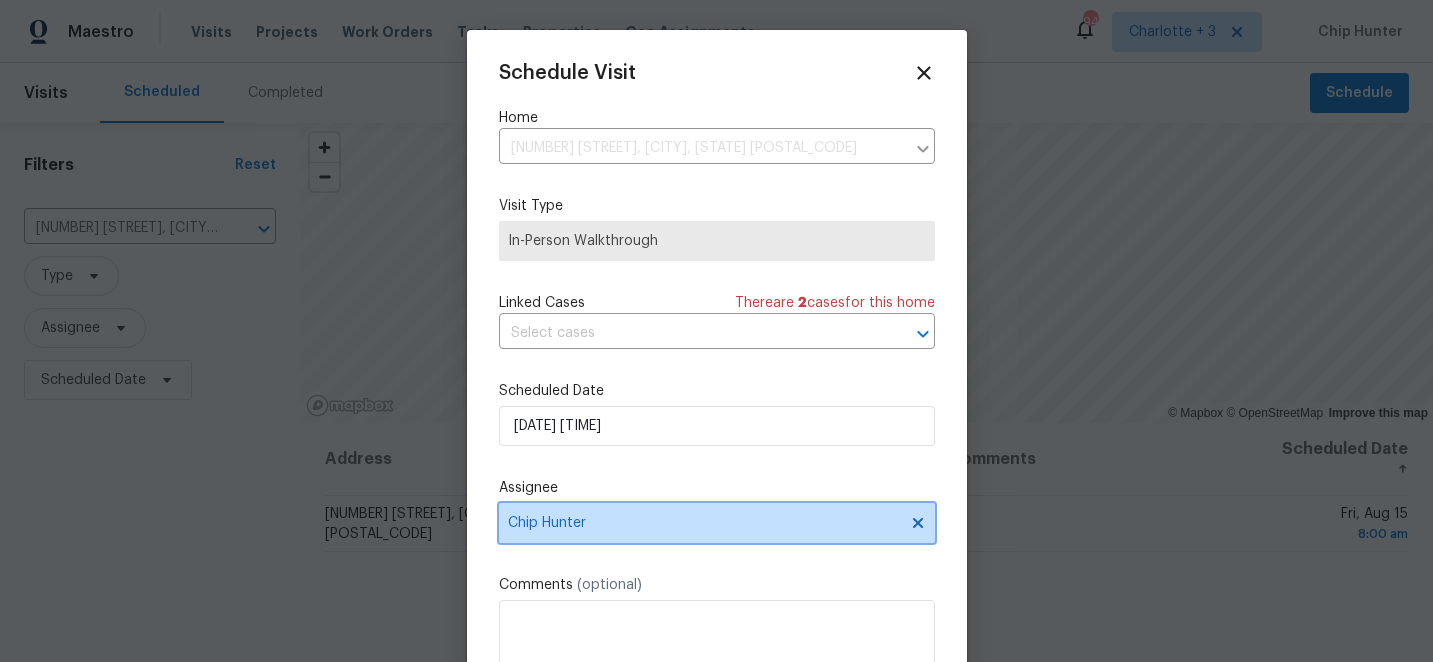 click on "Chip Hunter" at bounding box center (704, 523) 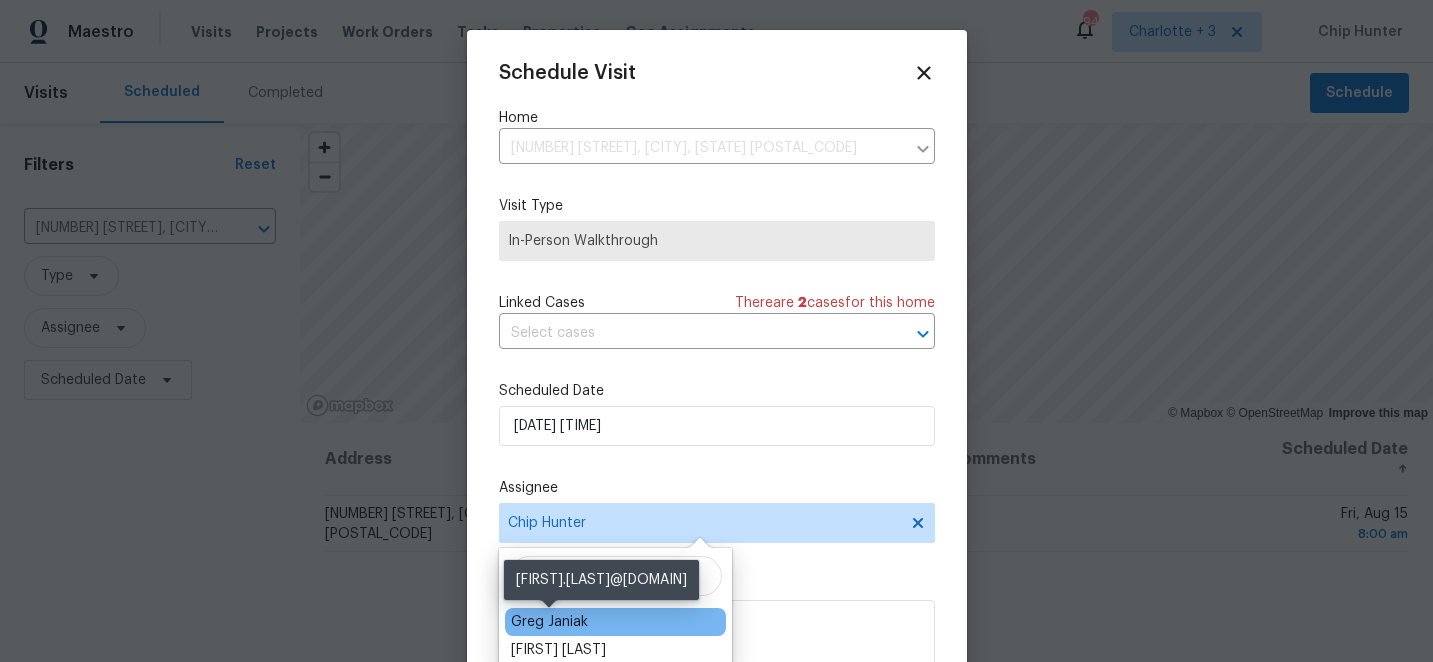 type on "[FIRST]" 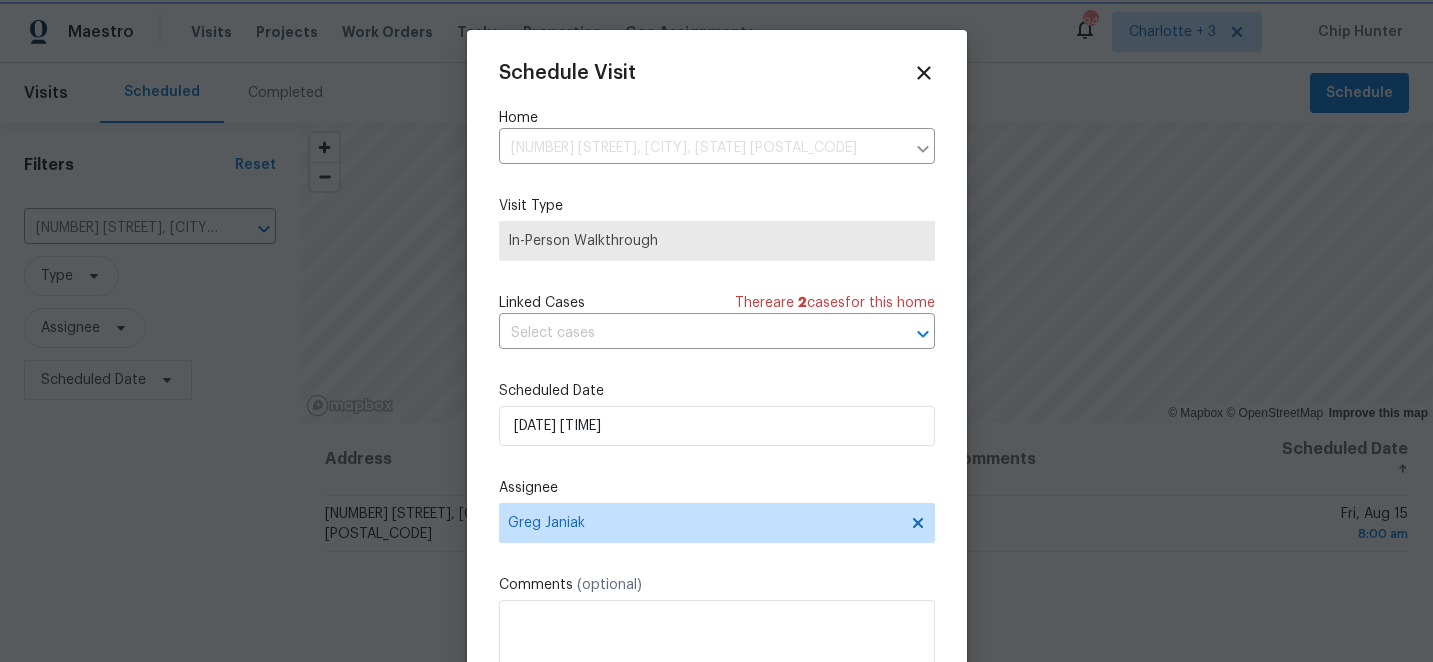 scroll, scrollTop: 36, scrollLeft: 0, axis: vertical 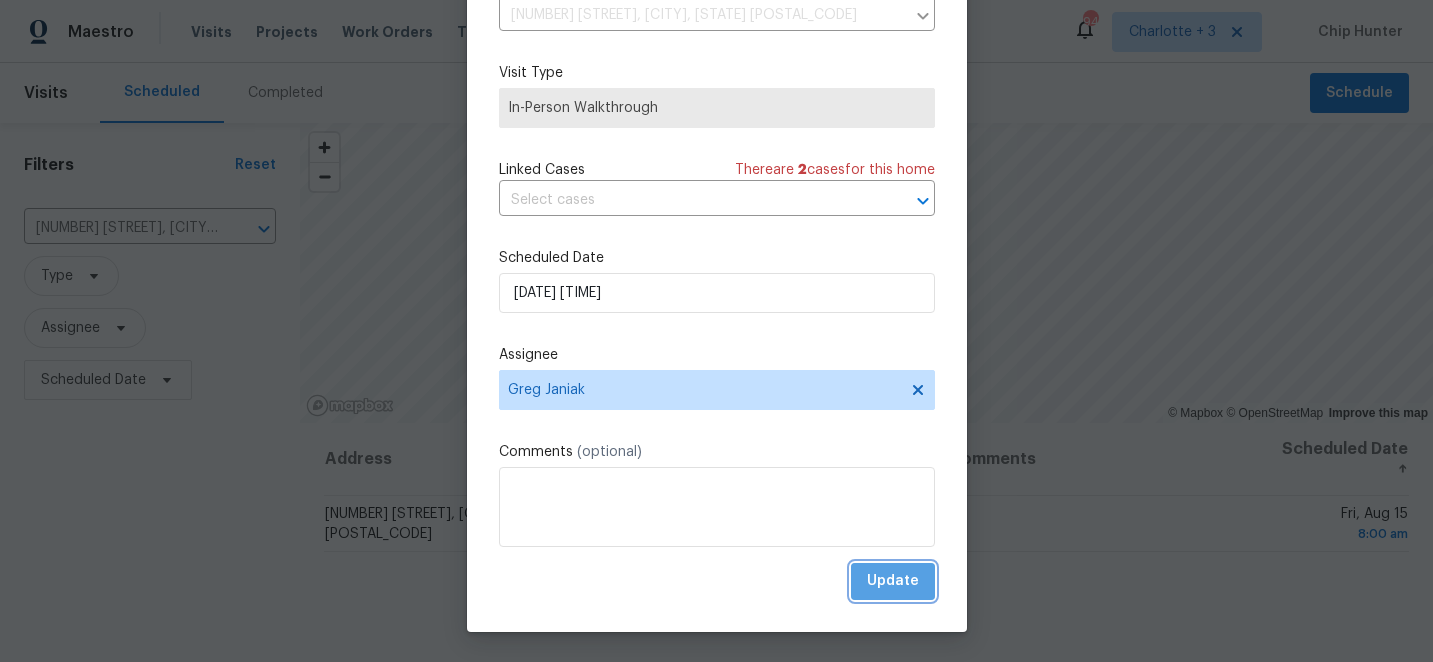 click on "Update" at bounding box center (893, 581) 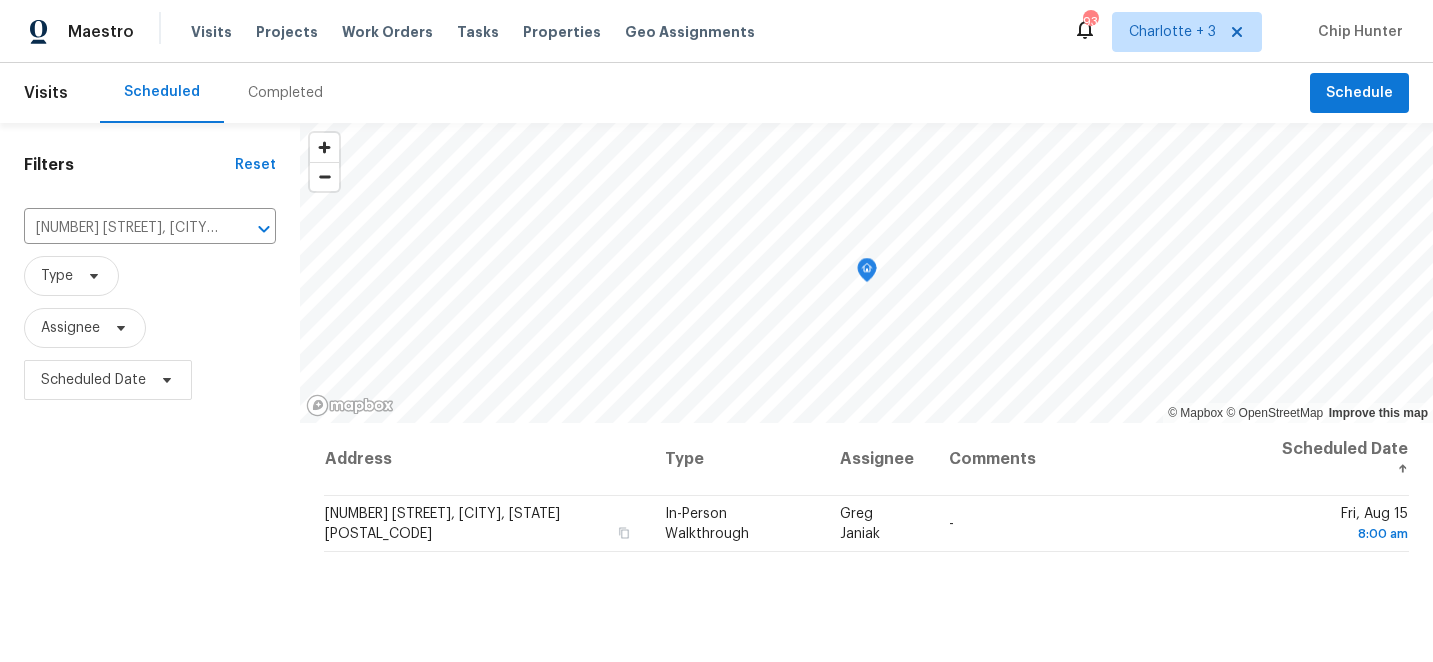 click on "Visits Projects Work Orders Tasks Properties Geo Assignments" at bounding box center (485, 32) 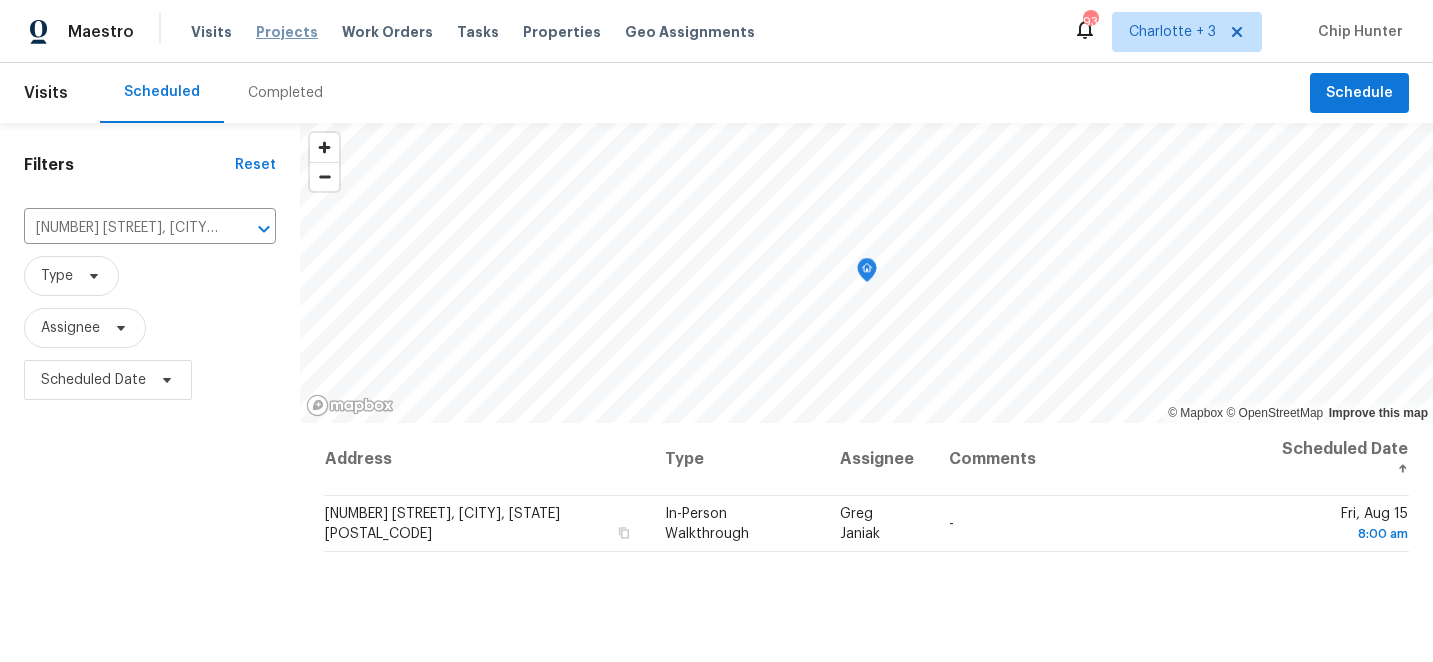 click on "Projects" at bounding box center [287, 32] 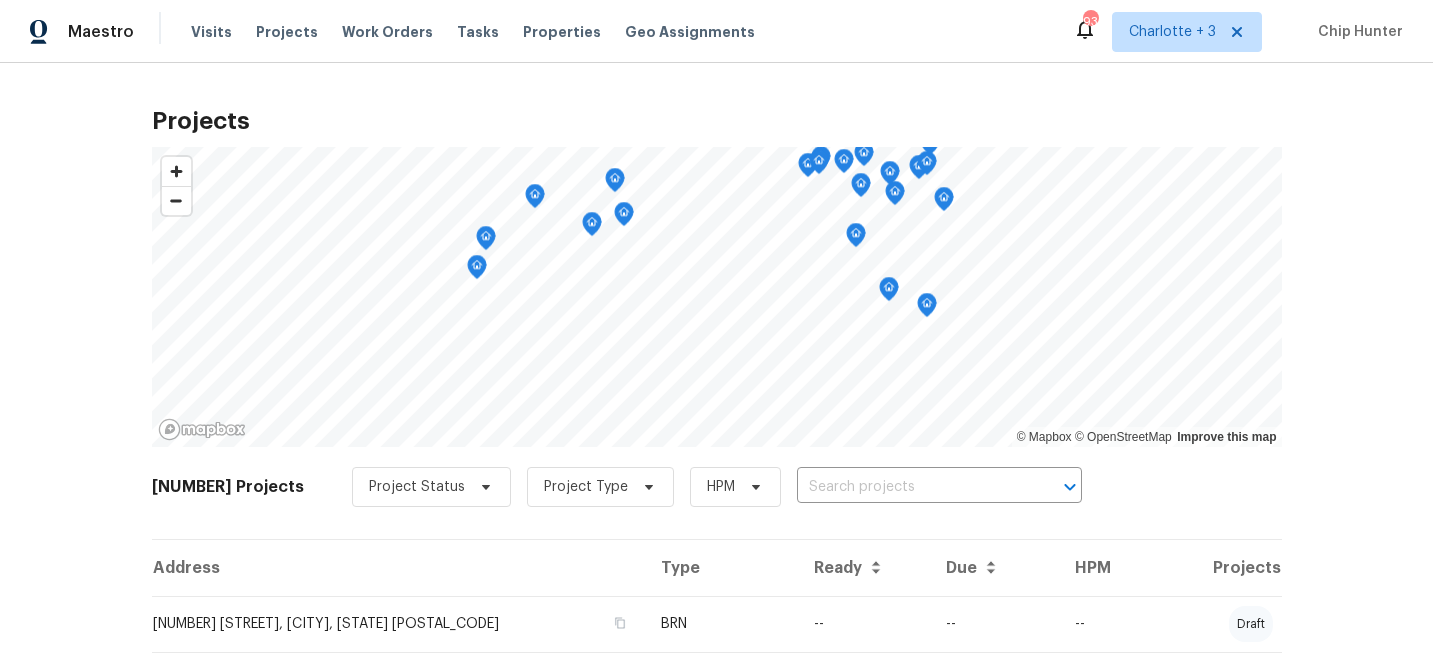 click at bounding box center (911, 487) 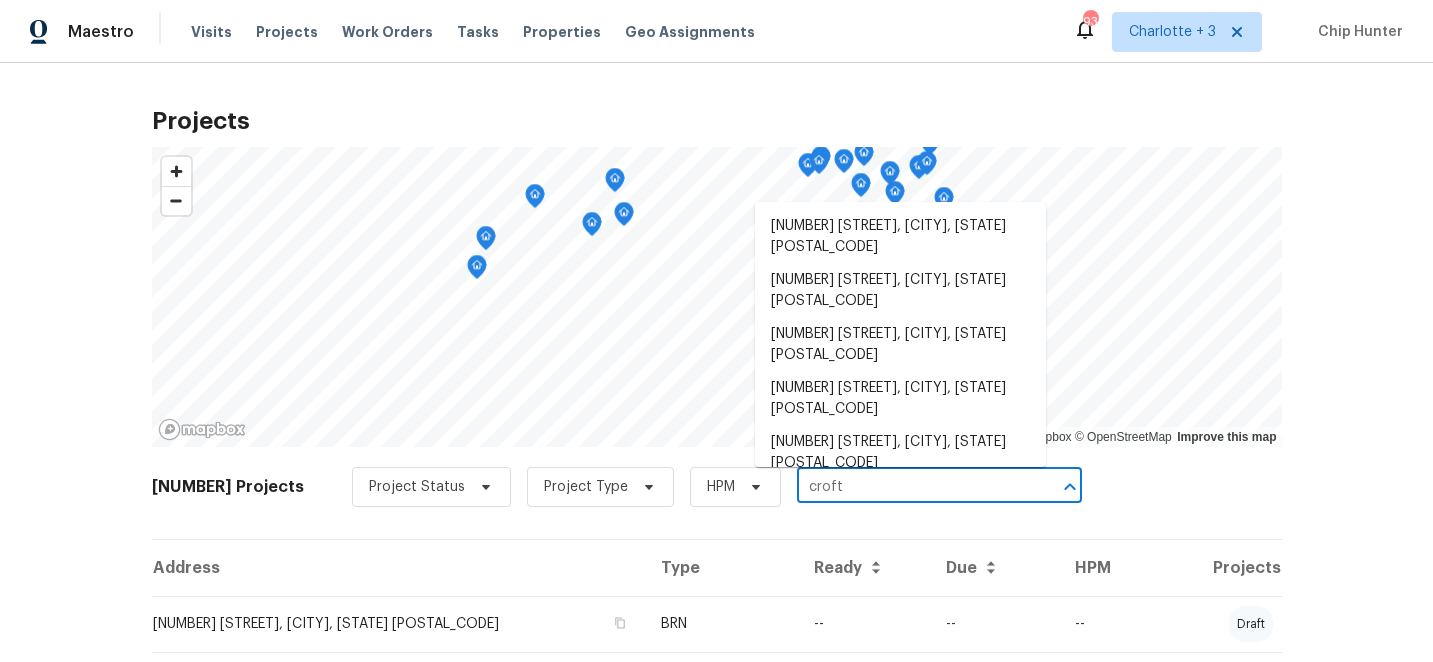 type on "croft" 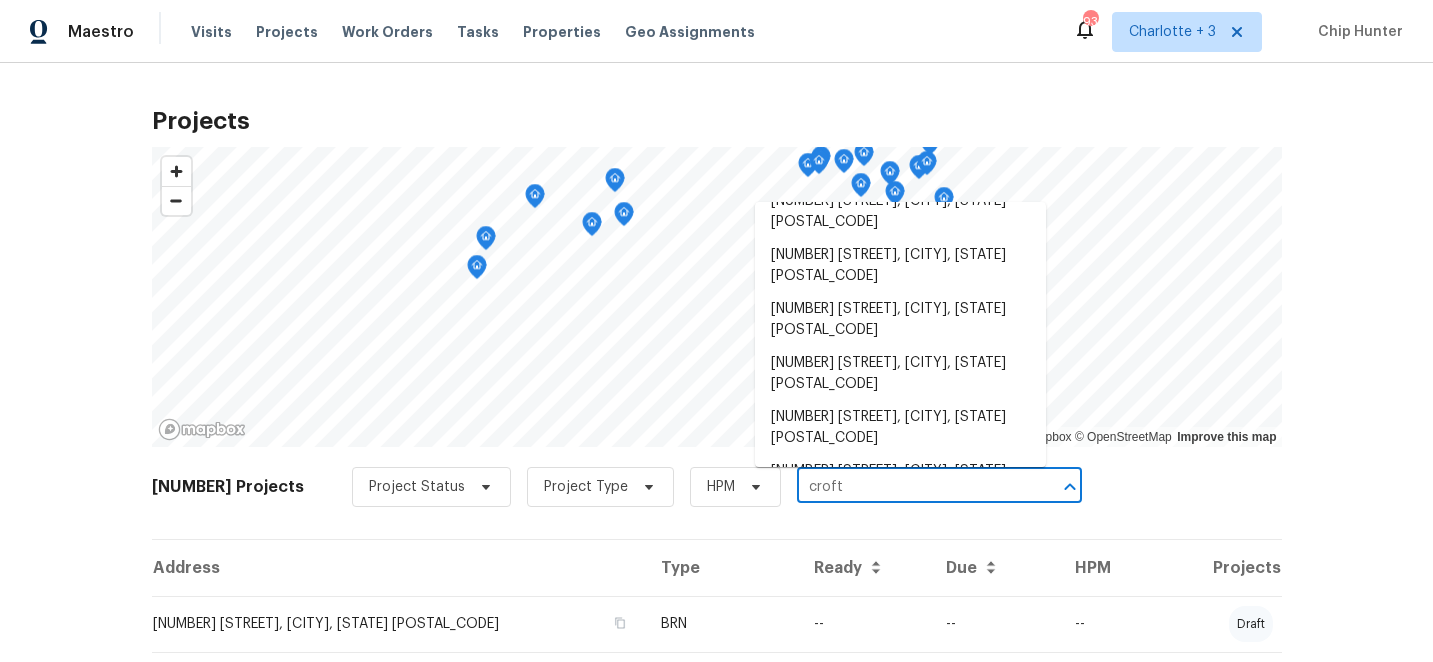 scroll, scrollTop: 1746, scrollLeft: 0, axis: vertical 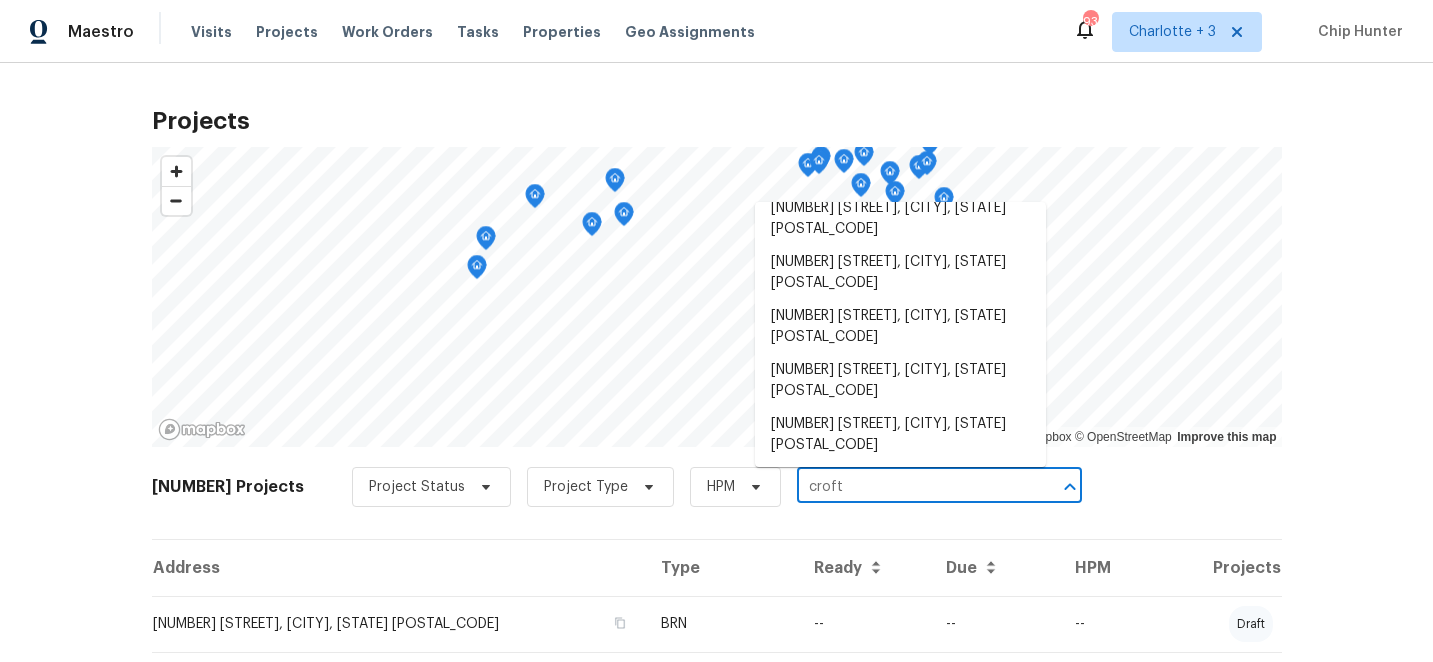 click on "[NUMBER] [STREET], [CITY], [STATE] [POSTAL_CODE]" at bounding box center [900, 975] 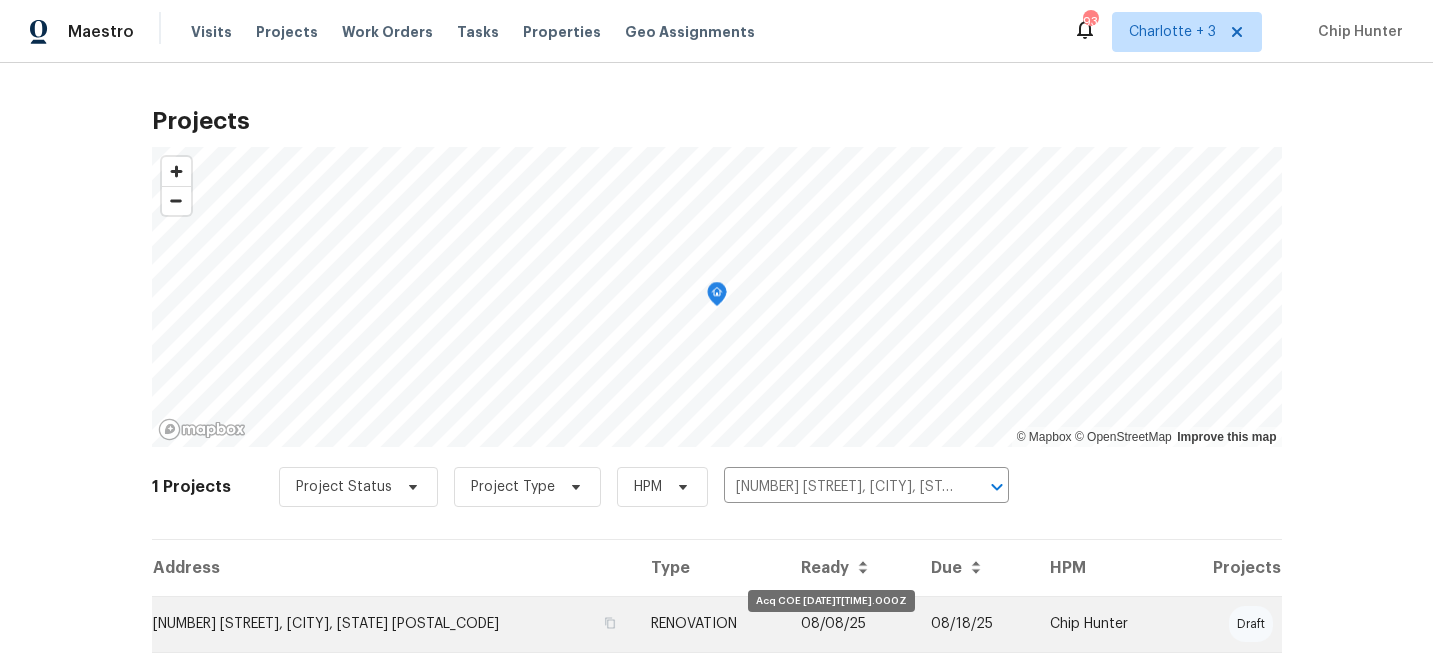 click on "08/08/25" at bounding box center [850, 624] 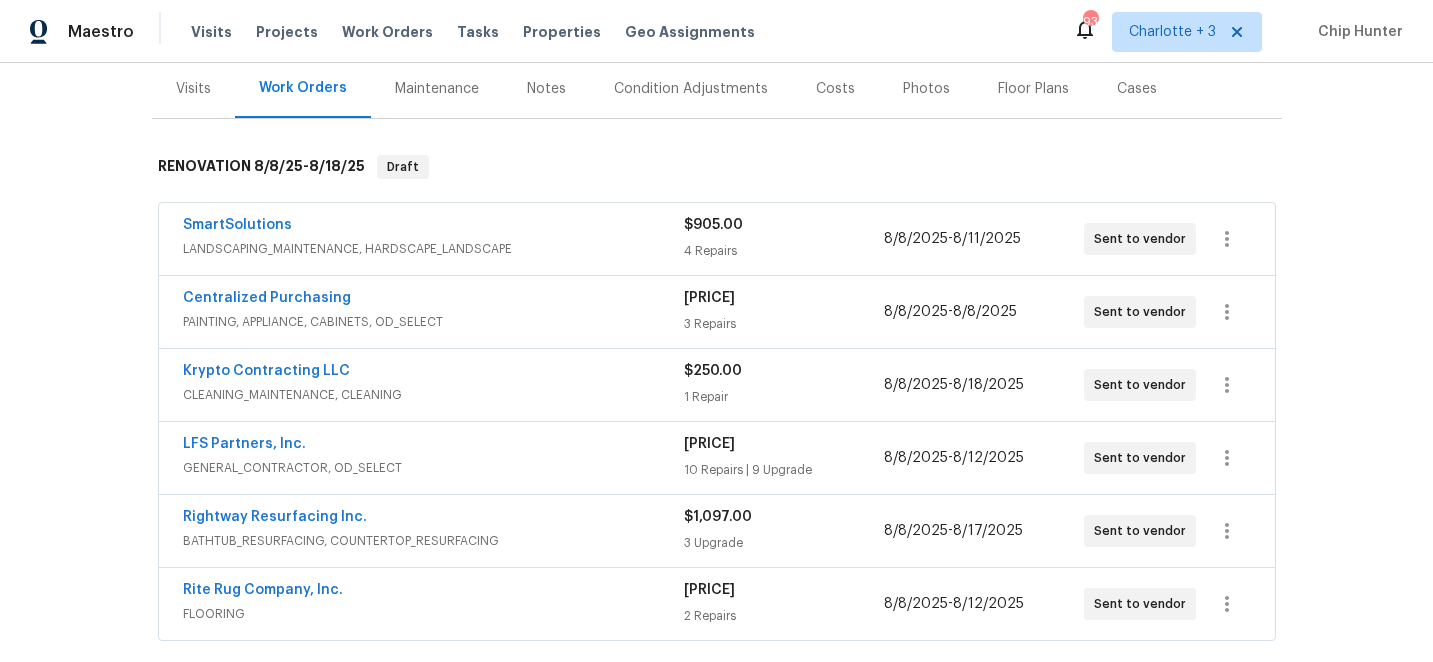 scroll, scrollTop: 269, scrollLeft: 0, axis: vertical 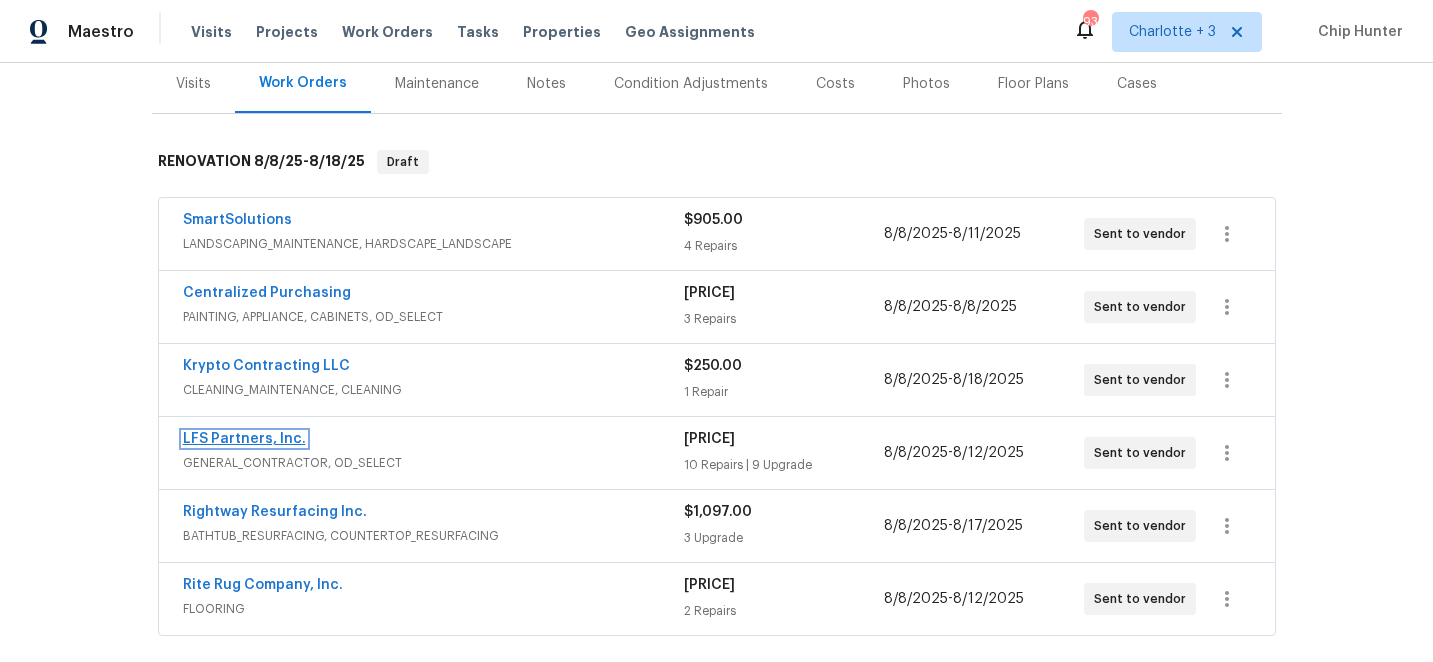click on "LFS Partners, Inc." at bounding box center (244, 439) 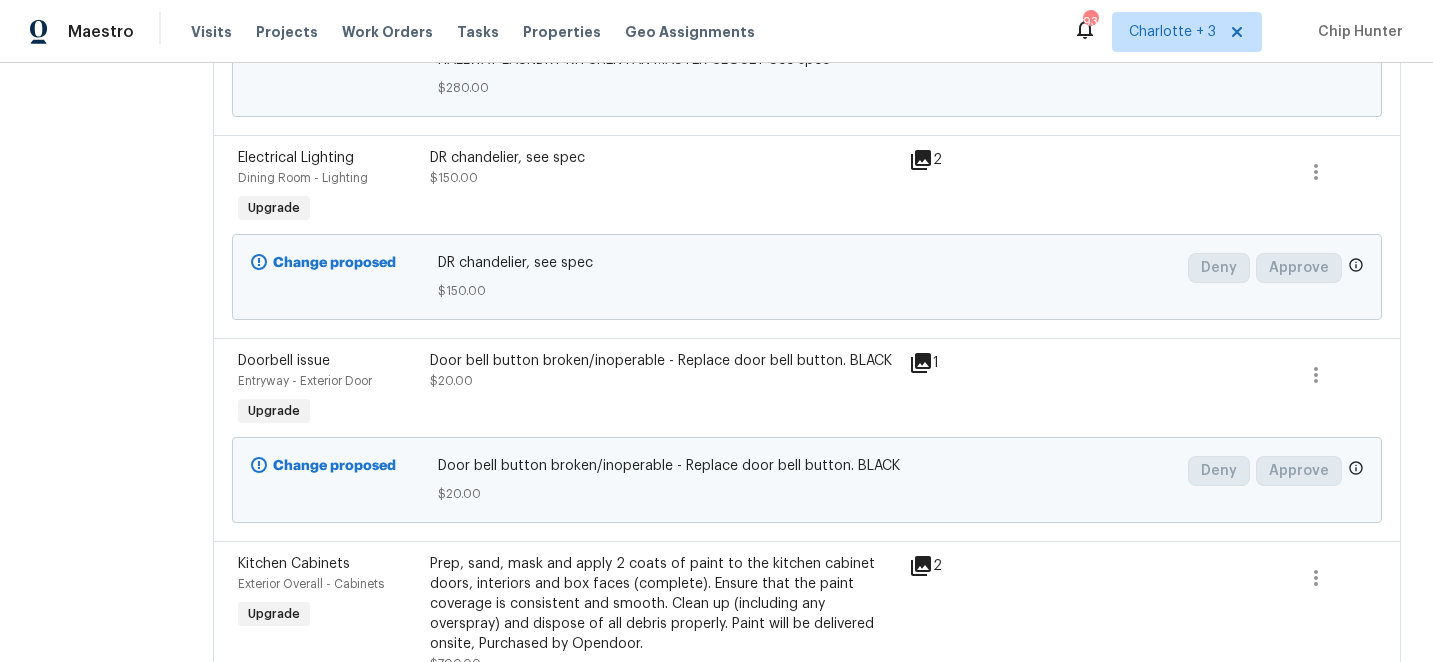 scroll, scrollTop: 0, scrollLeft: 0, axis: both 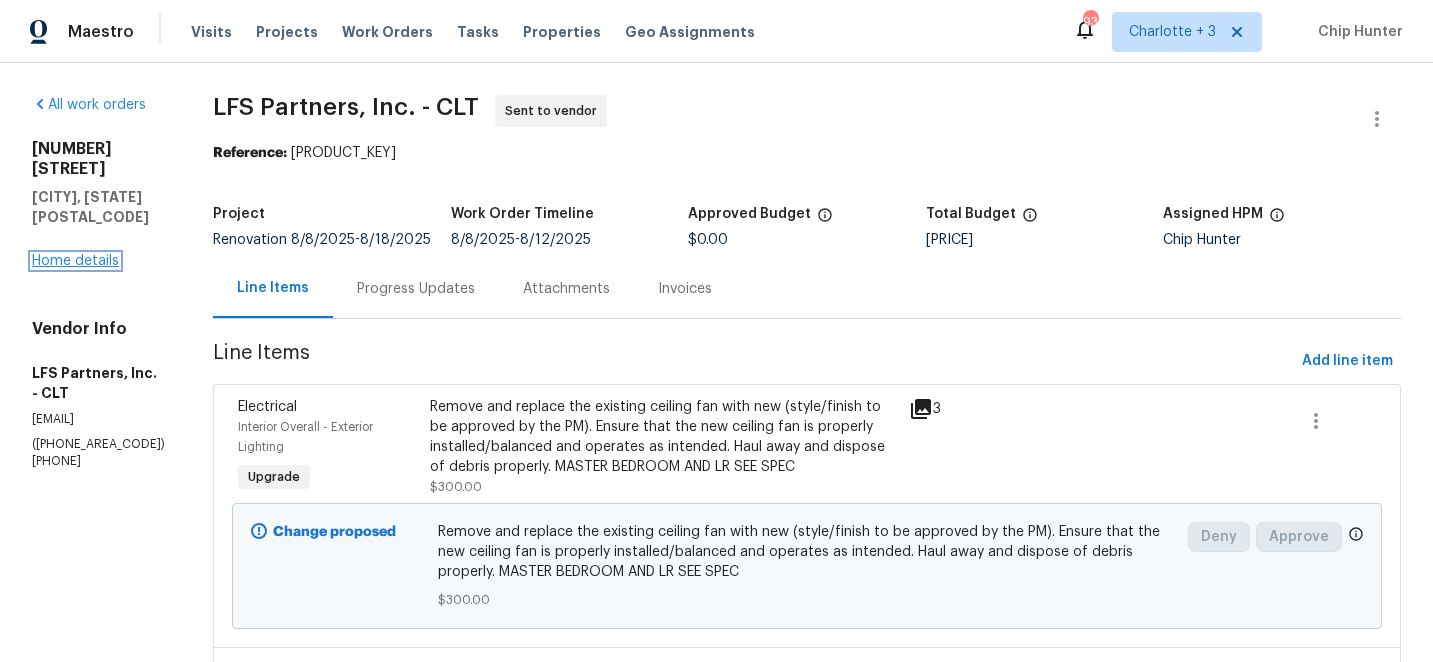 click on "Home details" at bounding box center [75, 261] 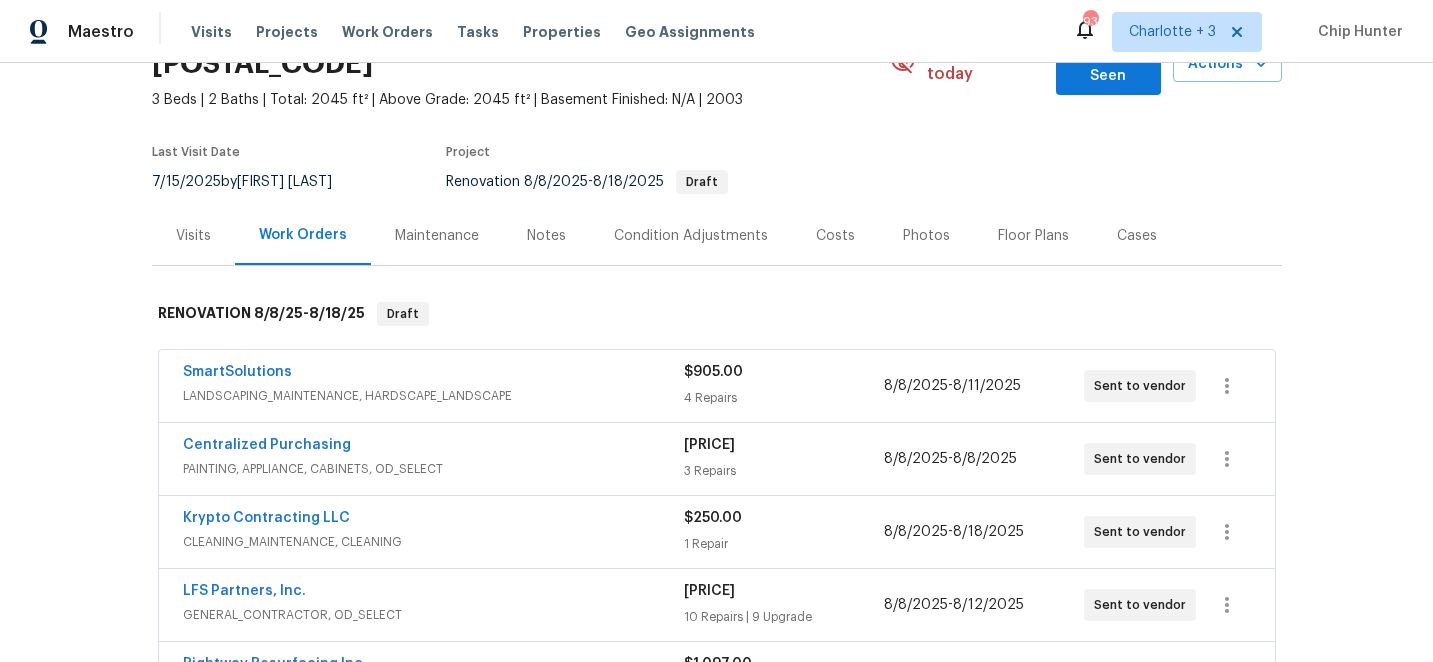 scroll, scrollTop: 0, scrollLeft: 0, axis: both 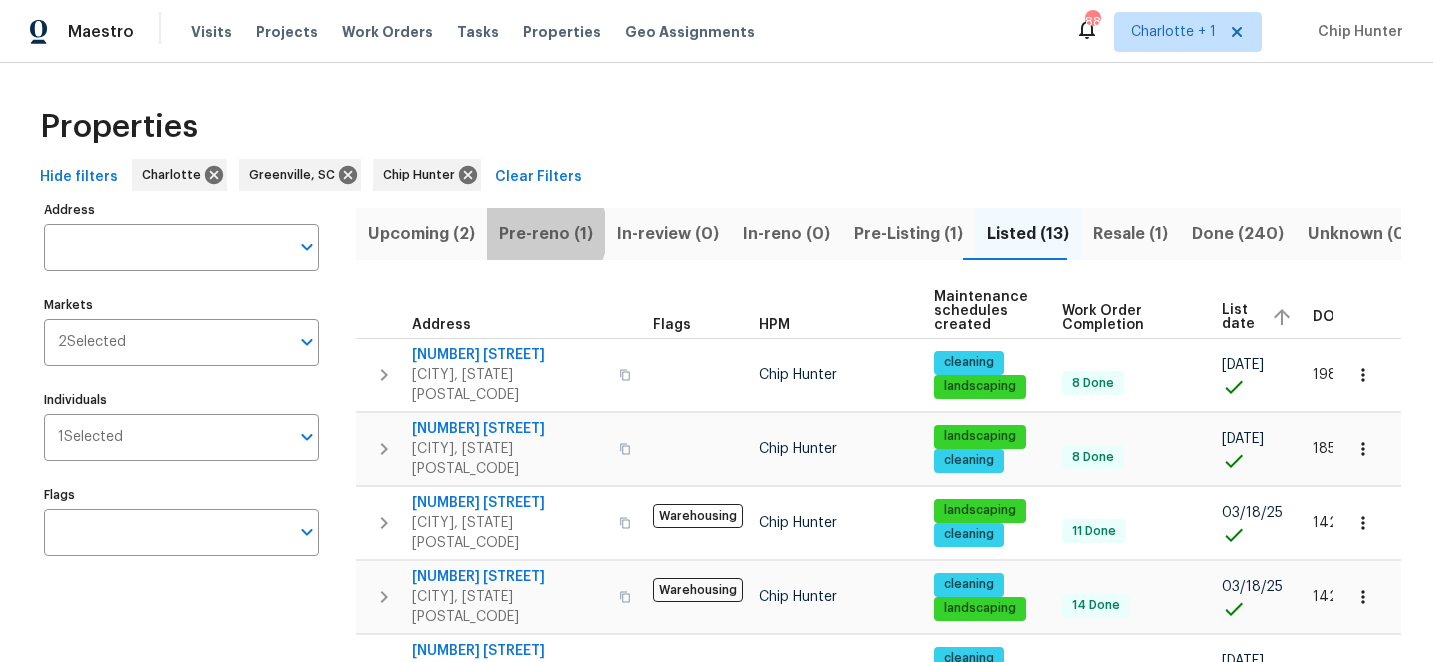 click on "Pre-reno (1)" at bounding box center (546, 234) 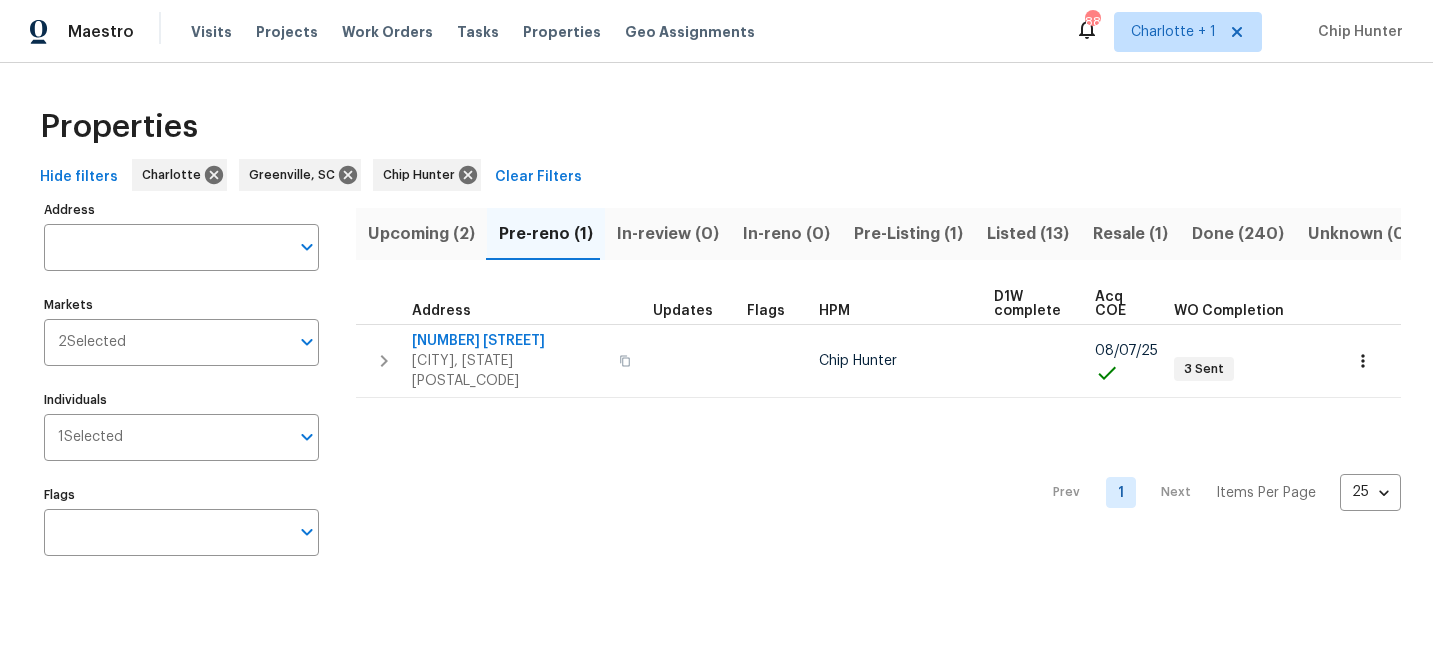 scroll, scrollTop: 0, scrollLeft: 0, axis: both 